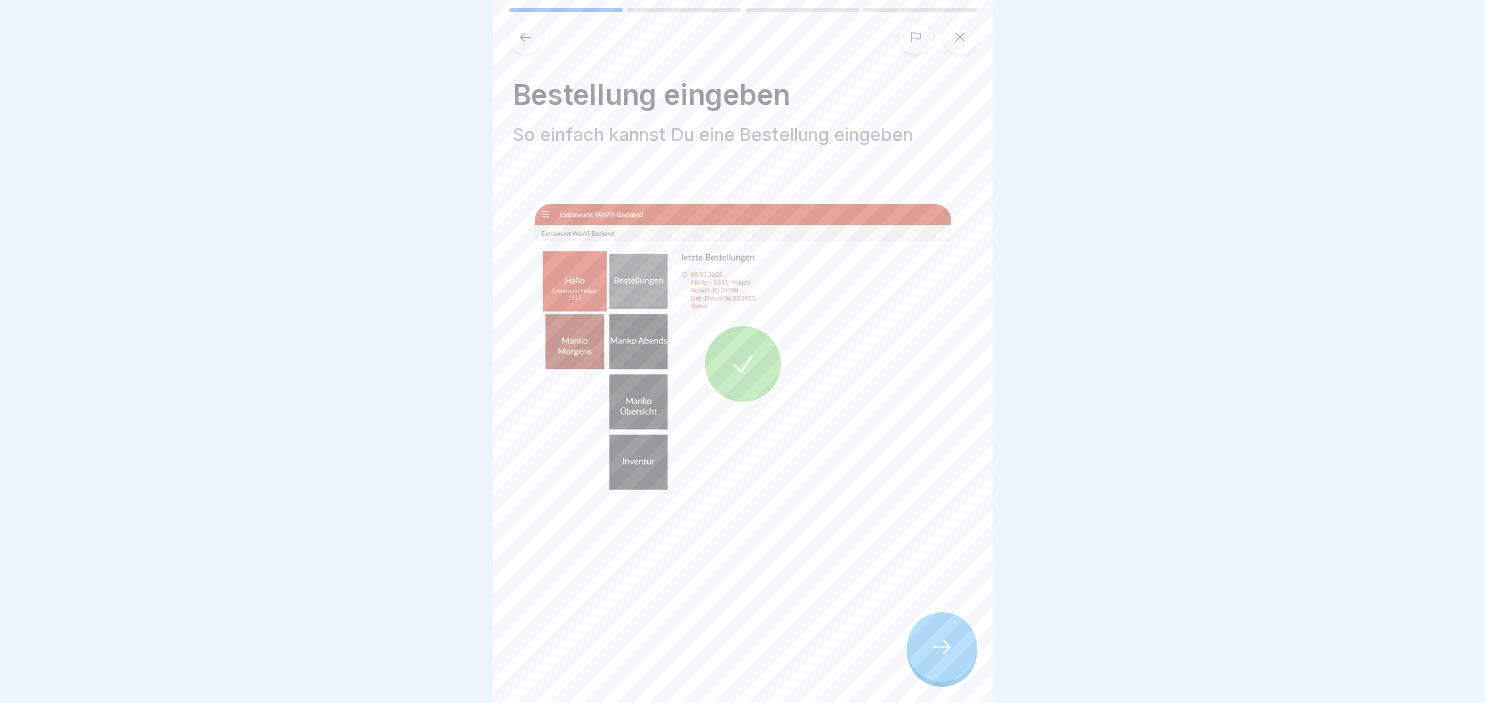 scroll, scrollTop: 0, scrollLeft: 0, axis: both 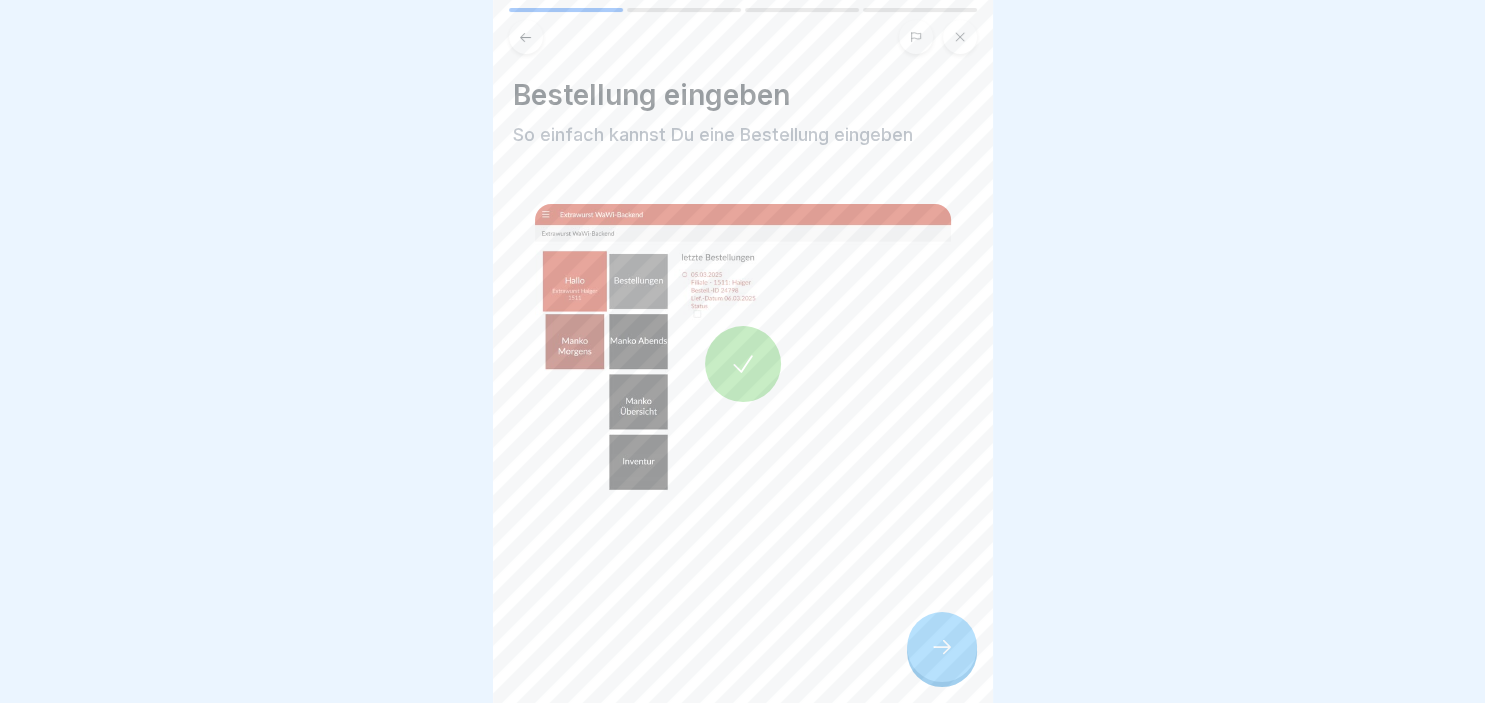 click at bounding box center (942, 647) 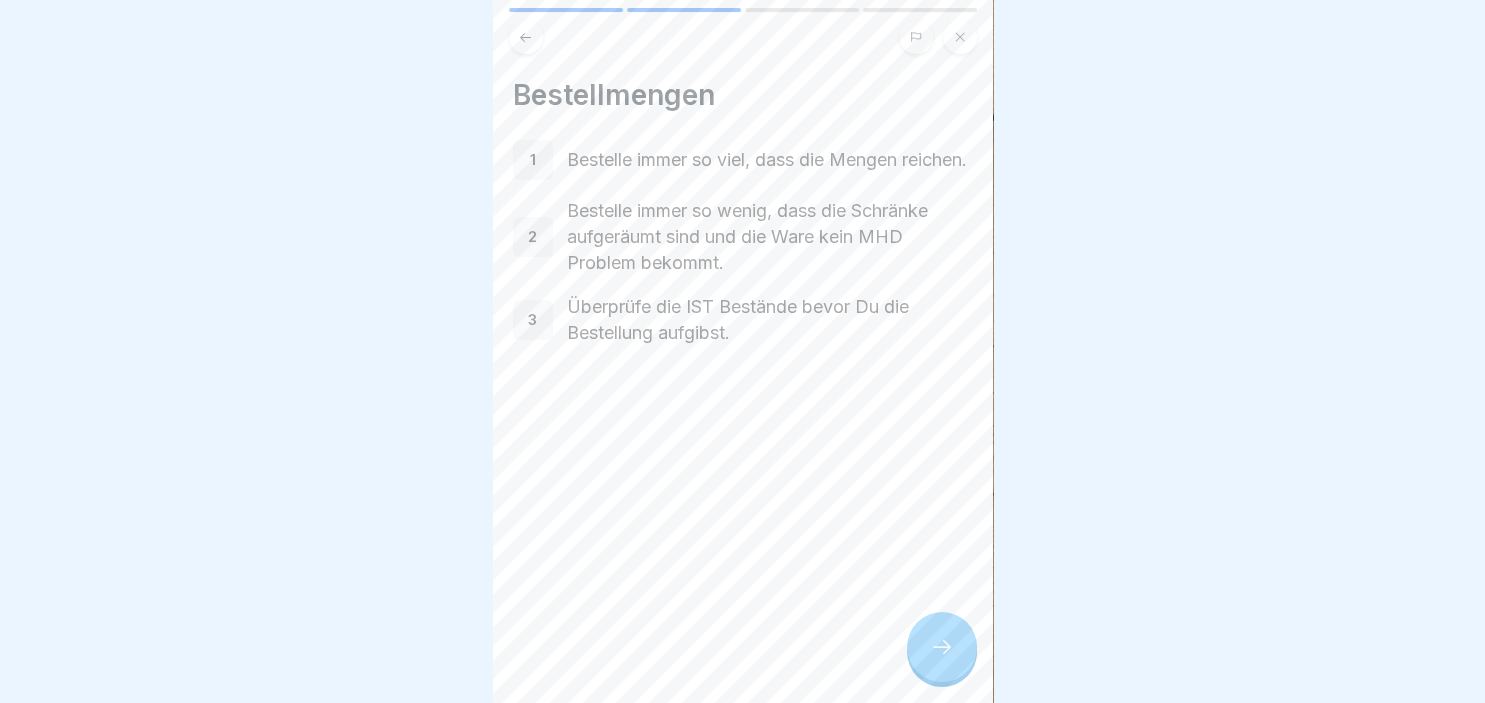click at bounding box center (942, 647) 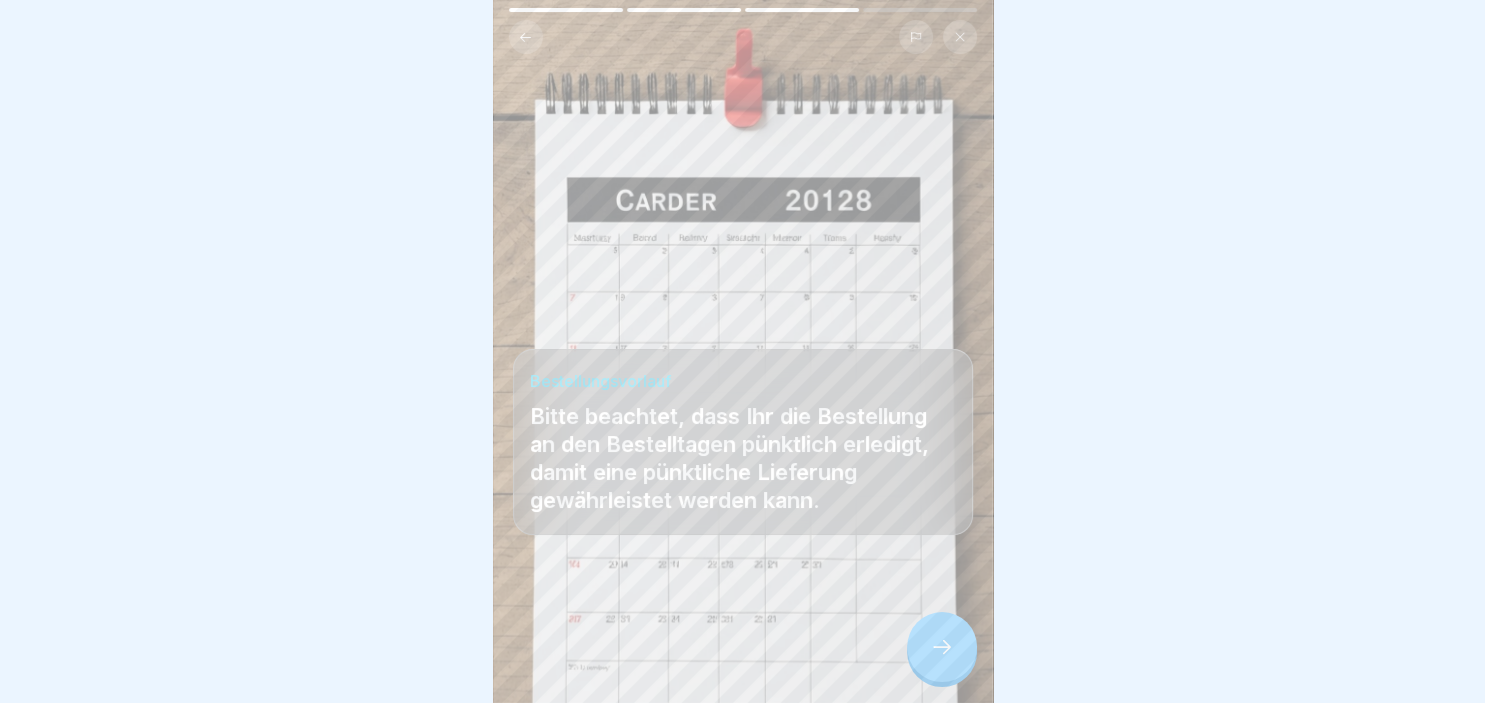 click at bounding box center (942, 647) 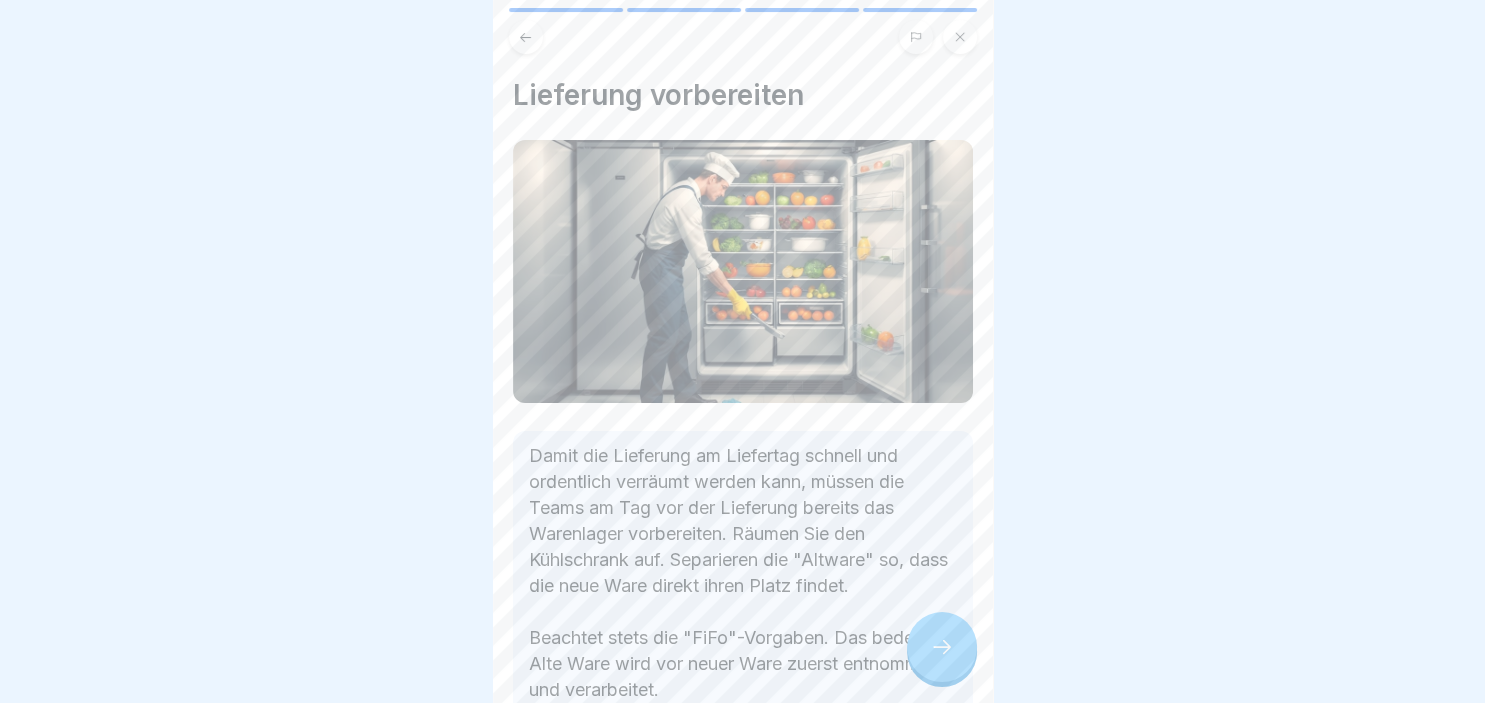 click at bounding box center (942, 647) 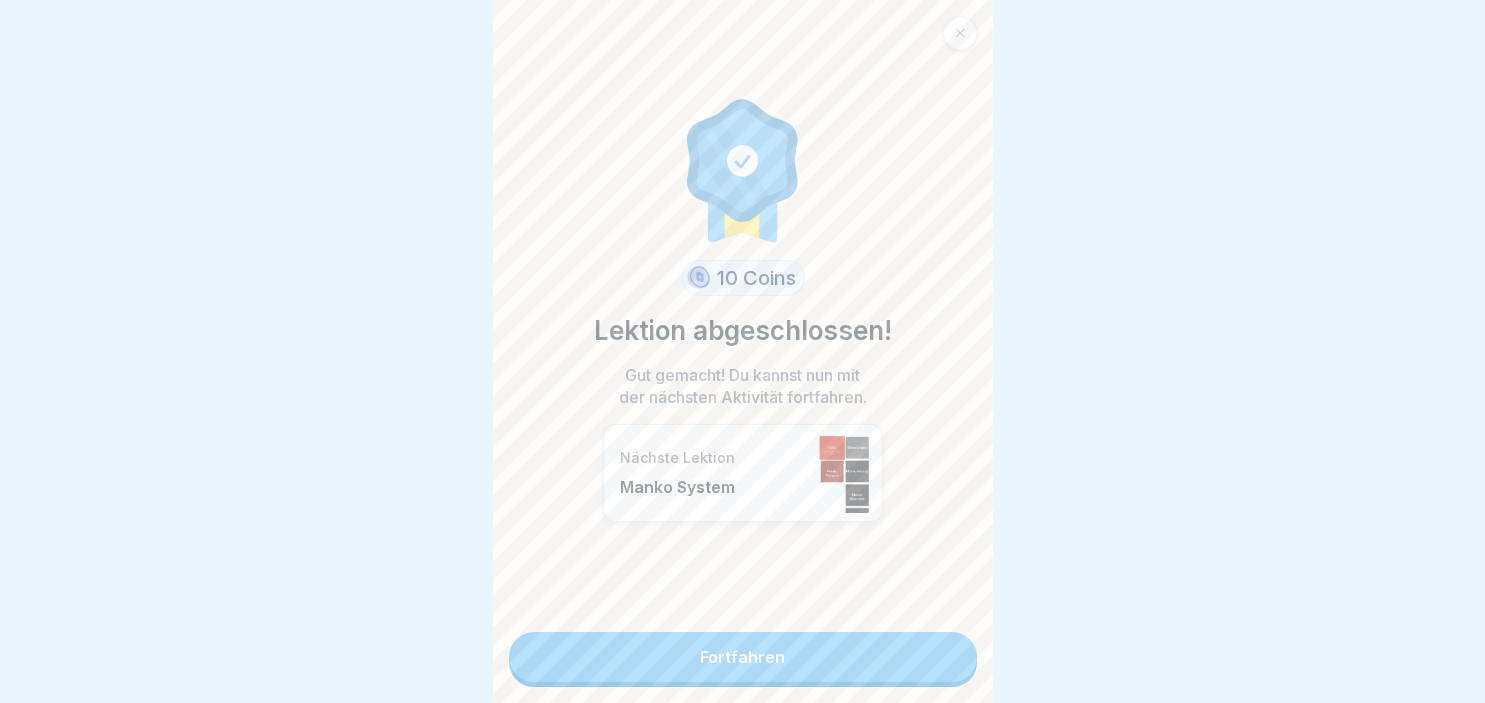click on "Fortfahren" at bounding box center [743, 657] 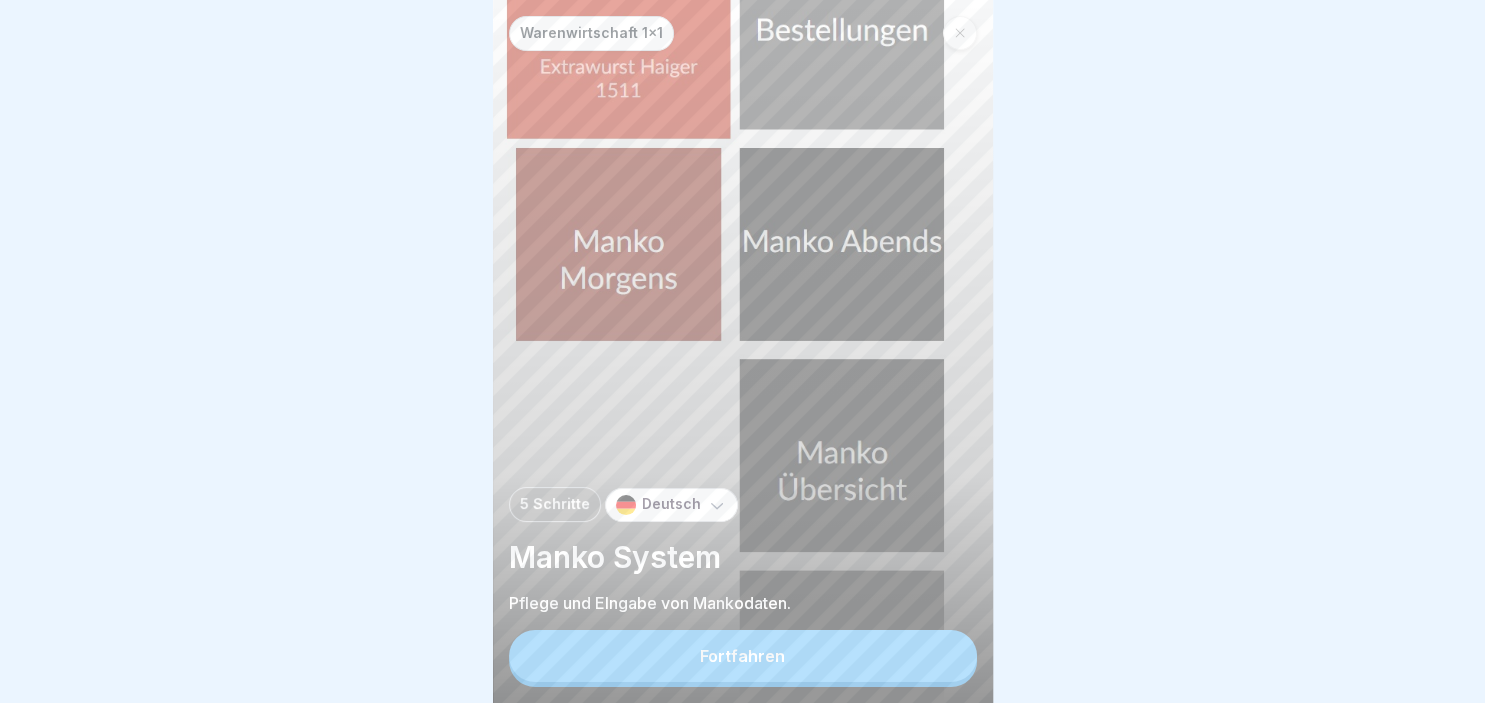 click on "Fortfahren" at bounding box center [743, 656] 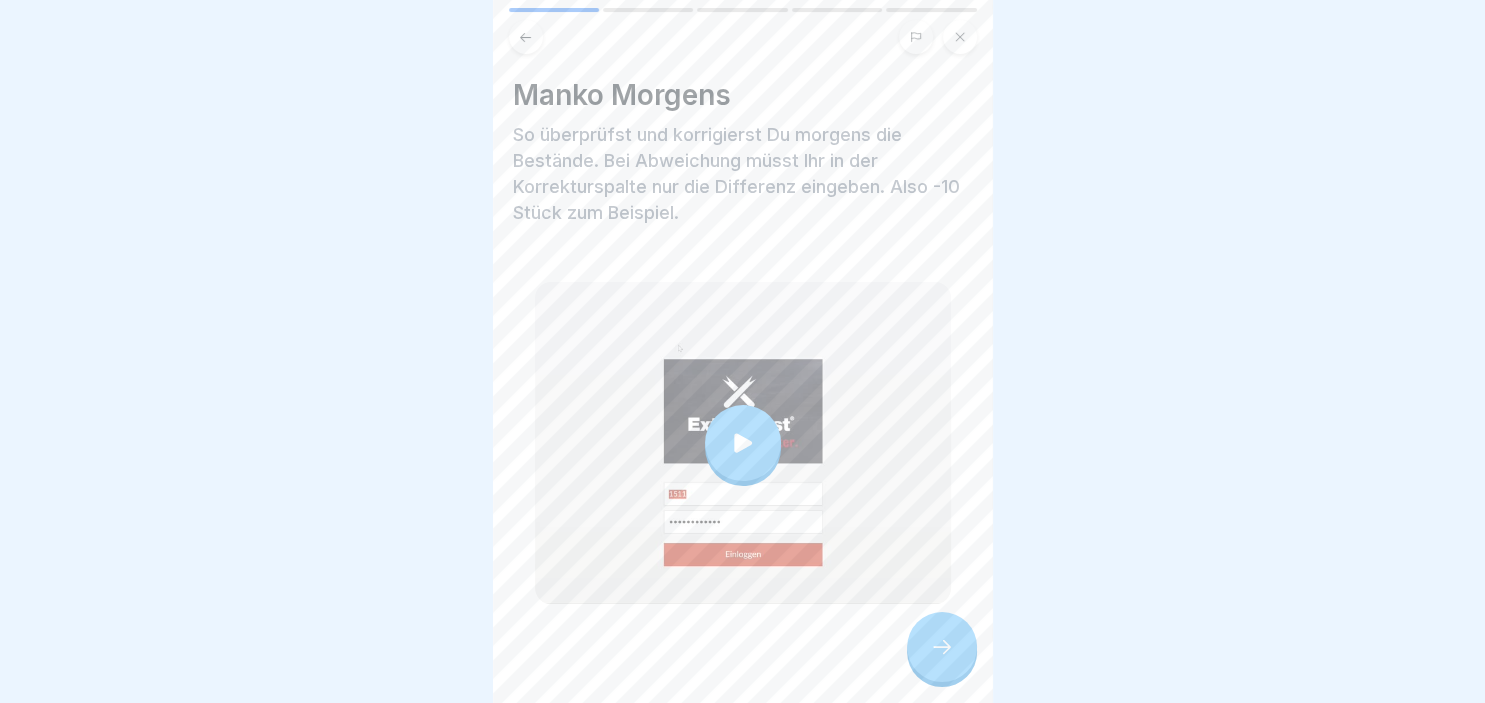 click 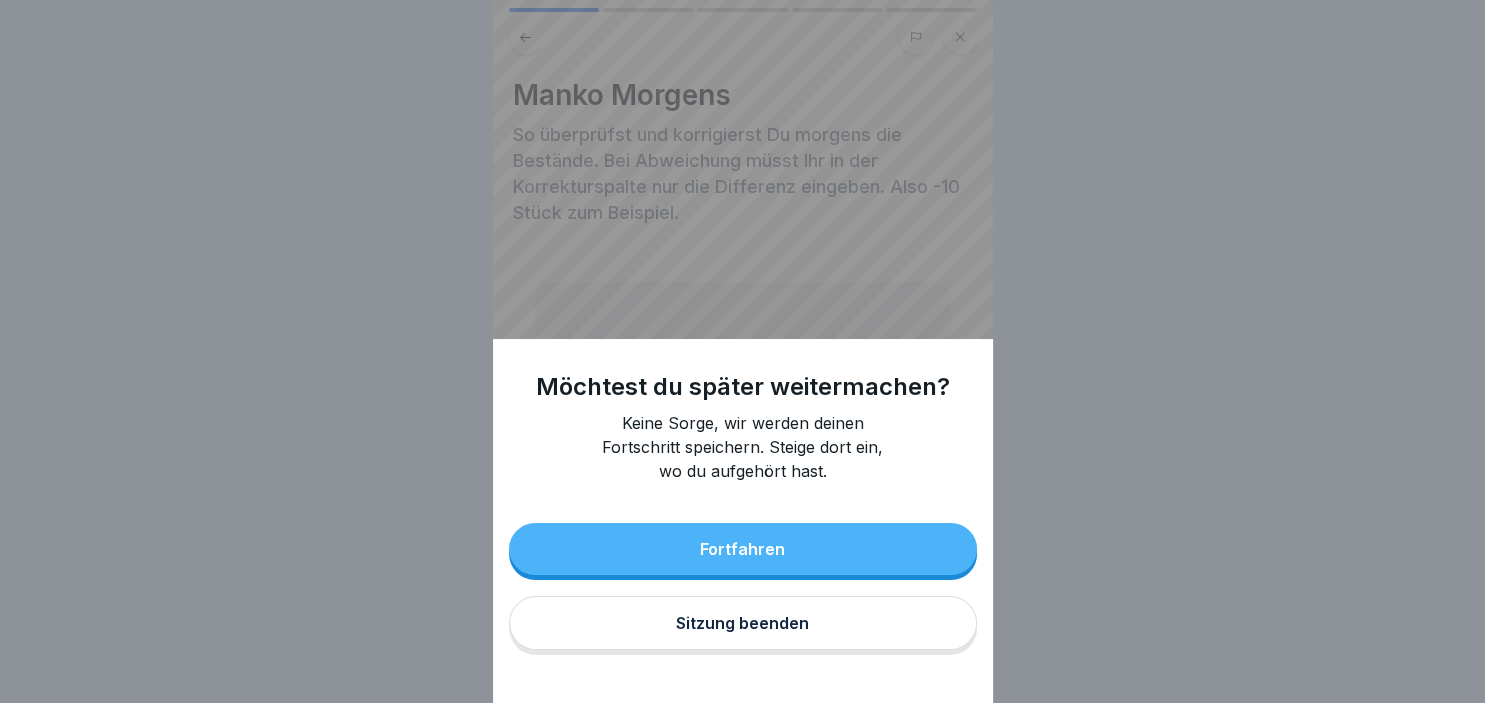 click on "Sitzung beenden" at bounding box center (742, 623) 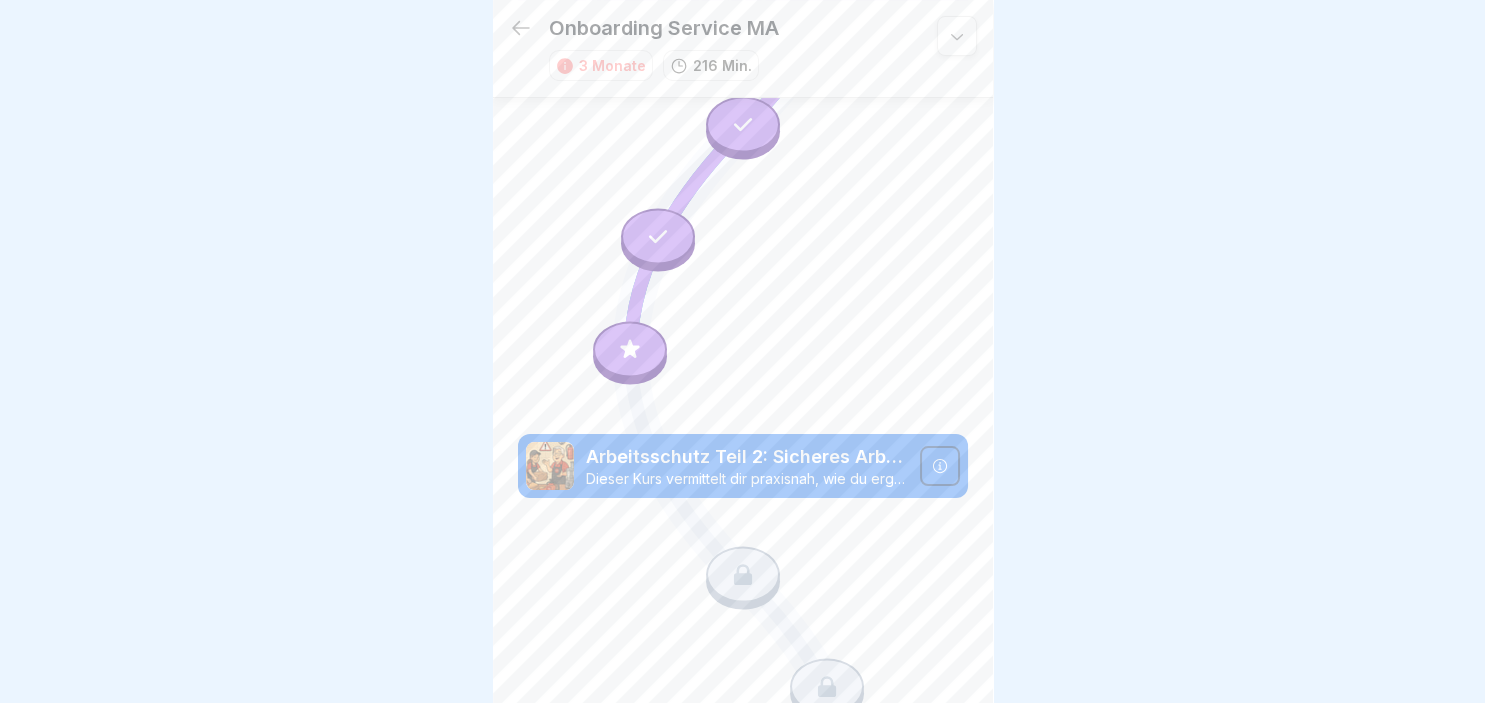 scroll, scrollTop: 7651, scrollLeft: 0, axis: vertical 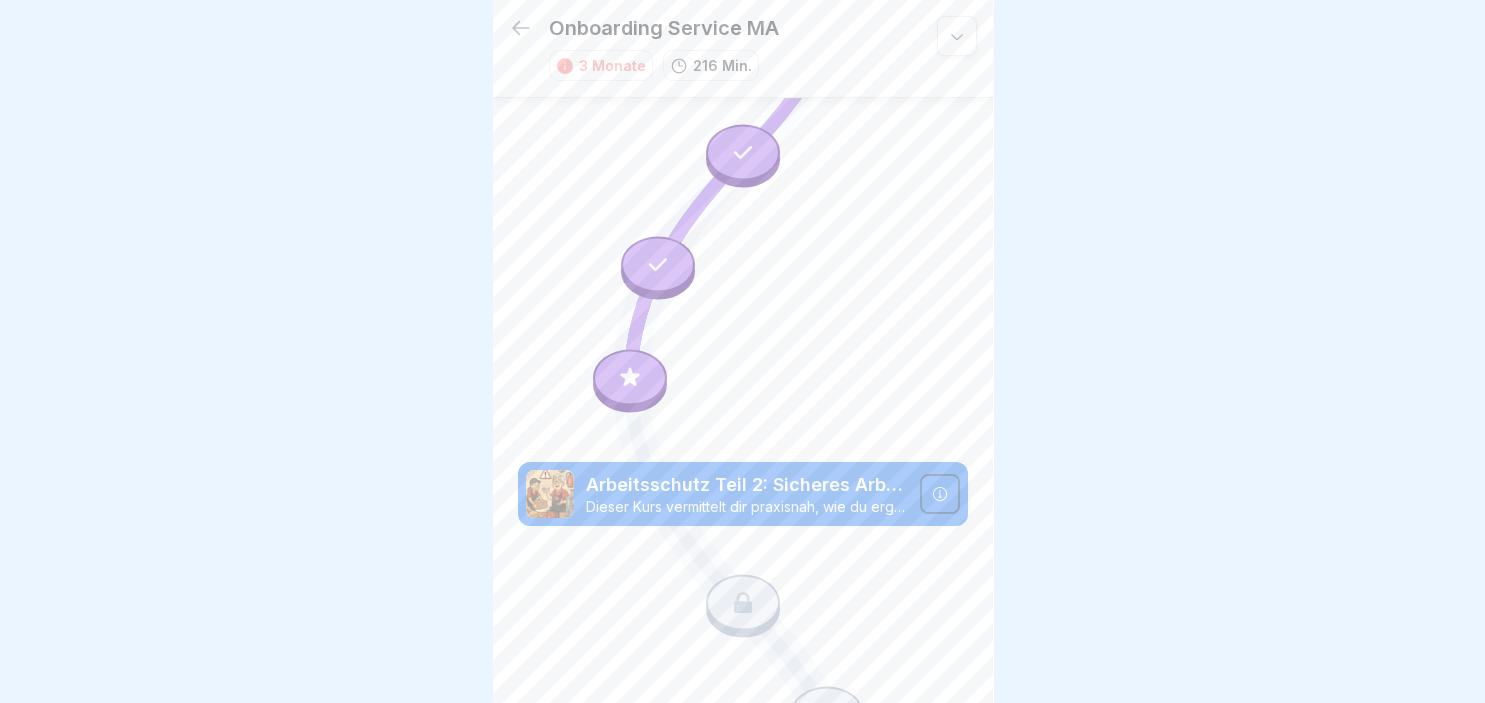 click at bounding box center [630, 378] 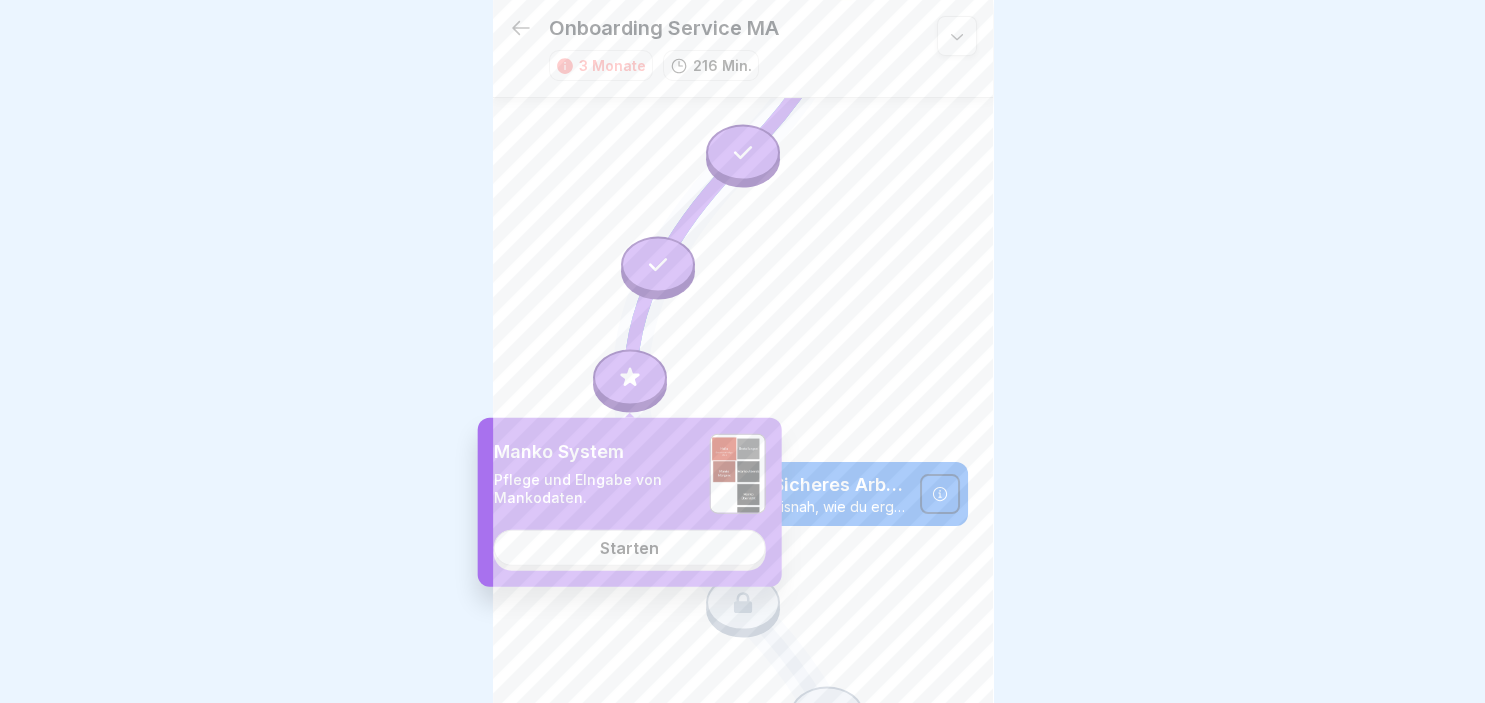 click on "Starten" at bounding box center (629, 548) 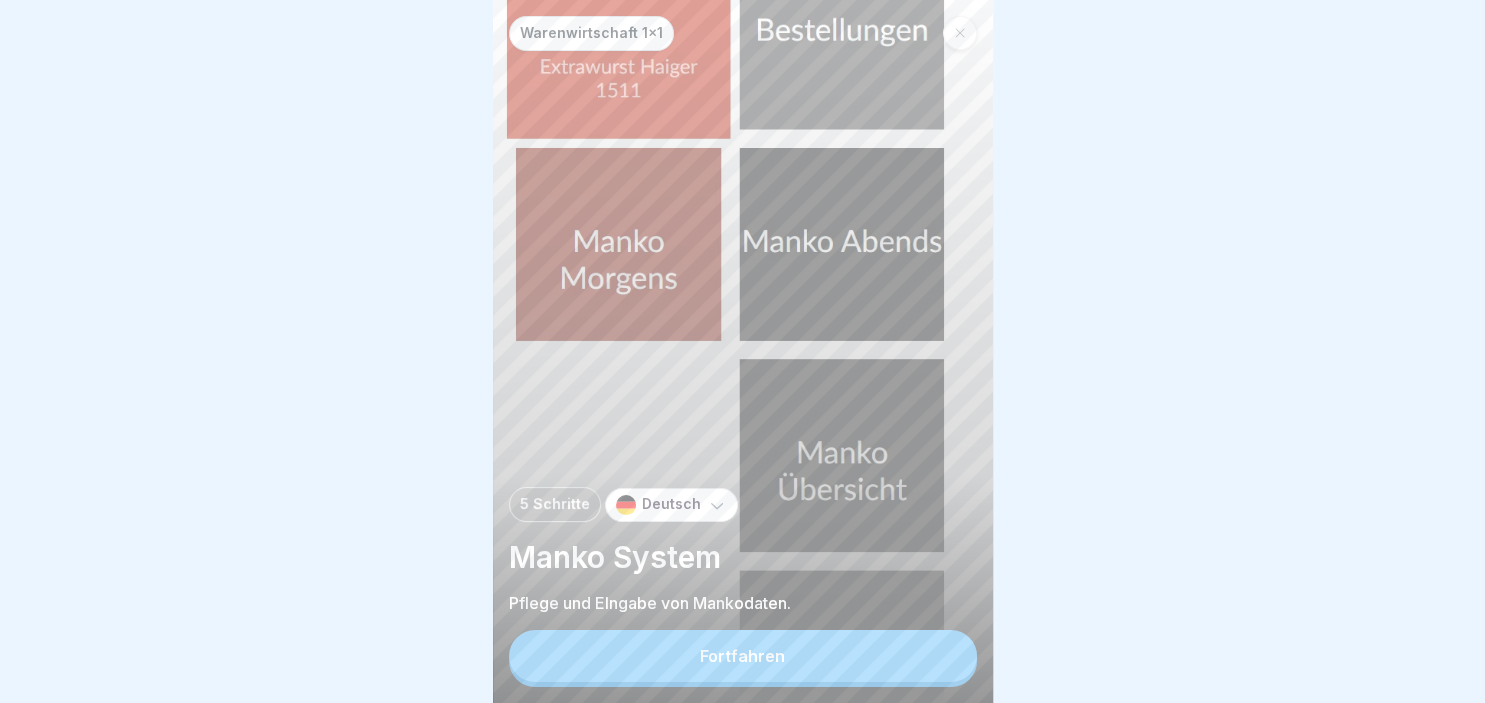 scroll, scrollTop: 0, scrollLeft: 0, axis: both 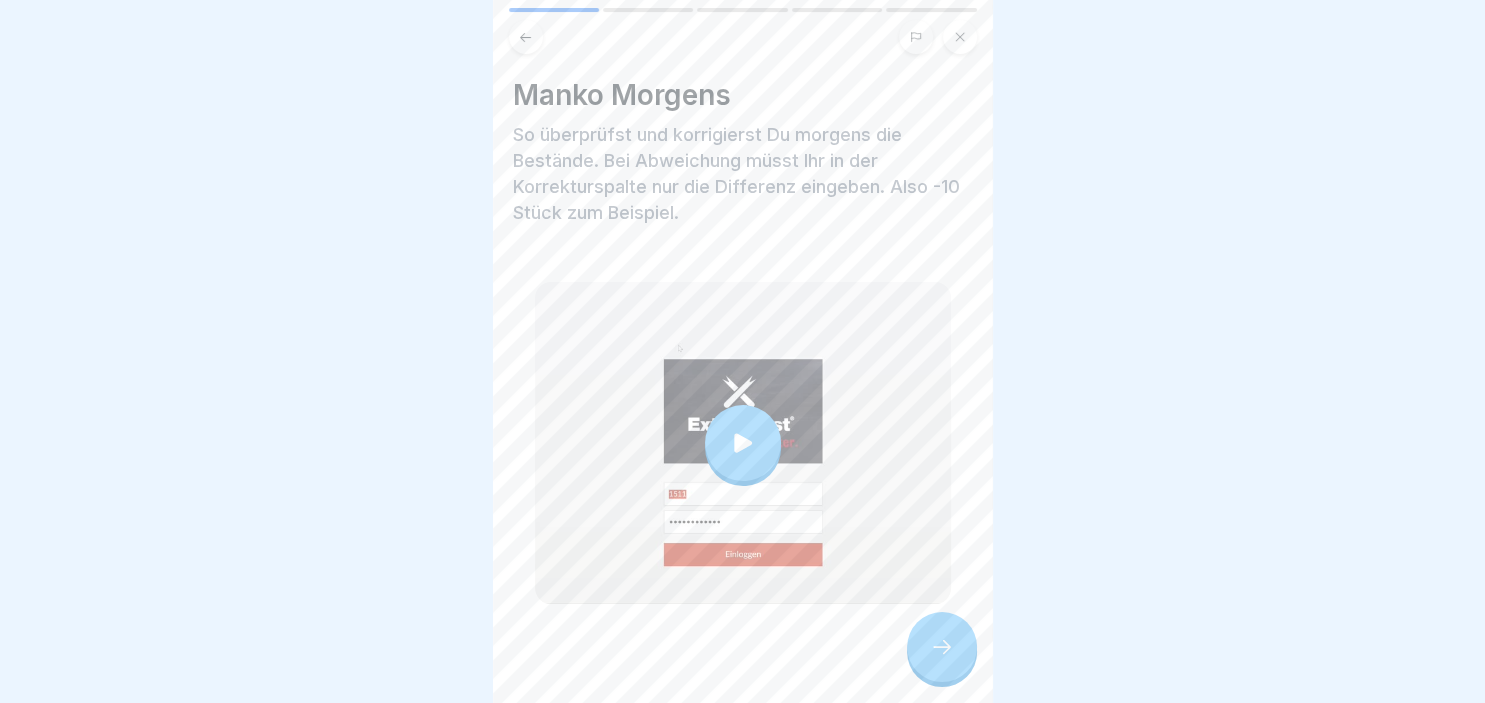 click 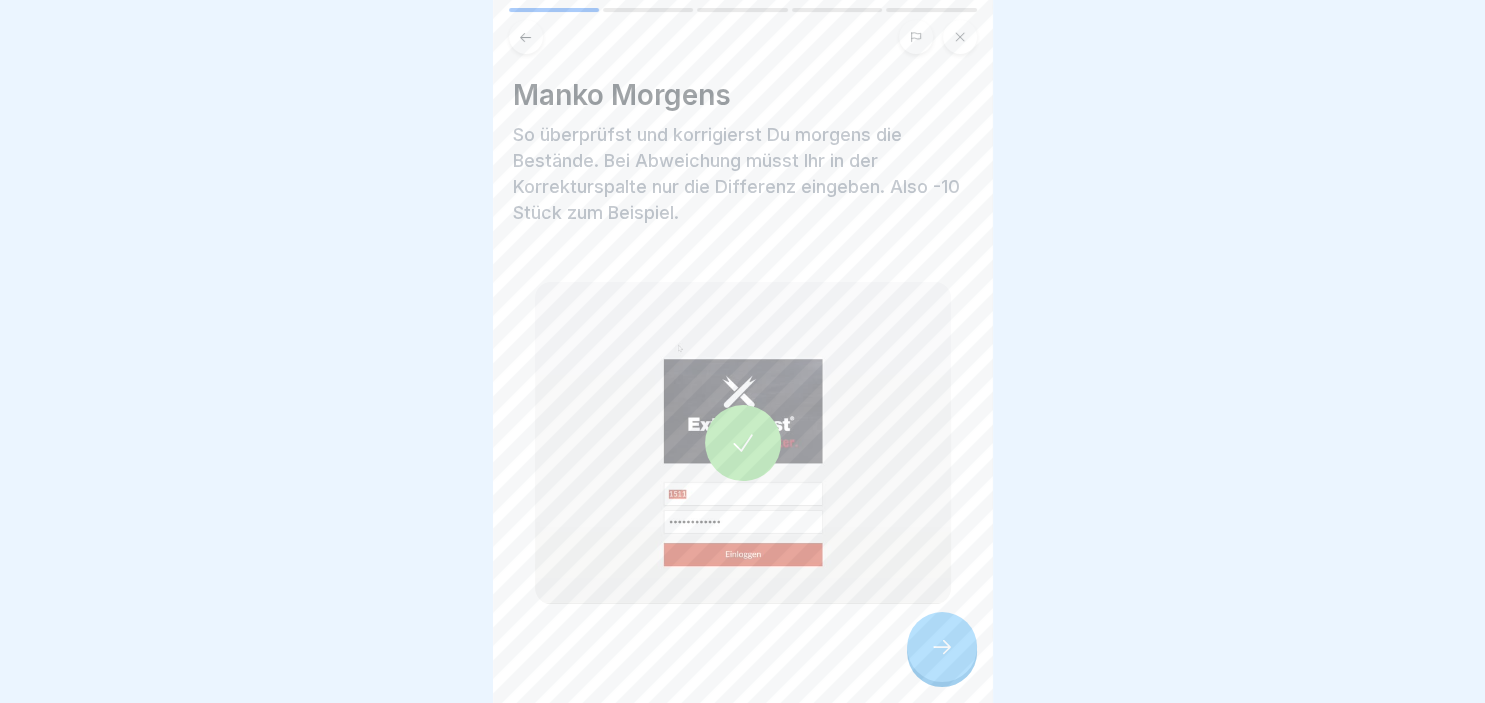 click at bounding box center [942, 647] 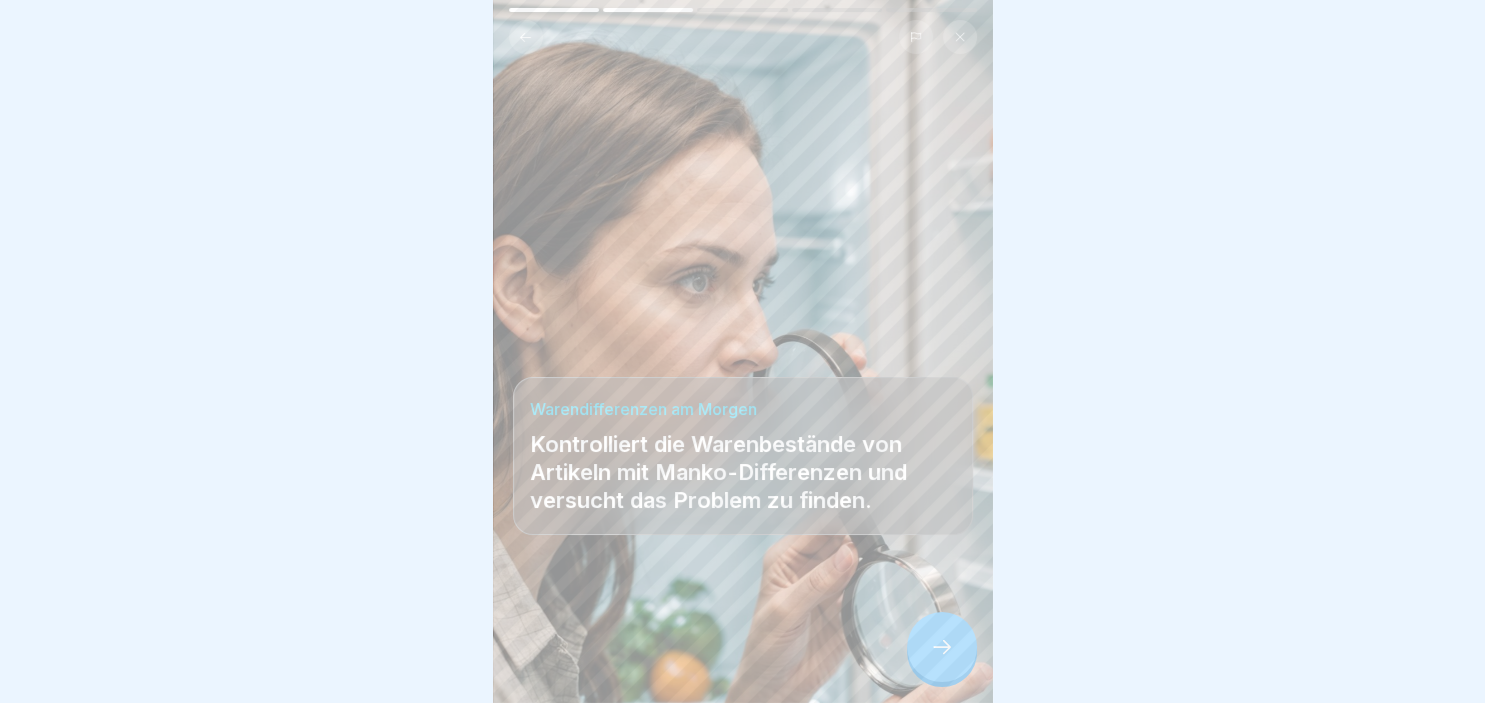 click at bounding box center [942, 647] 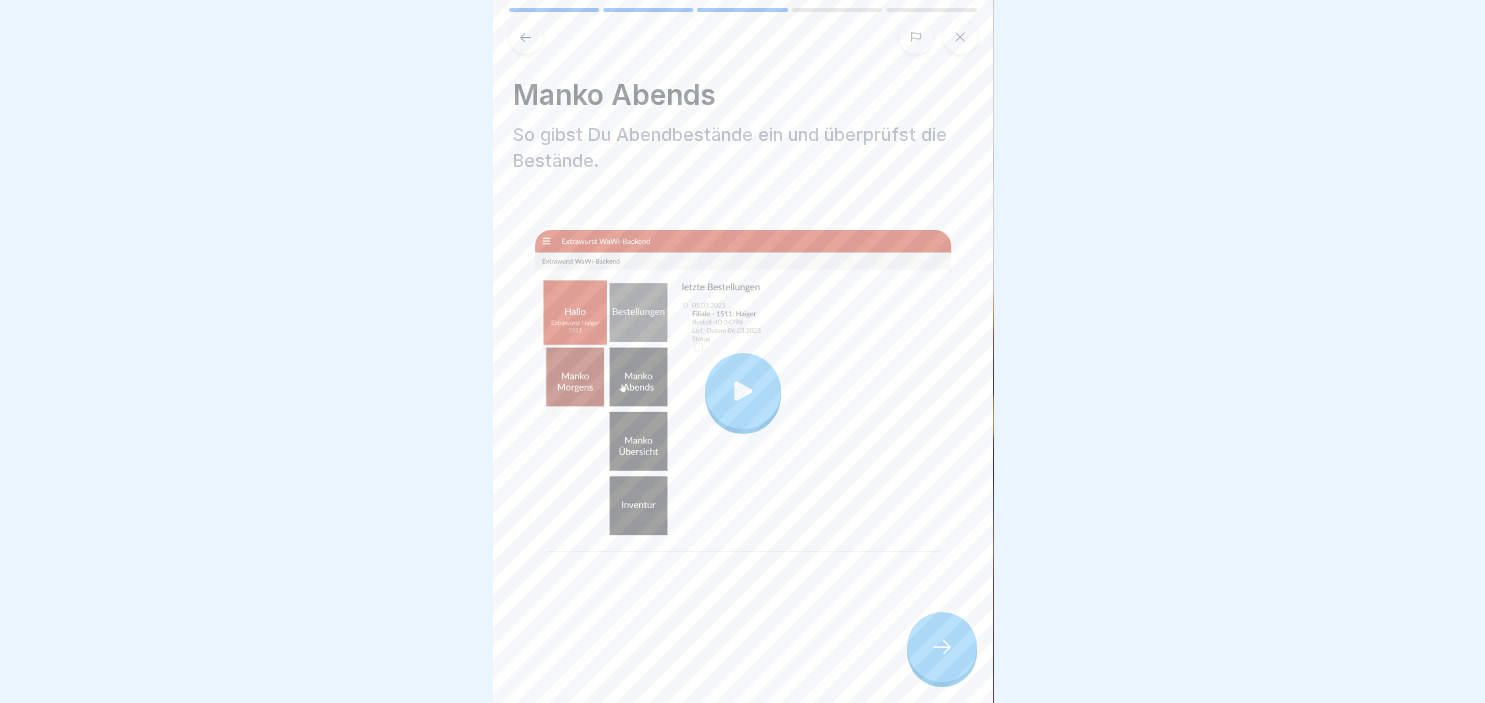 click at bounding box center [743, 391] 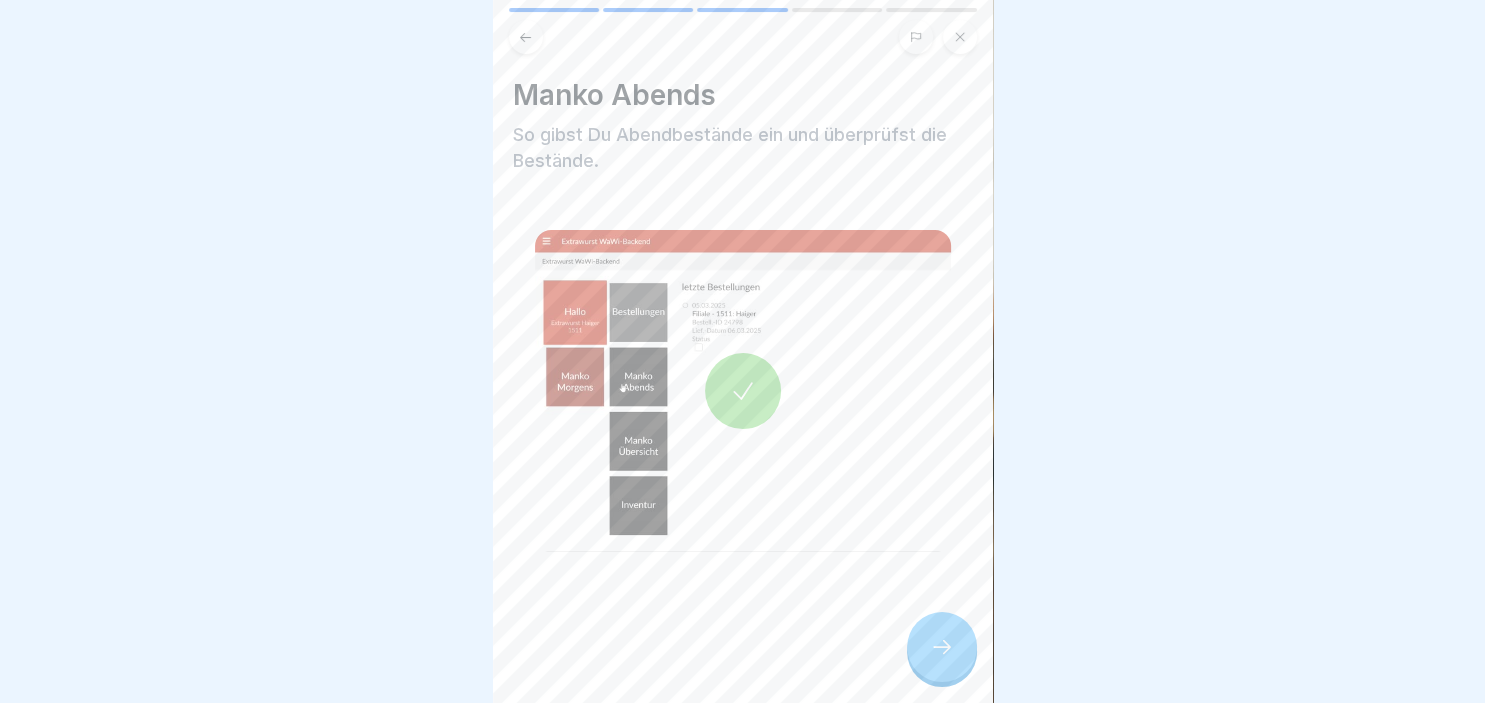 click 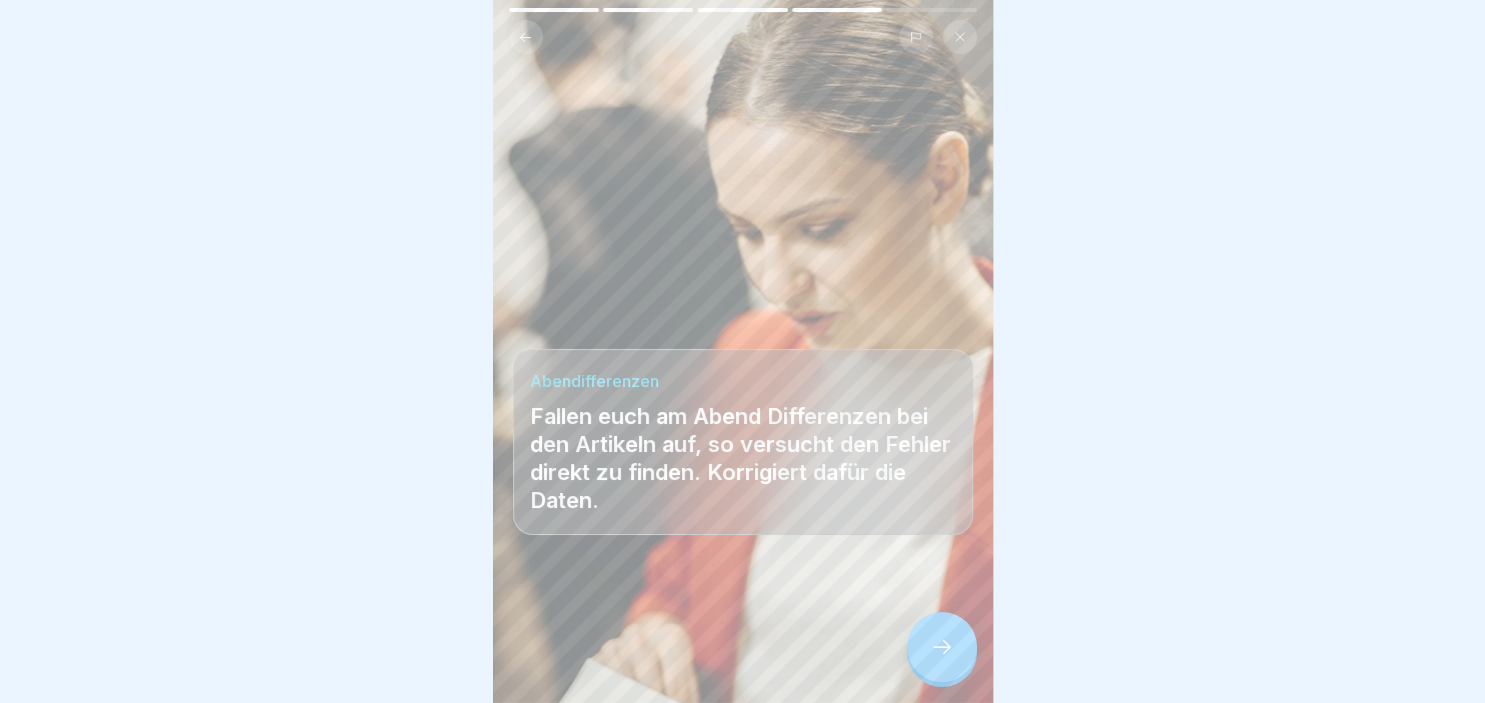 click 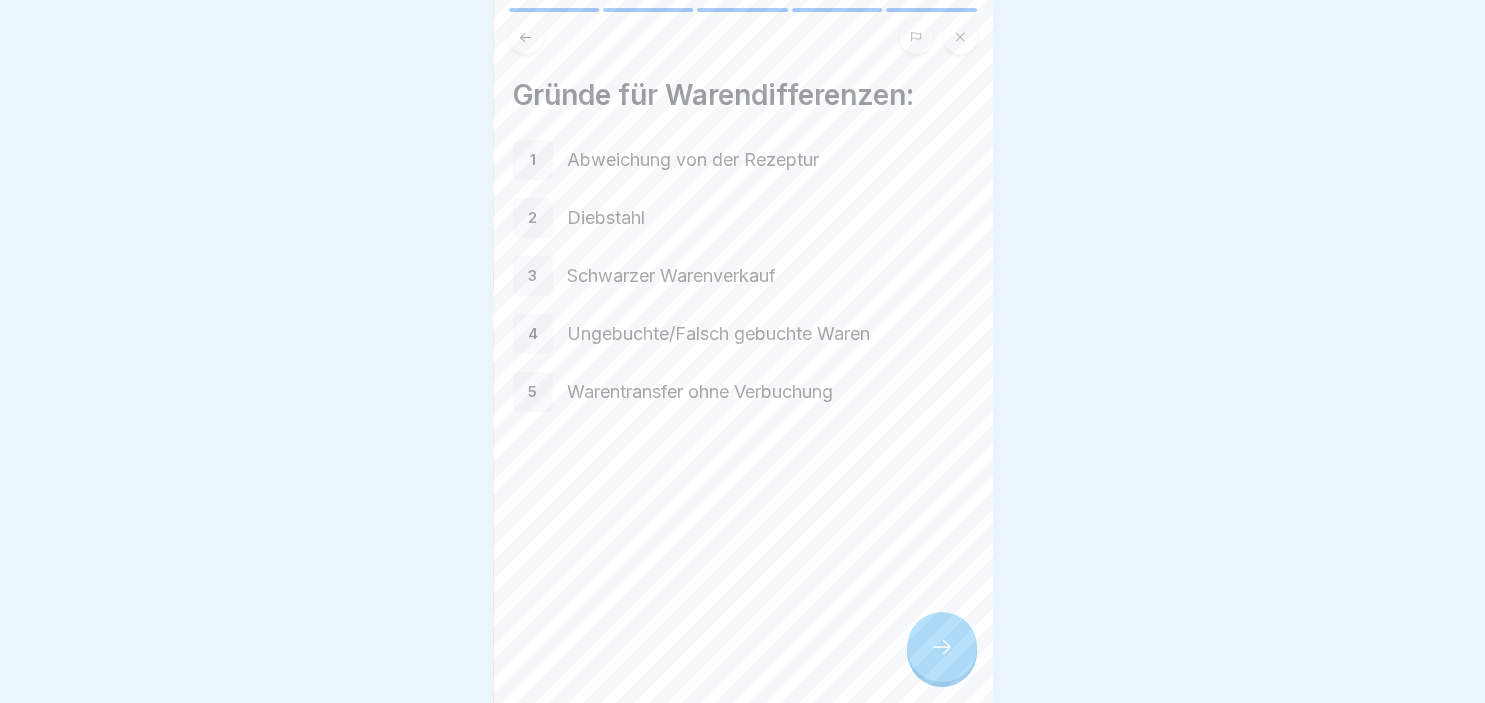 click 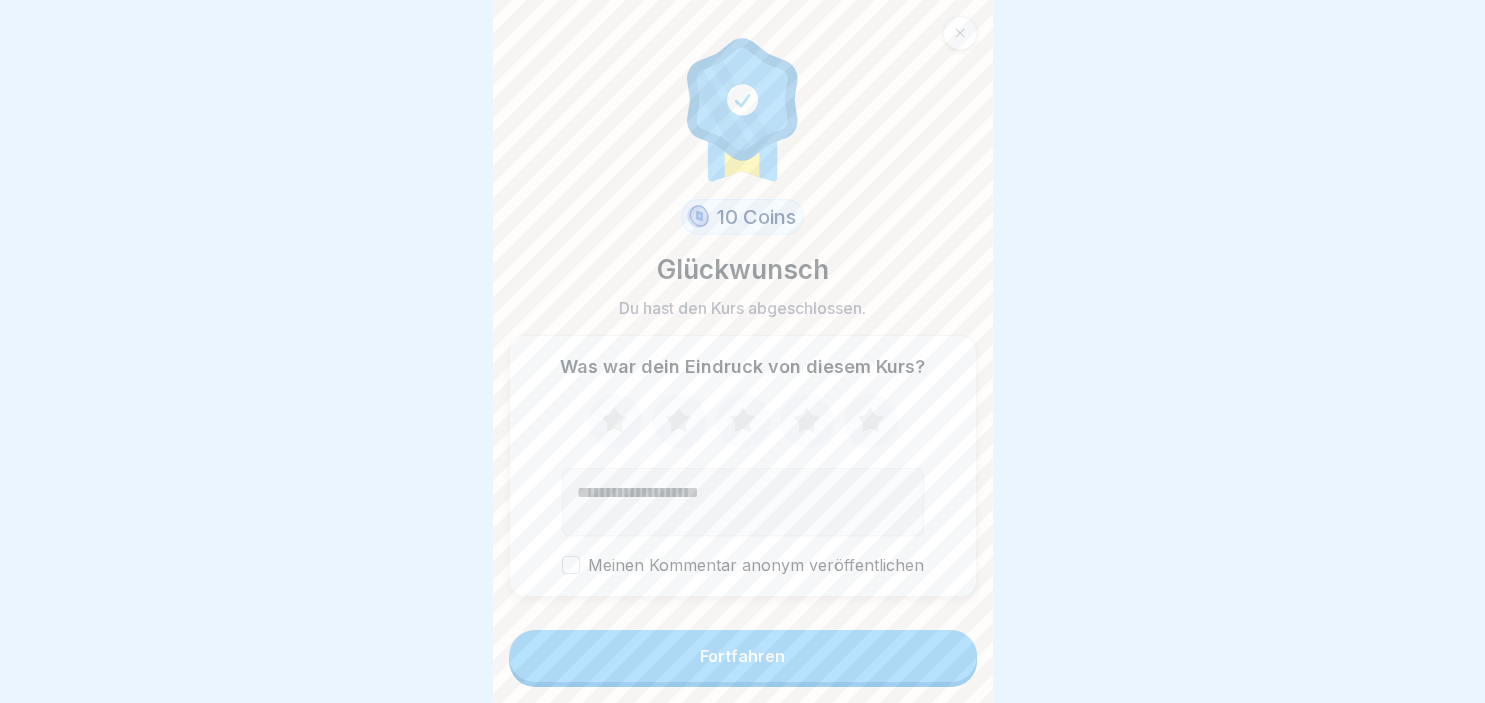 click on "Fortfahren" at bounding box center (743, 656) 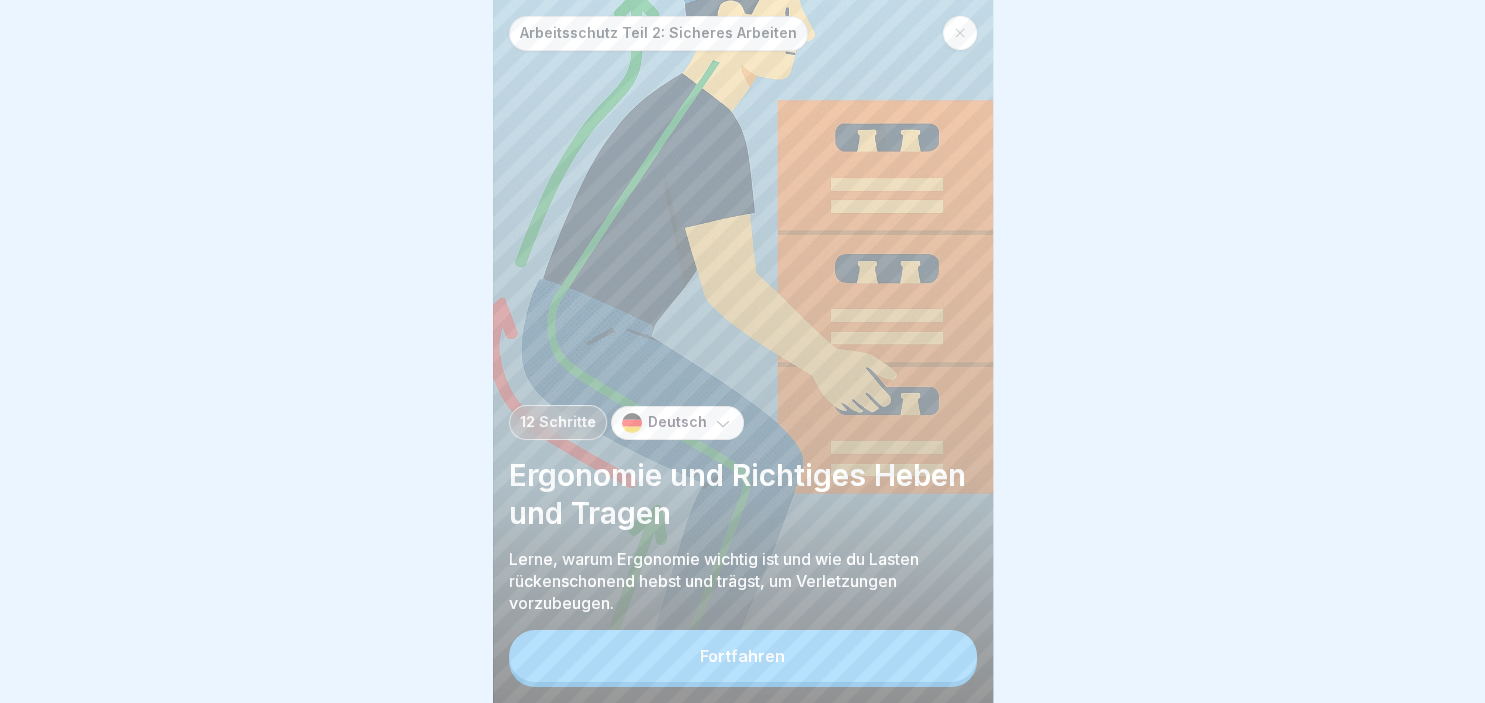 click on "Fortfahren" at bounding box center [743, 656] 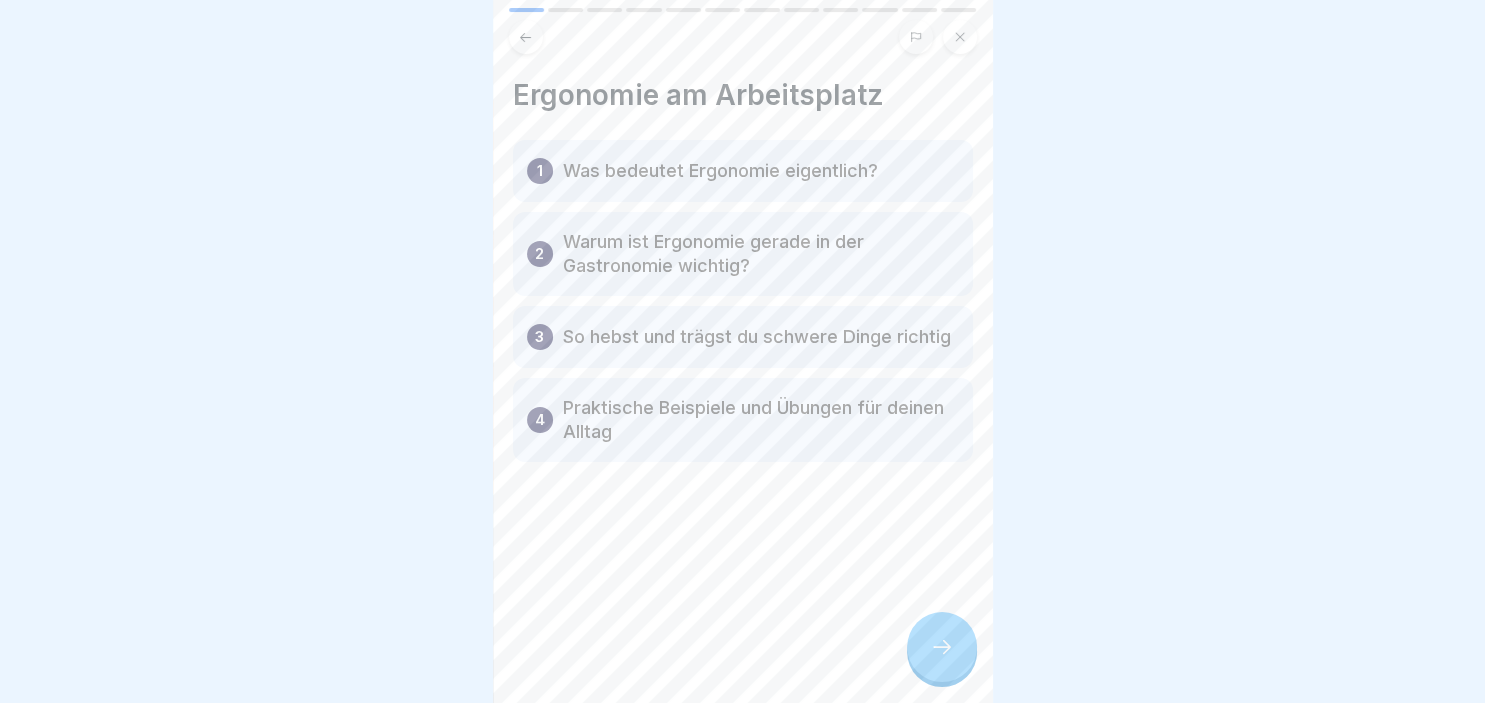 click at bounding box center [942, 647] 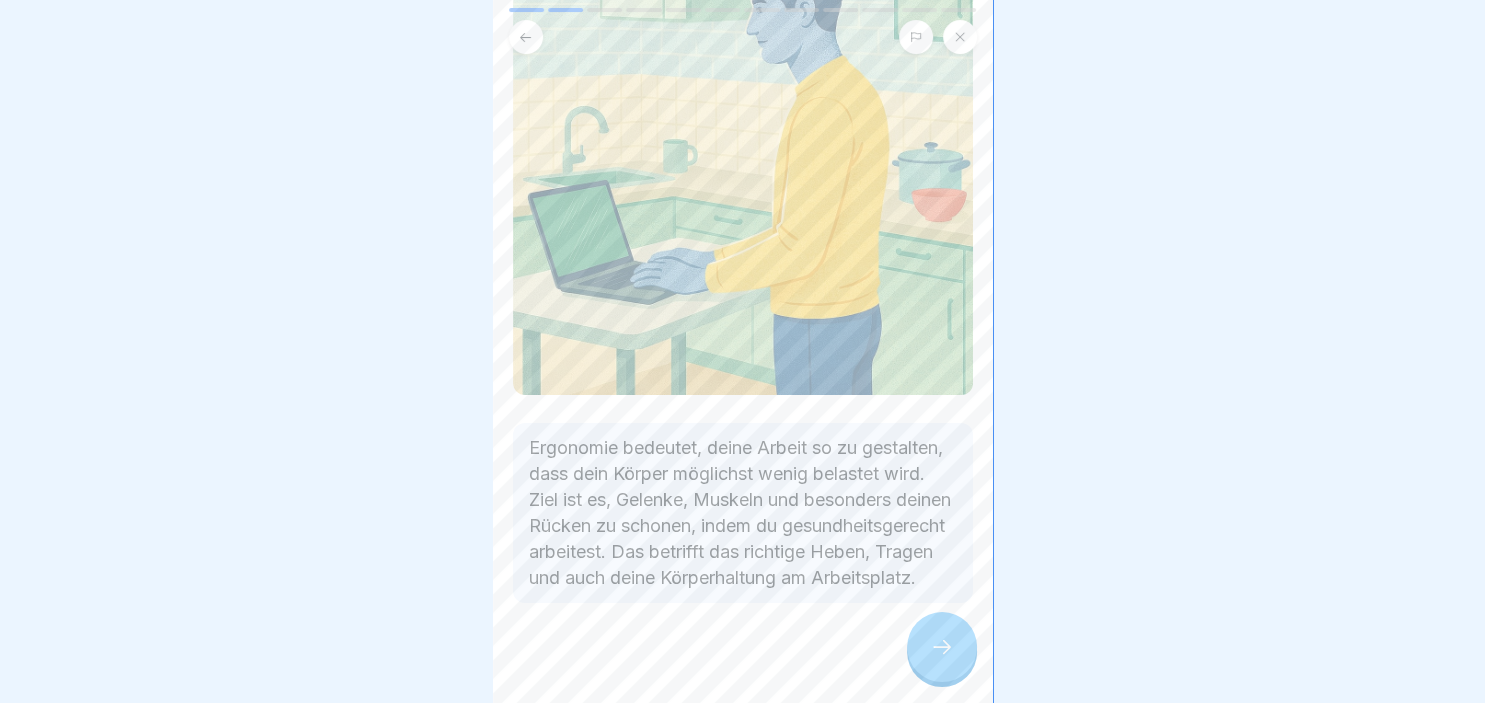 scroll, scrollTop: 277, scrollLeft: 0, axis: vertical 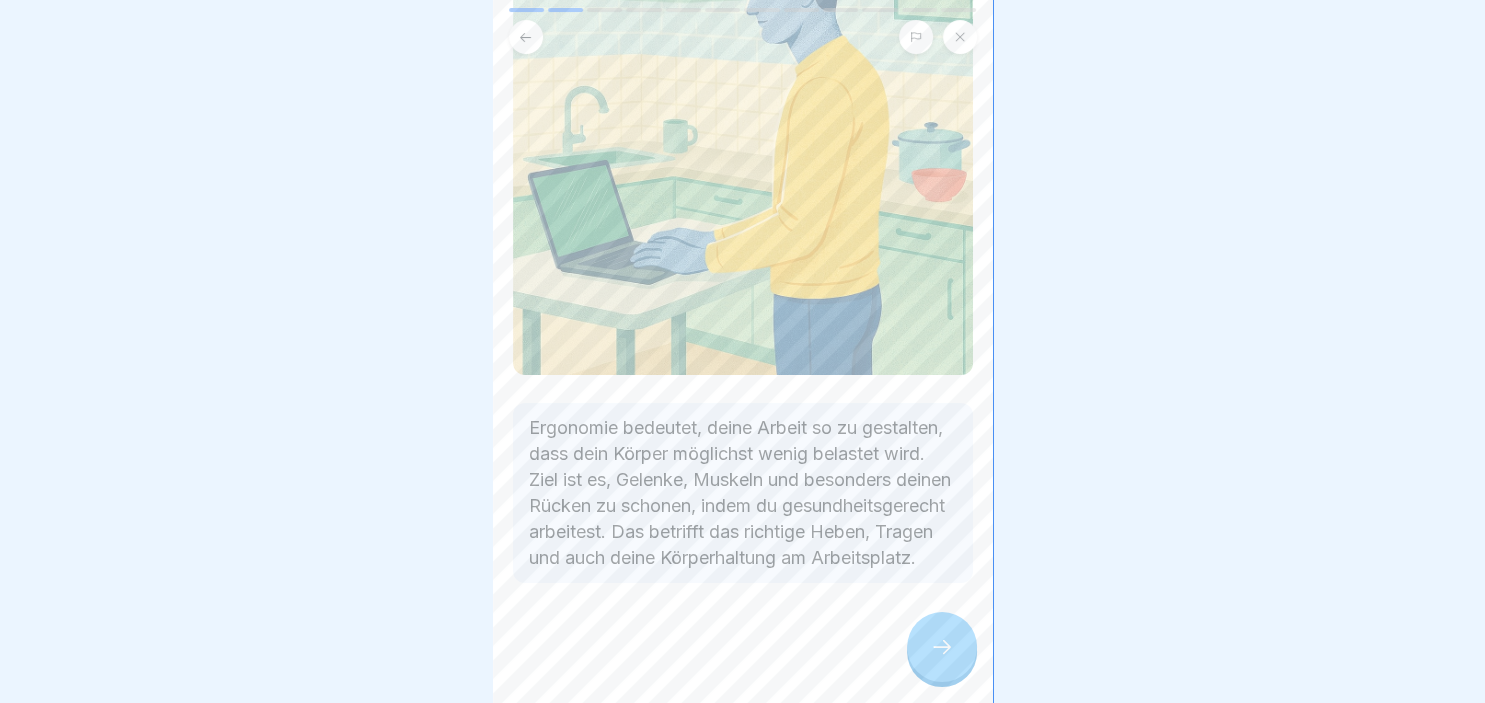 click on "Arbeitsschutz Teil 2: Sicheres Arbeiten 12 Schritte Deutsch Ergonomie und Richtiges Heben und Tragen Lerne, warum Ergonomie wichtig ist und wie du Lasten rückenschonend hebst und trägst, um Verletzungen vorzubeugen. Fortfahren Ergonomie am Arbeitsplatz 1 Was bedeutet Ergonomie eigentlich? 2 Warum ist Ergonomie gerade in der Gastronomie wichtig? 3 So hebst und trägst du schwere Dinge richtig 4 Praktische Beispiele und Übungen für deinen Alltag Was bedeutet Ergonomie am Arbeitsplatz? Ergonomie bedeutet, deine Arbeit so zu gestalten, dass dein Körper möglichst wenig belastet wird. Ziel ist es, Gelenke, Muskeln und besonders deinen Rücken zu schonen, indem du gesundheitsgerecht arbeitest. Das betrifft das richtige Heben, Tragen und auch deine Körperhaltung am Arbeitsplatz. Es ist egal, wie nah du eine Getränkekiste beim Tragen an deinem Körper hältst. Ist das richtig oder falsch? Richtig Falsch Bleib fit bei der Arbeit! Warum Ergonomie gerade in der Gastronomie so wichtig ist A Schneller zu arbeiten B" at bounding box center [742, 351] 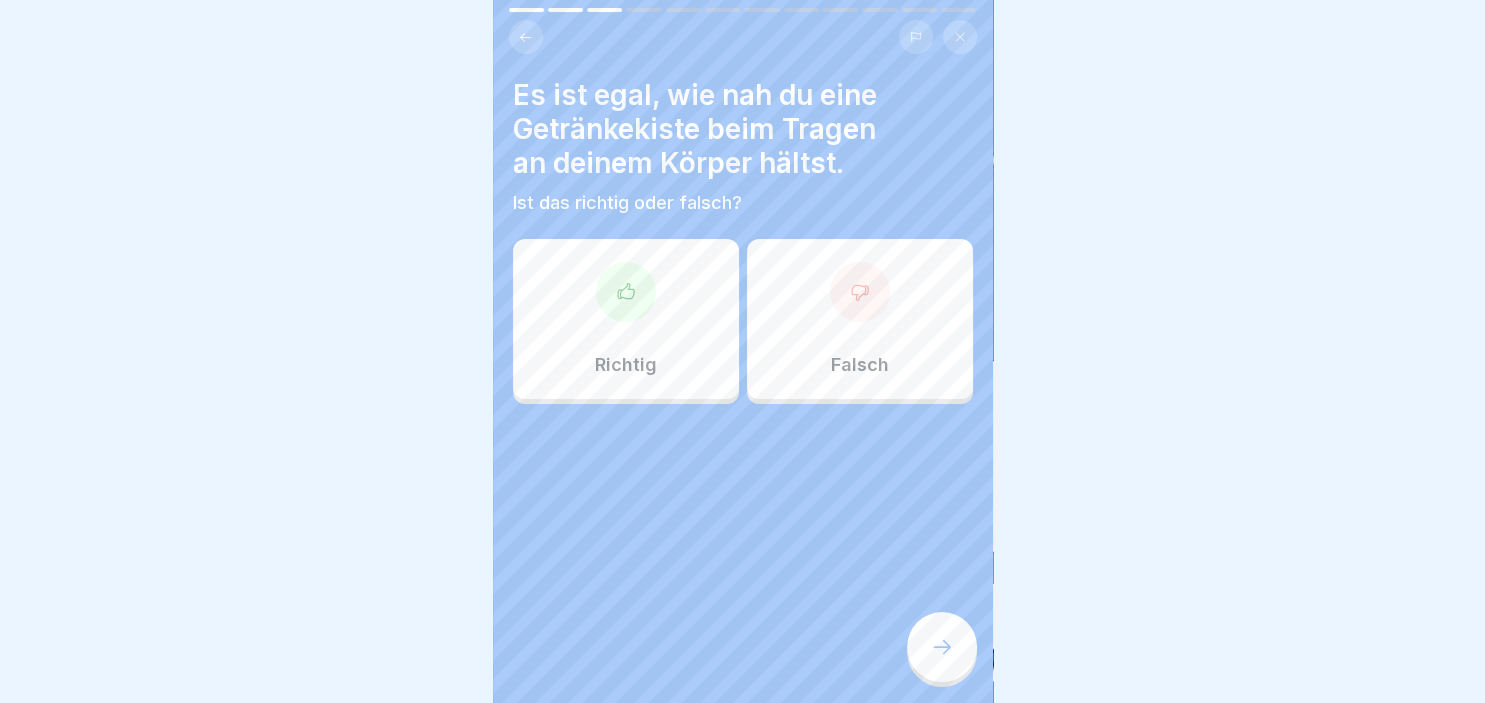 click on "Falsch" at bounding box center (860, 319) 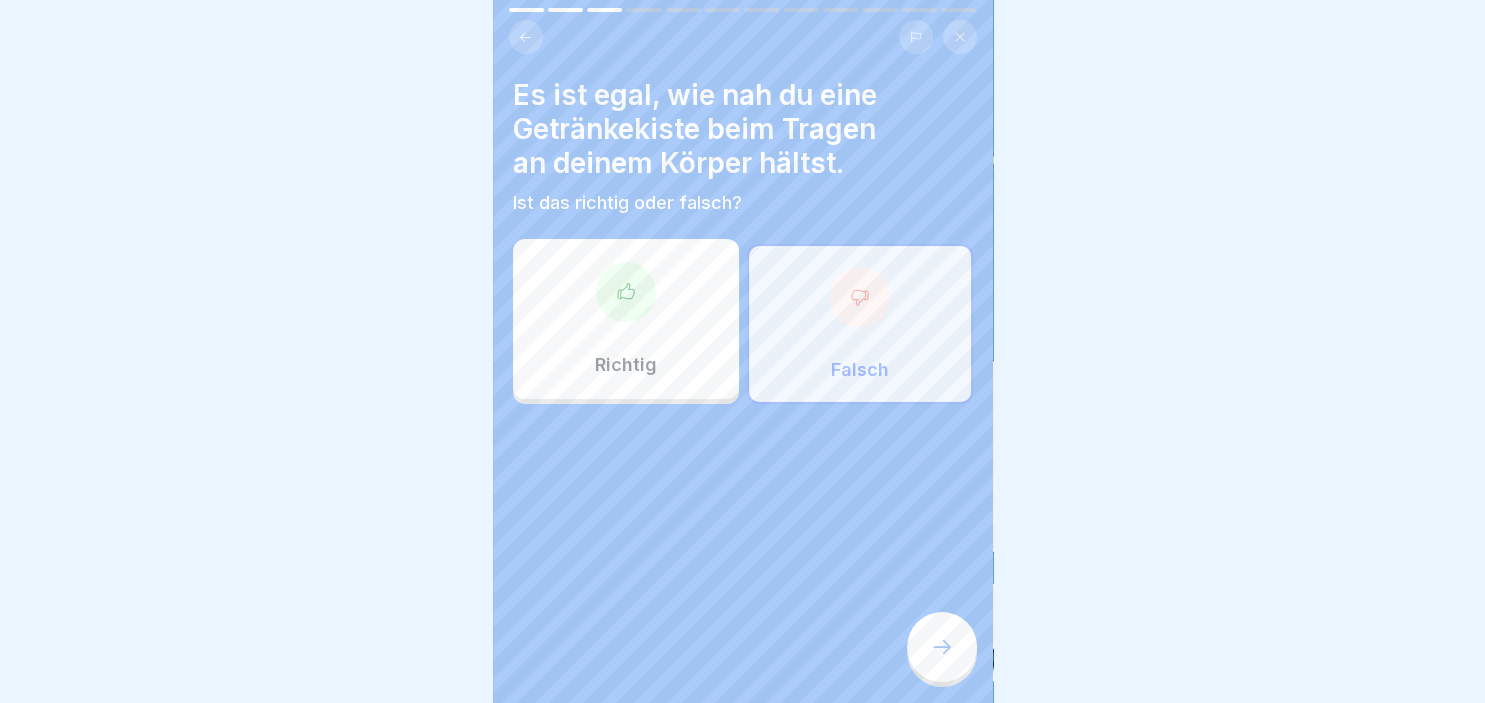 click at bounding box center (942, 647) 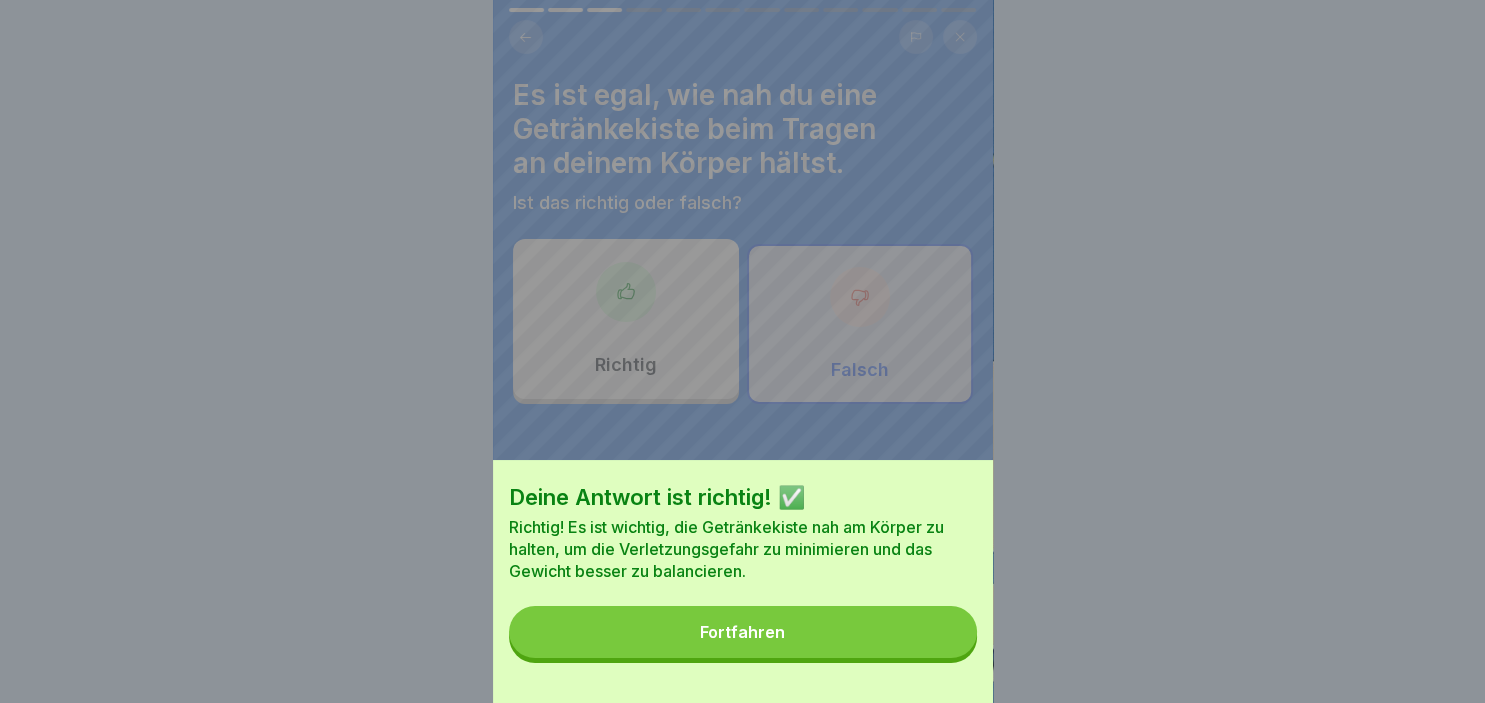 click on "Fortfahren" at bounding box center [743, 632] 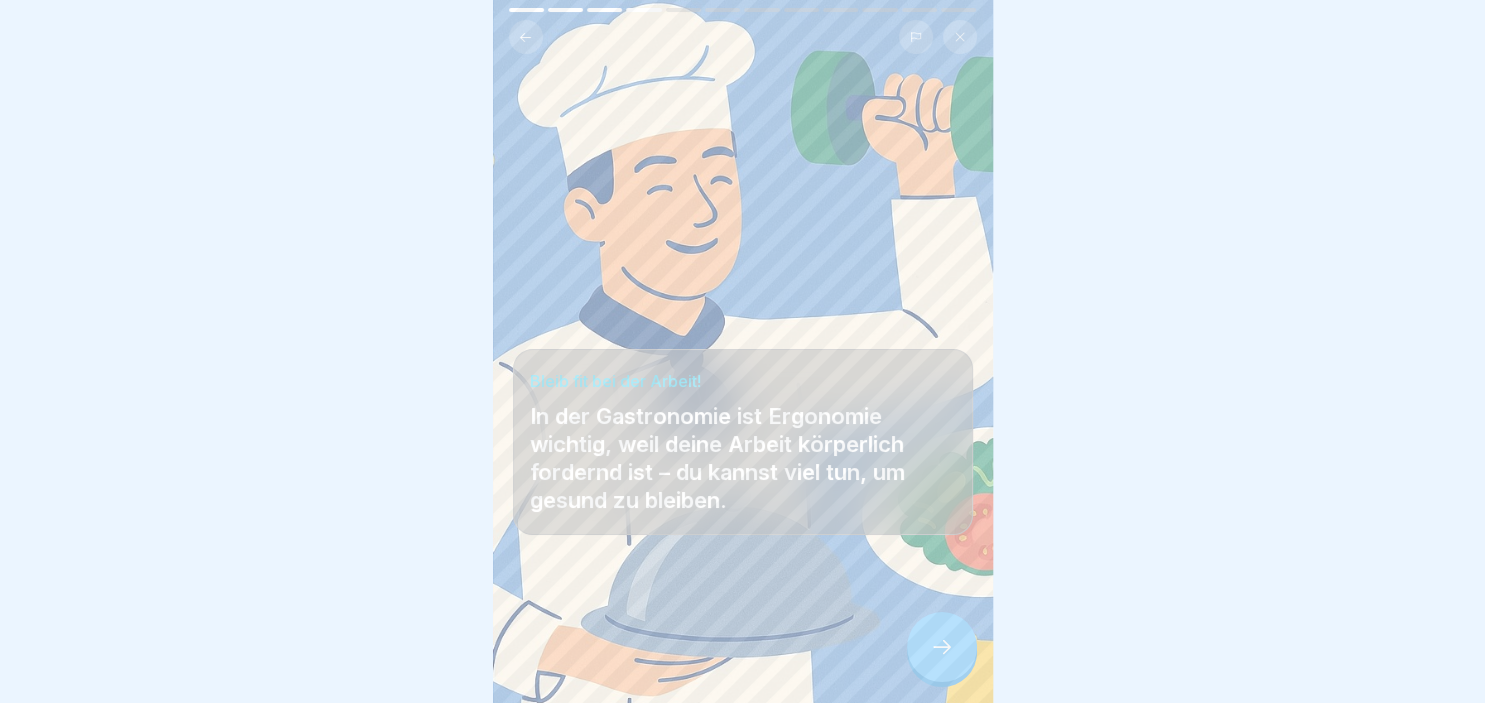 click 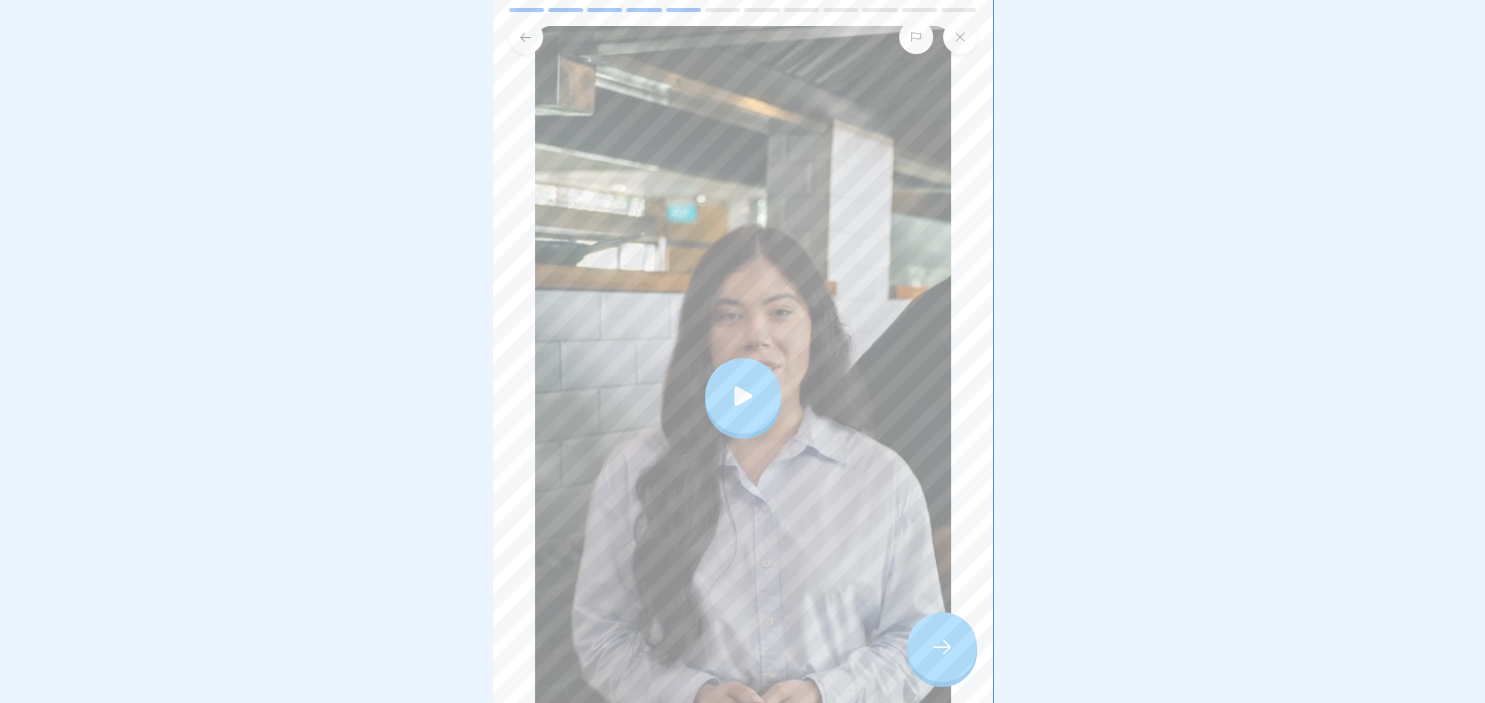click on "Warum Ergonomie gerade in der Gastronomie so wichtig ist" at bounding box center (743, 351) 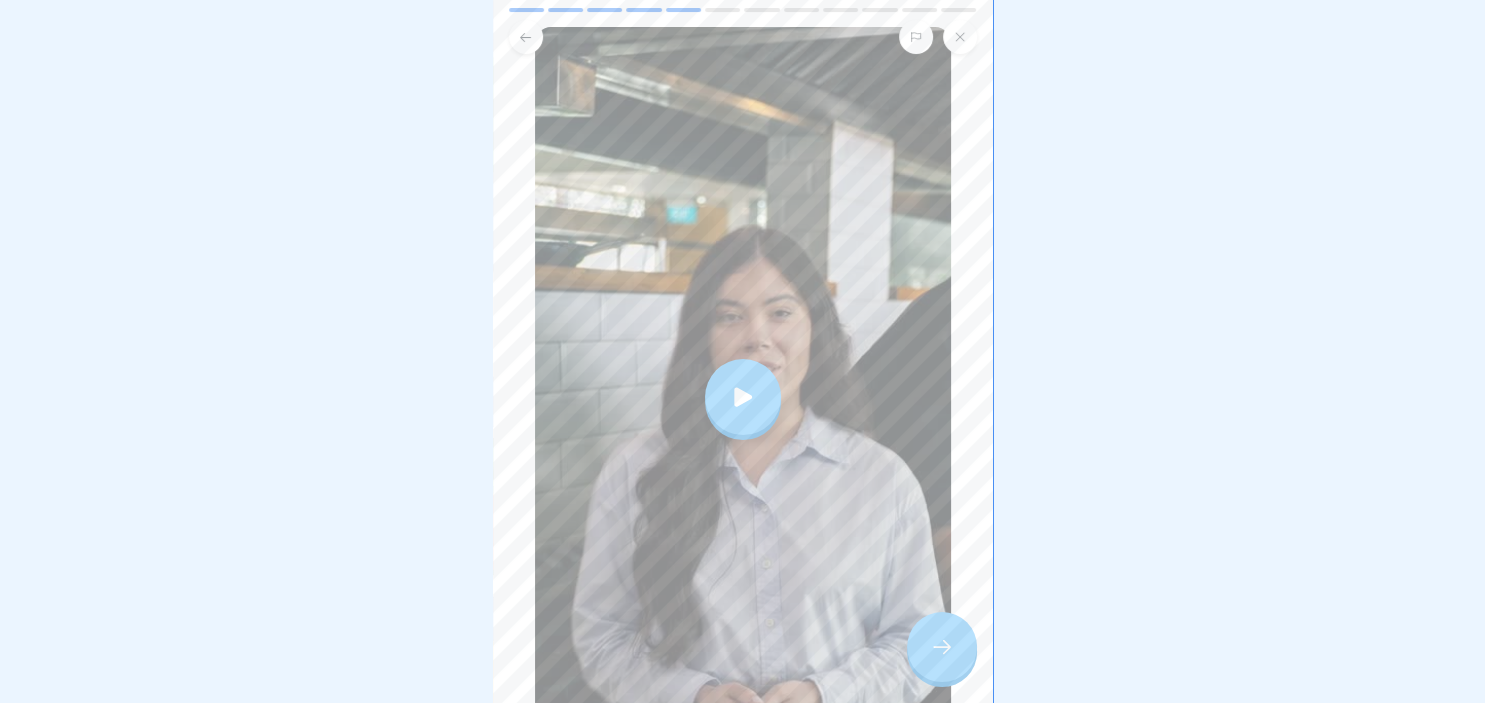 click at bounding box center [743, 397] 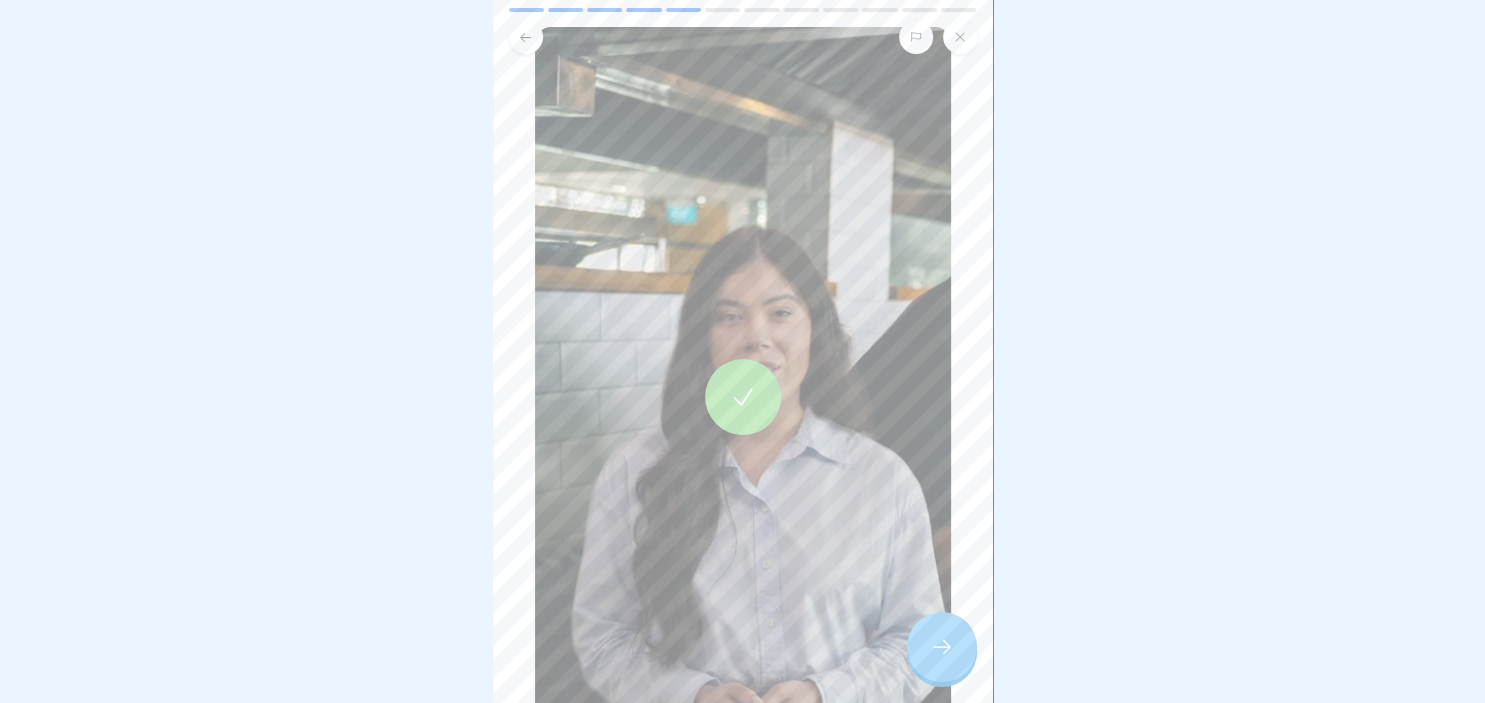 click 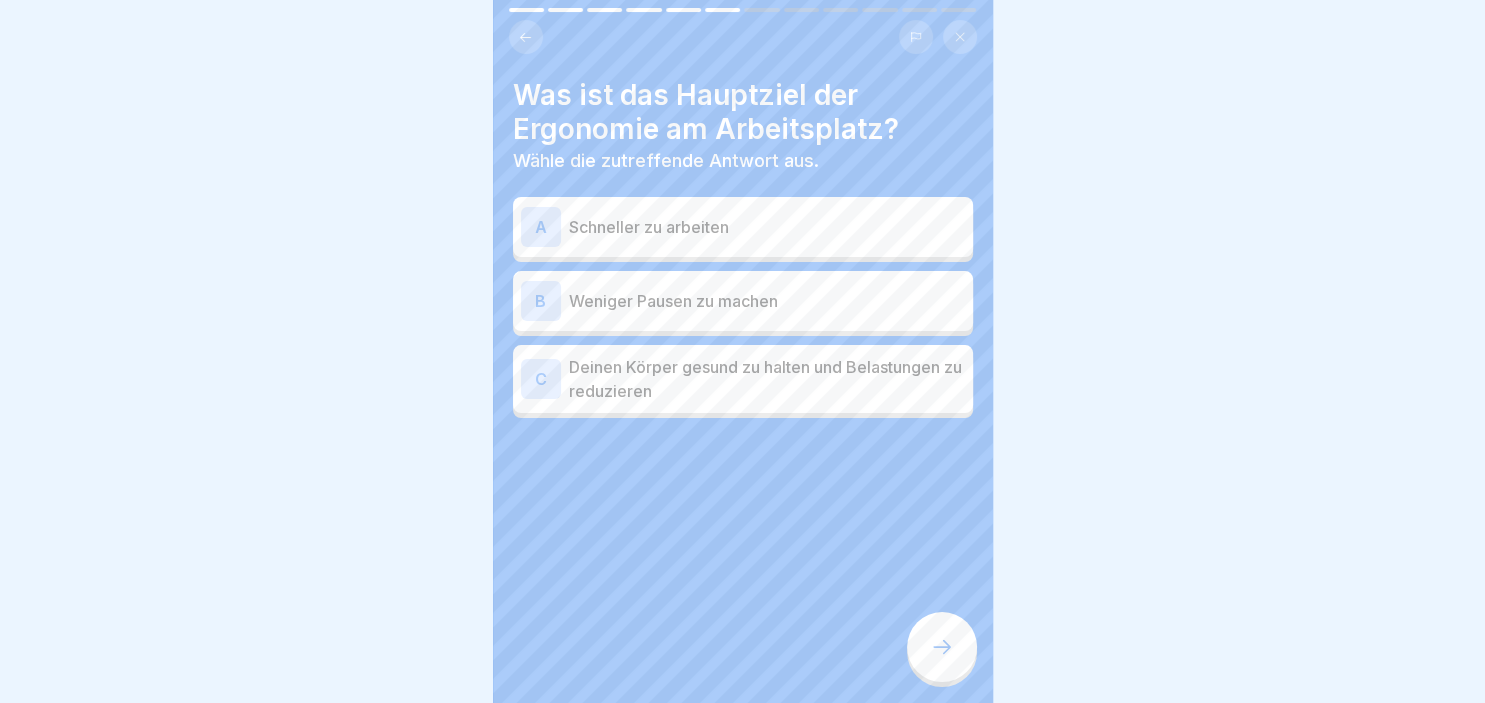 click on "C" at bounding box center (541, 379) 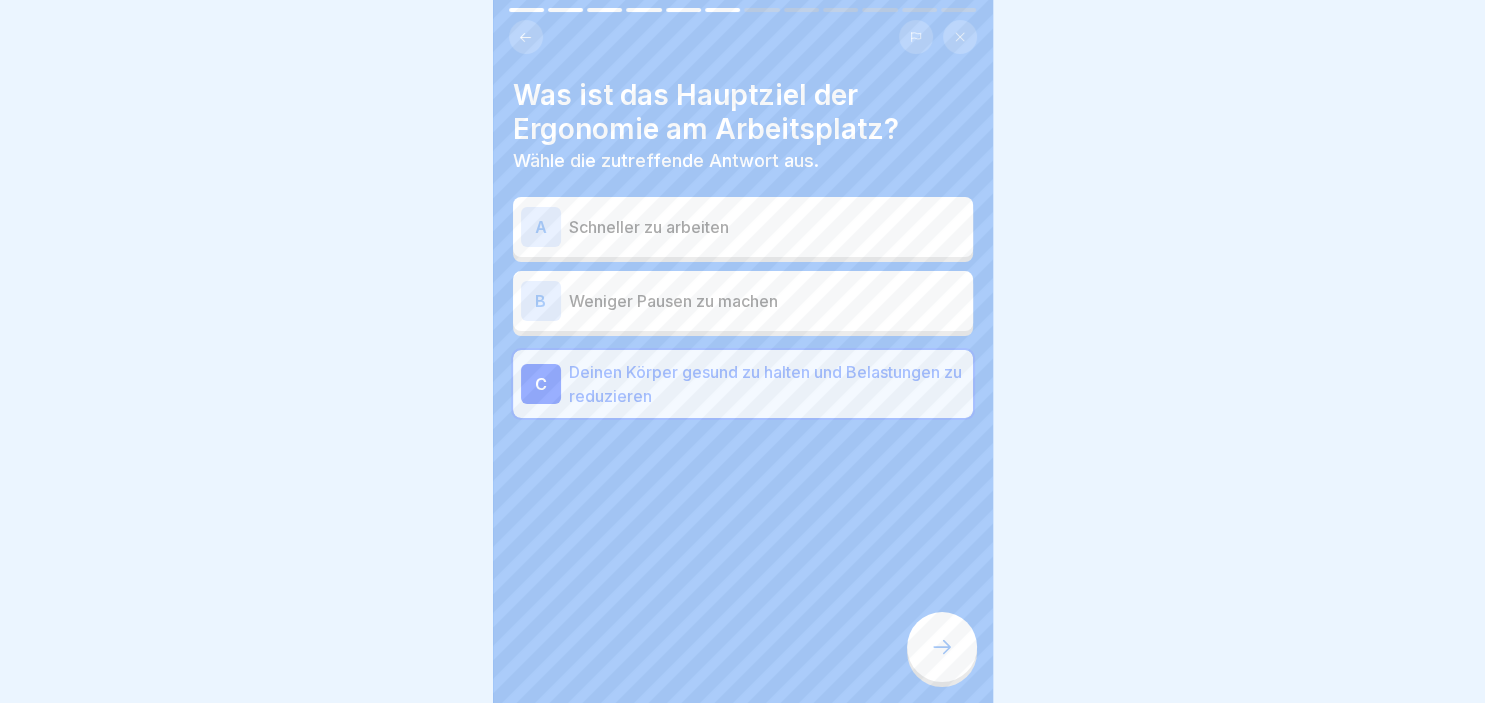 click 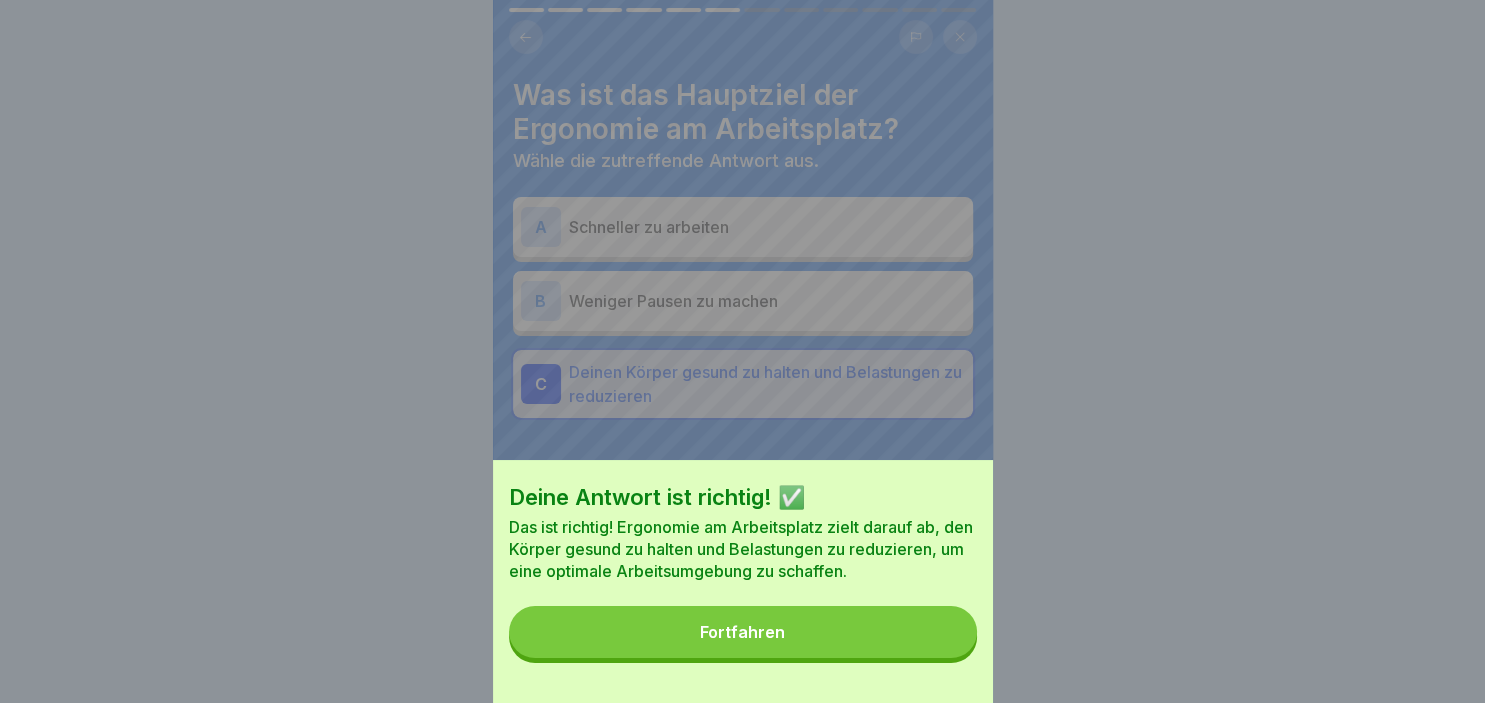 click on "Fortfahren" at bounding box center [743, 632] 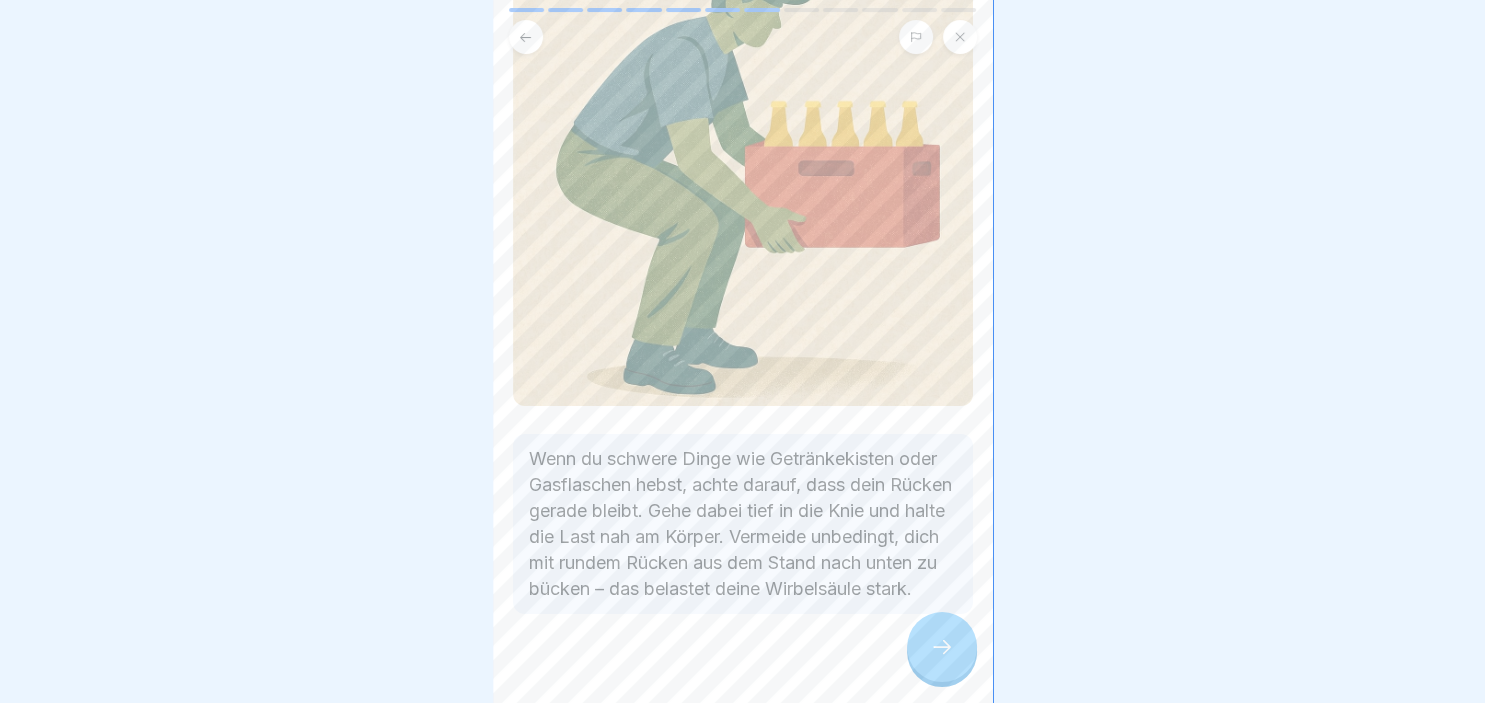 click on "Arbeitsschutz Teil 2: Sicheres Arbeiten 12 Schritte Deutsch Ergonomie und Richtiges Heben und Tragen Lerne, warum Ergonomie wichtig ist und wie du Lasten rückenschonend hebst und trägst, um Verletzungen vorzubeugen. Fortfahren Ergonomie am Arbeitsplatz 1 Was bedeutet Ergonomie eigentlich? 2 Warum ist Ergonomie gerade in der Gastronomie wichtig? 3 So hebst und trägst du schwere Dinge richtig 4 Praktische Beispiele und Übungen für deinen Alltag Was bedeutet Ergonomie am Arbeitsplatz? Ergonomie bedeutet, deine Arbeit so zu gestalten, dass dein Körper möglichst wenig belastet wird. Ziel ist es, Gelenke, Muskeln und besonders deinen Rücken zu schonen, indem du gesundheitsgerecht arbeitest. Das betrifft das richtige Heben, Tragen und auch deine Körperhaltung am Arbeitsplatz. Es ist egal, wie nah du eine Getränkekiste beim Tragen an deinem Körper hältst. Ist das richtig oder falsch? Richtig Falsch Bleib fit bei der Arbeit! Warum Ergonomie gerade in der Gastronomie so wichtig ist A Schneller zu arbeiten B" at bounding box center [742, 351] 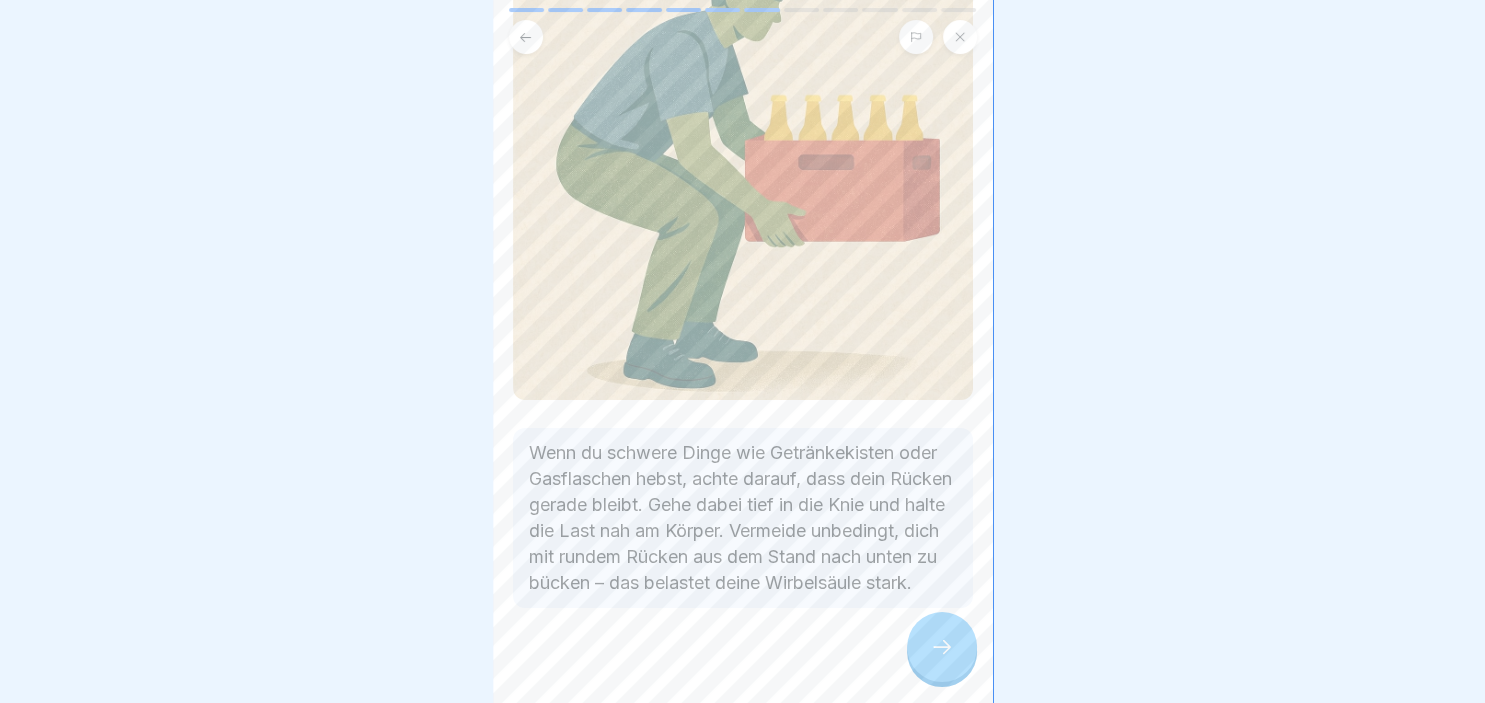 click at bounding box center [743, 668] 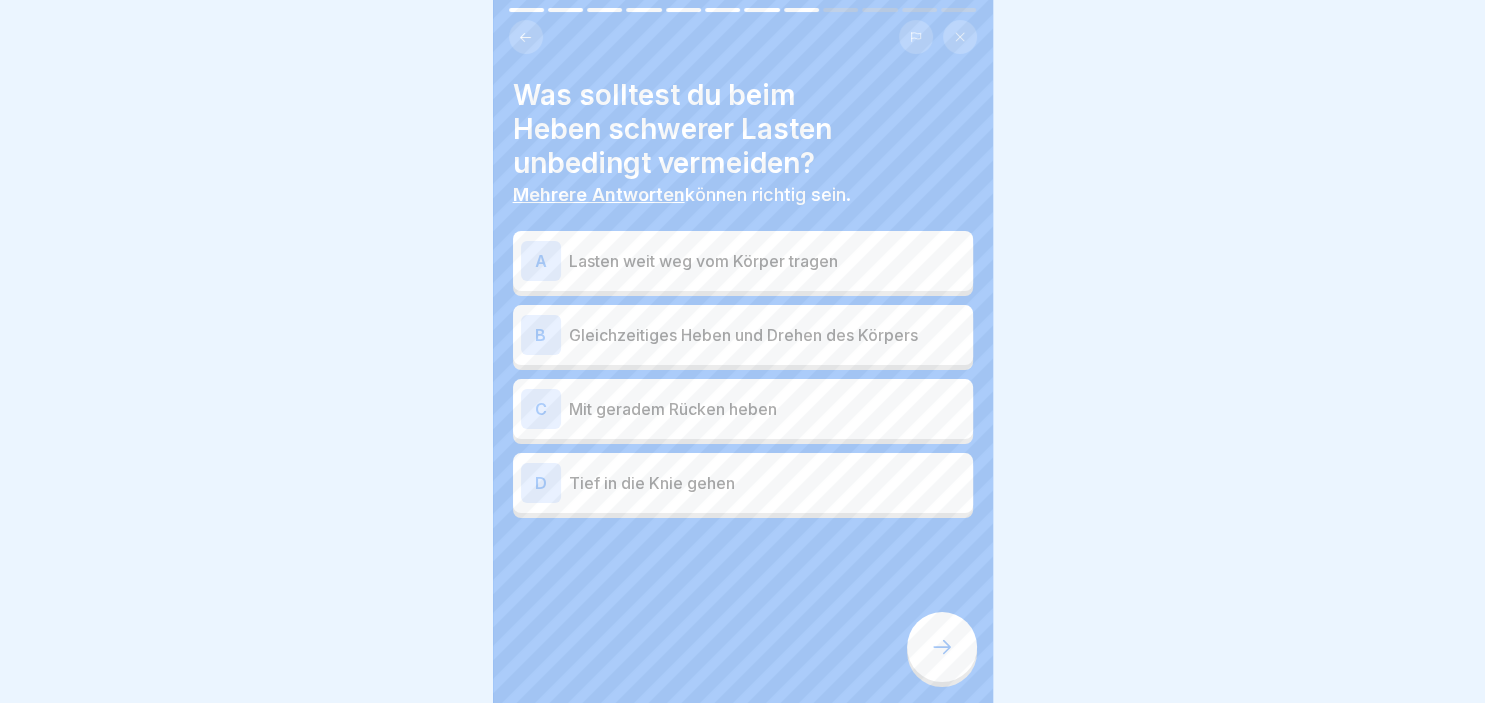 click on "A" at bounding box center (541, 261) 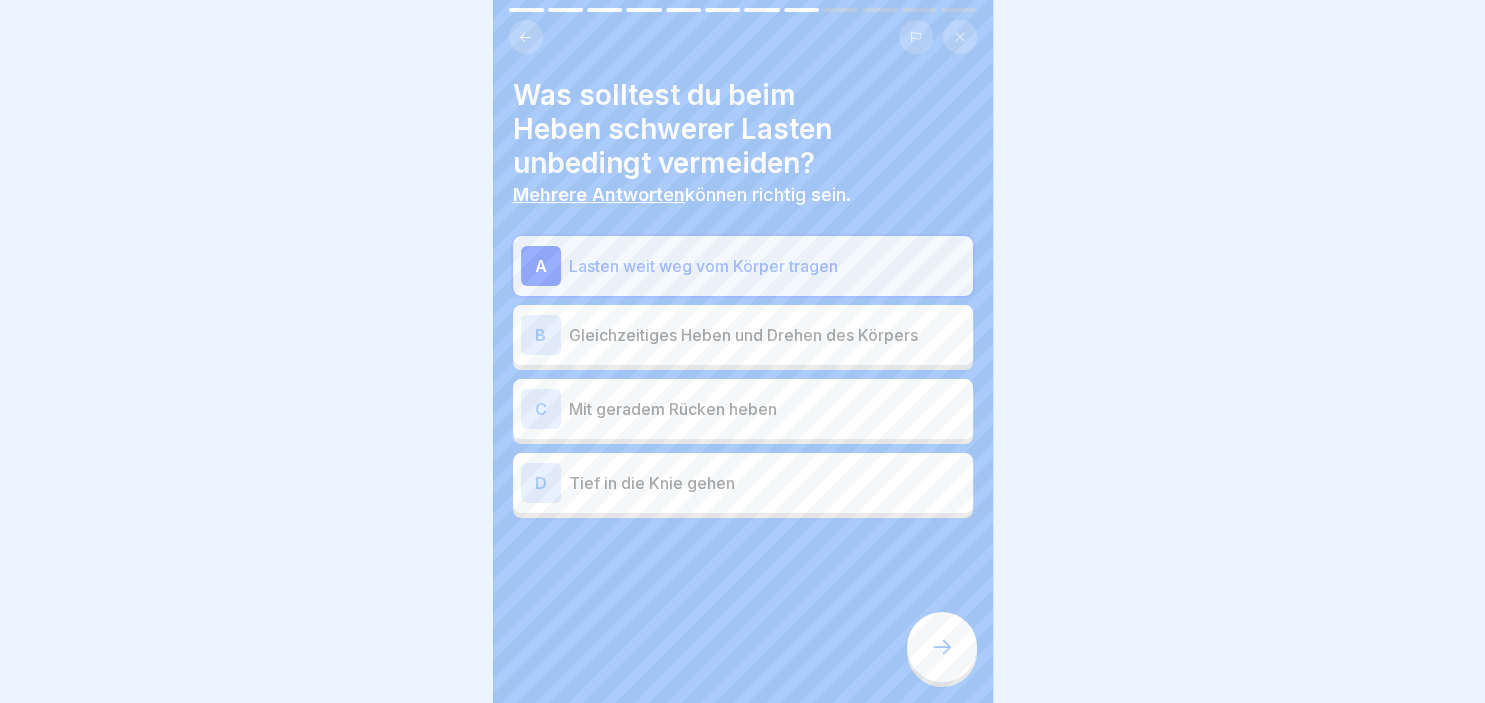 click on "B" at bounding box center (541, 335) 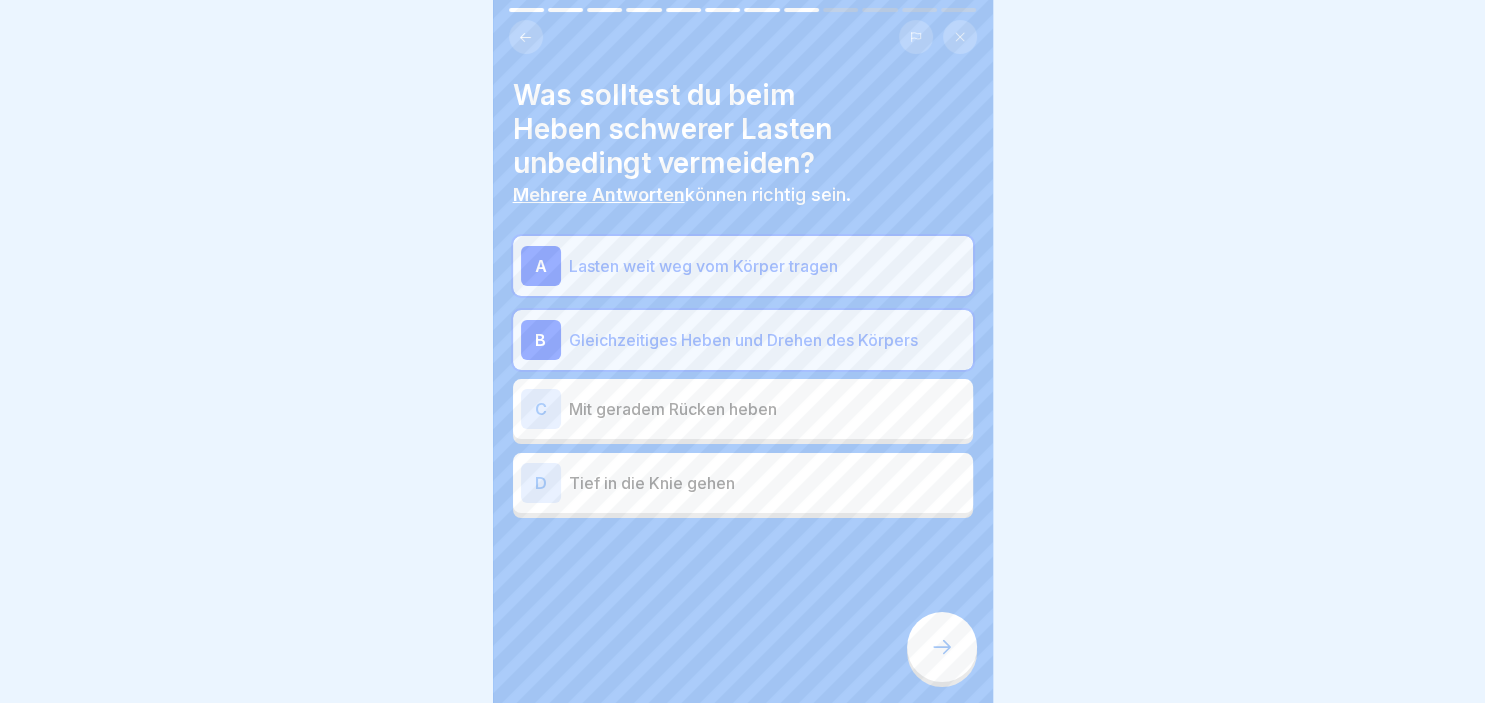 click 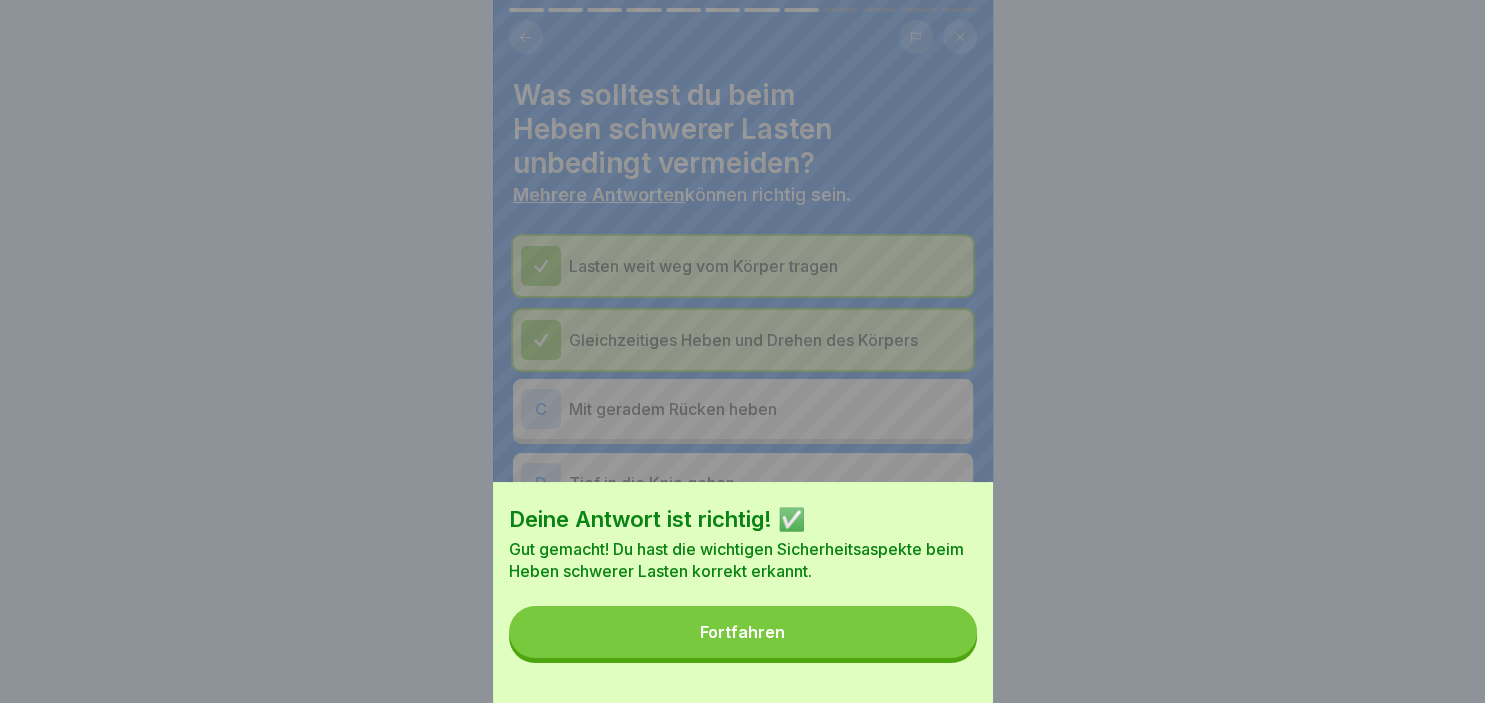 click on "Fortfahren" at bounding box center [743, 632] 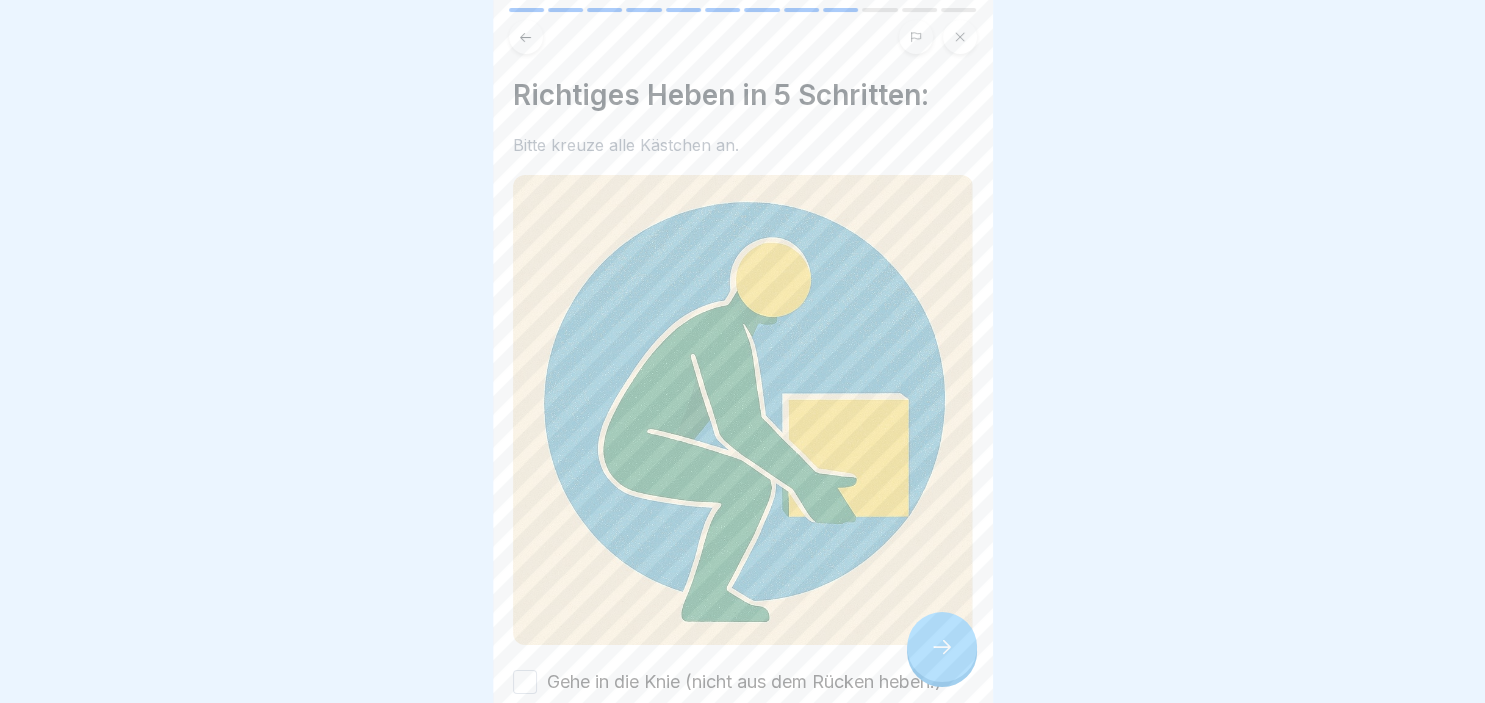 click on "Richtiges Heben in 5 Schritten: Bitte kreuze alle Kästchen an. Gehe in die Knie (nicht aus dem Rücken heben!) Halte den Rücken gerade Last nah am Körper tragen Langsam und kontrolliert hochheben Erst komplett aufrichten, dann drehen oder bewegen" at bounding box center [743, 491] 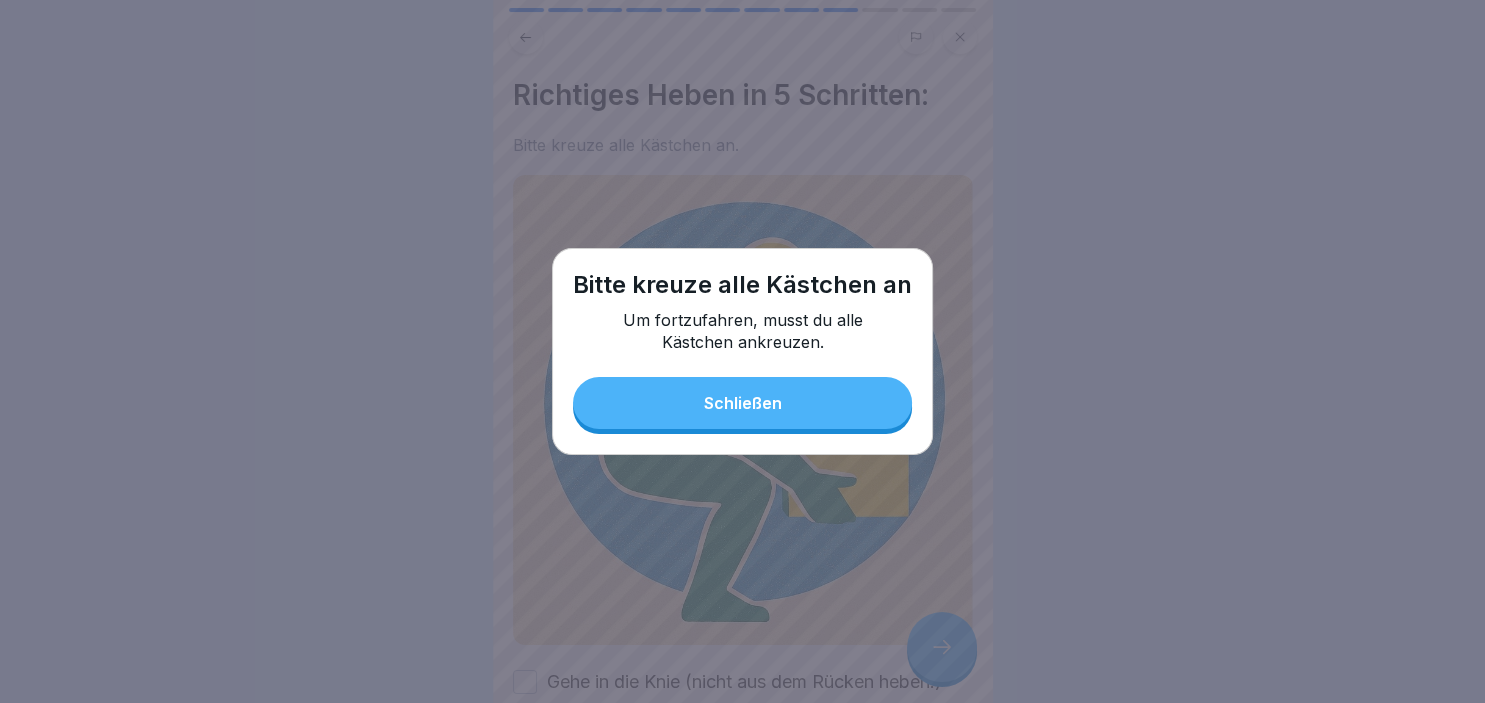 click on "Schließen" at bounding box center [742, 403] 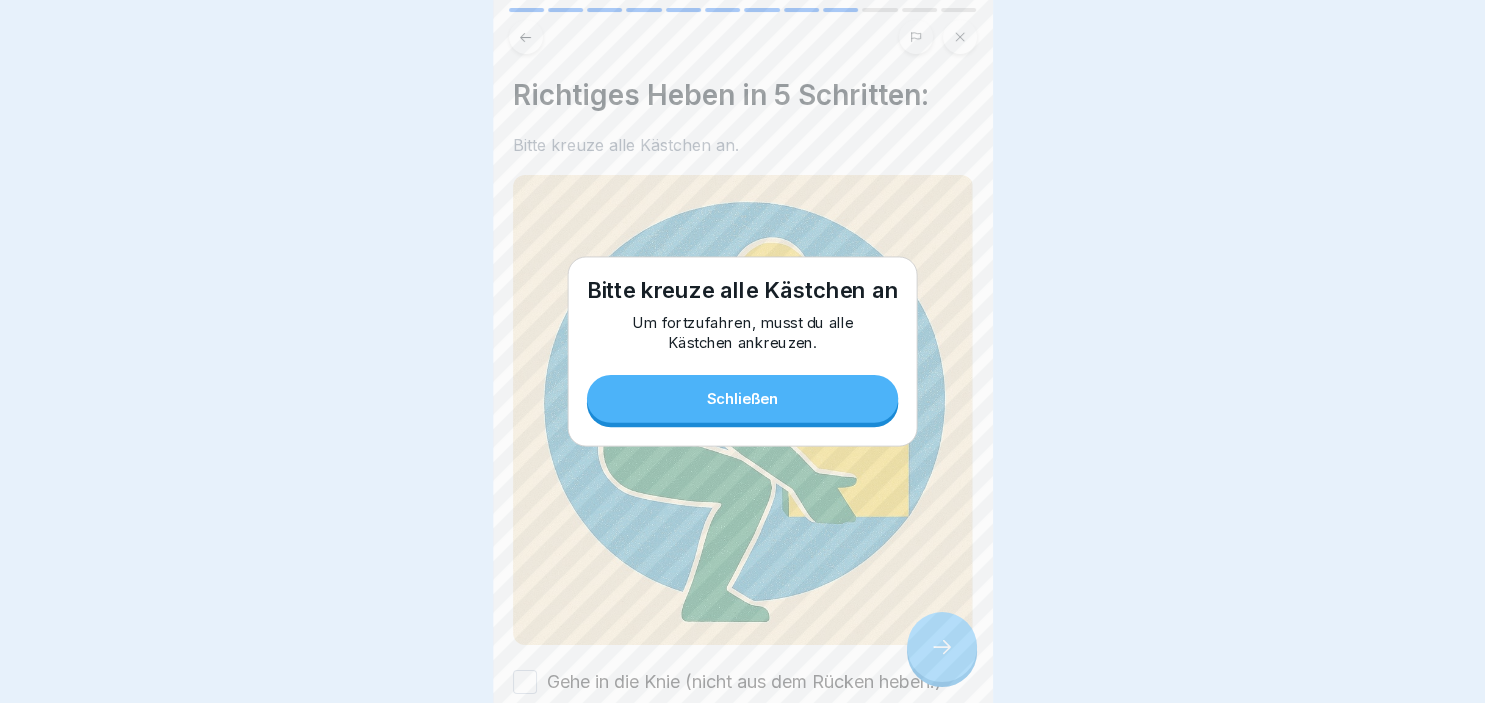 scroll, scrollTop: 277, scrollLeft: 0, axis: vertical 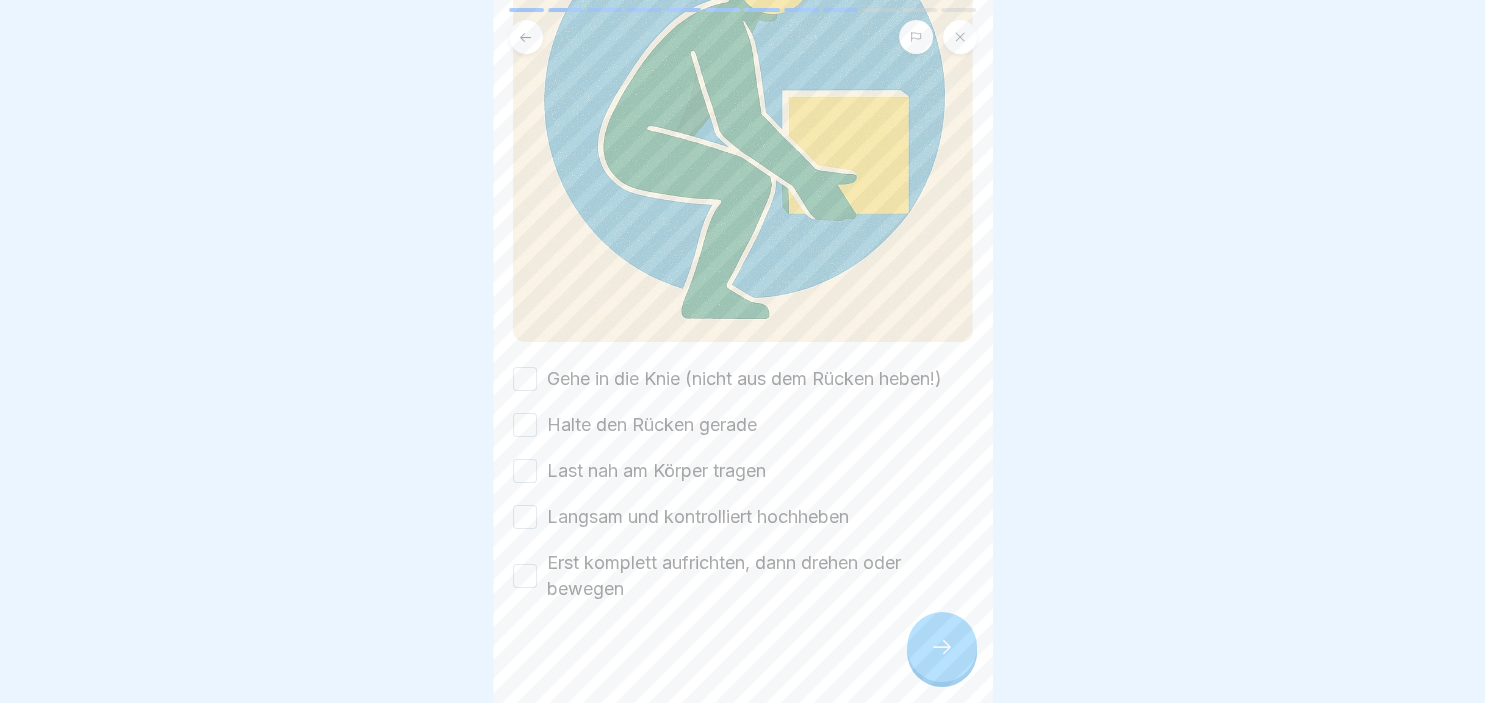 click on "Arbeitsschutz Teil 2: Sicheres Arbeiten 12 Schritte Deutsch Ergonomie und Richtiges Heben und Tragen Lerne, warum Ergonomie wichtig ist und wie du Lasten rückenschonend hebst und trägst, um Verletzungen vorzubeugen. Fortfahren Ergonomie am Arbeitsplatz 1 Was bedeutet Ergonomie eigentlich? 2 Warum ist Ergonomie gerade in der Gastronomie wichtig? 3 So hebst und trägst du schwere Dinge richtig 4 Praktische Beispiele und Übungen für deinen Alltag Was bedeutet Ergonomie am Arbeitsplatz? Ergonomie bedeutet, deine Arbeit so zu gestalten, dass dein Körper möglichst wenig belastet wird. Ziel ist es, Gelenke, Muskeln und besonders deinen Rücken zu schonen, indem du gesundheitsgerecht arbeitest. Das betrifft das richtige Heben, Tragen und auch deine Körperhaltung am Arbeitsplatz. Es ist egal, wie nah du eine Getränkekiste beim Tragen an deinem Körper hältst. Ist das richtig oder falsch? Richtig Falsch Bleib fit bei der Arbeit! Warum Ergonomie gerade in der Gastronomie so wichtig ist A Schneller zu arbeiten B" at bounding box center (742, 351) 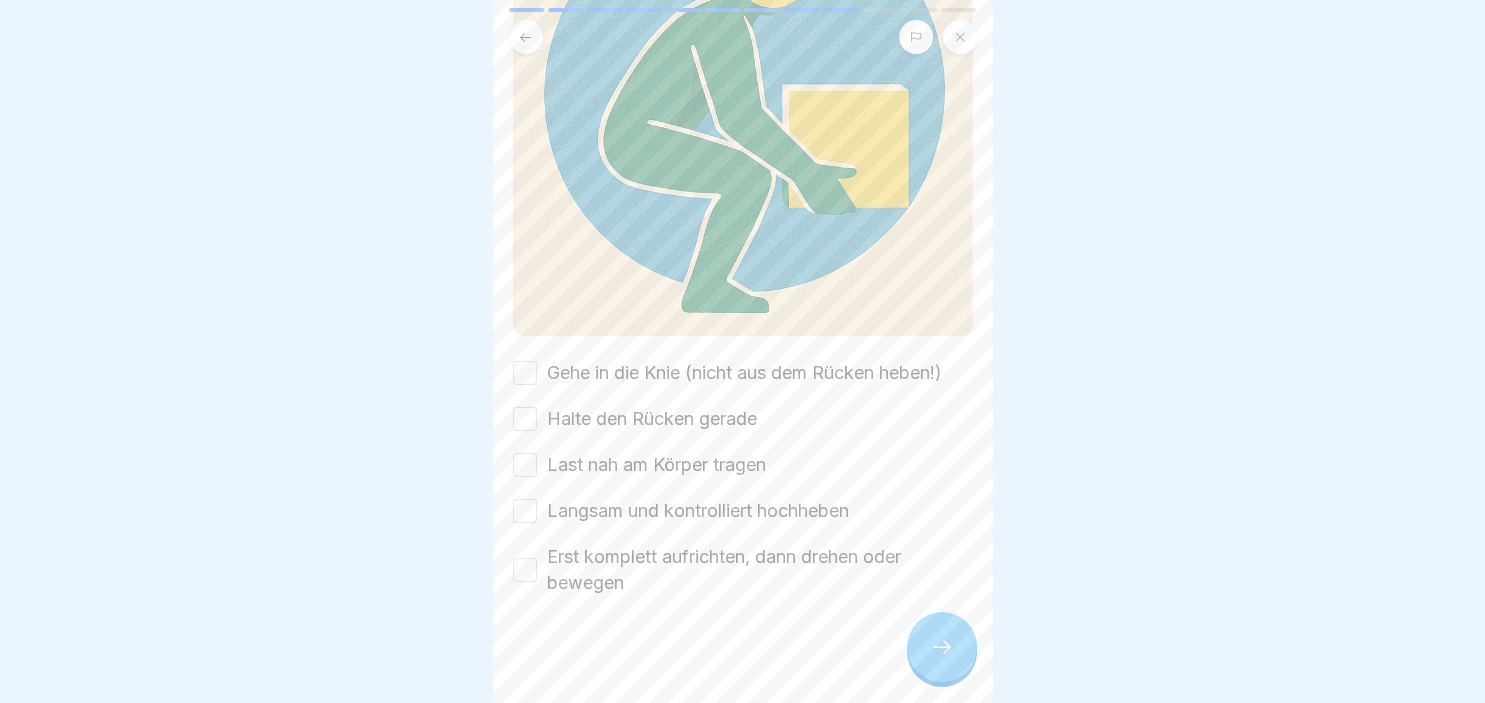 click on "Gehe in die Knie (nicht aus dem Rücken heben!)" at bounding box center (525, 373) 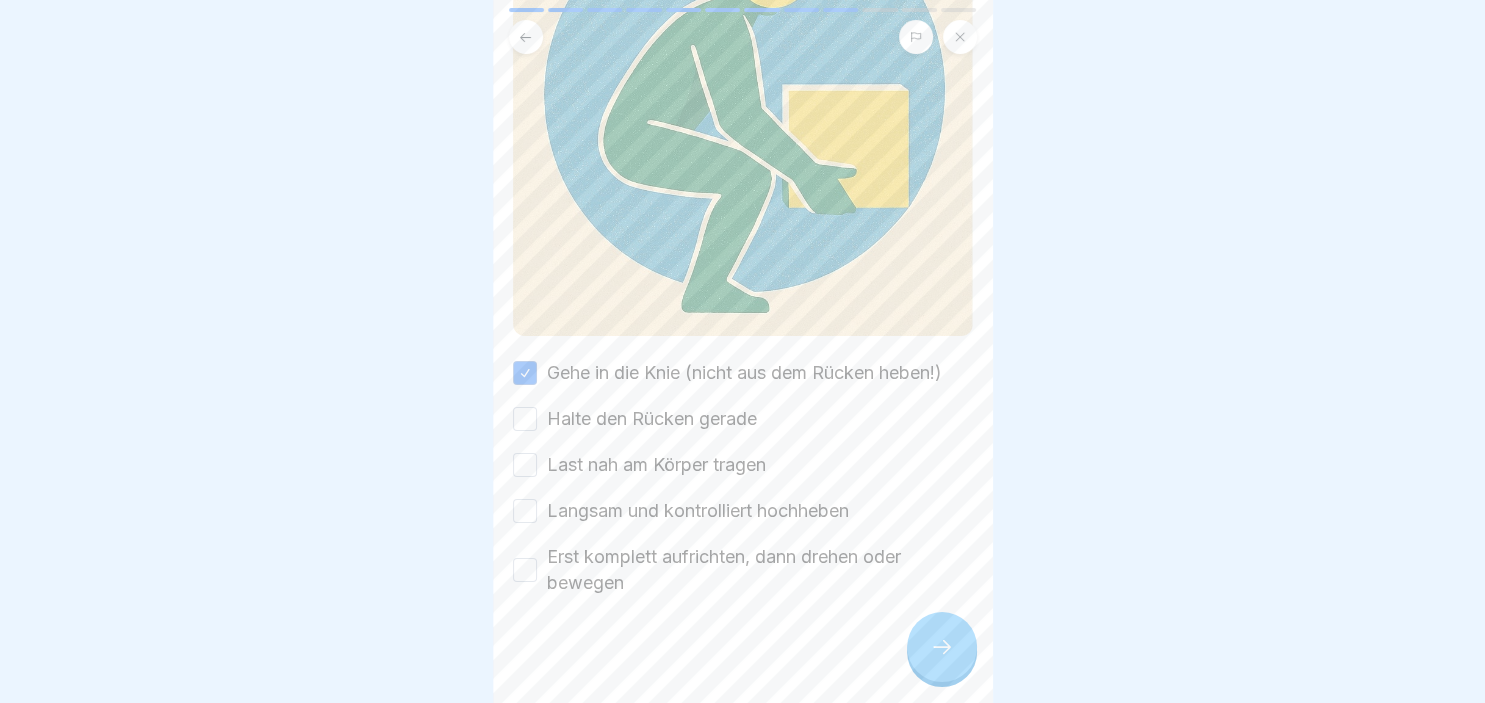 click on "Halte den Rücken gerade" at bounding box center [525, 419] 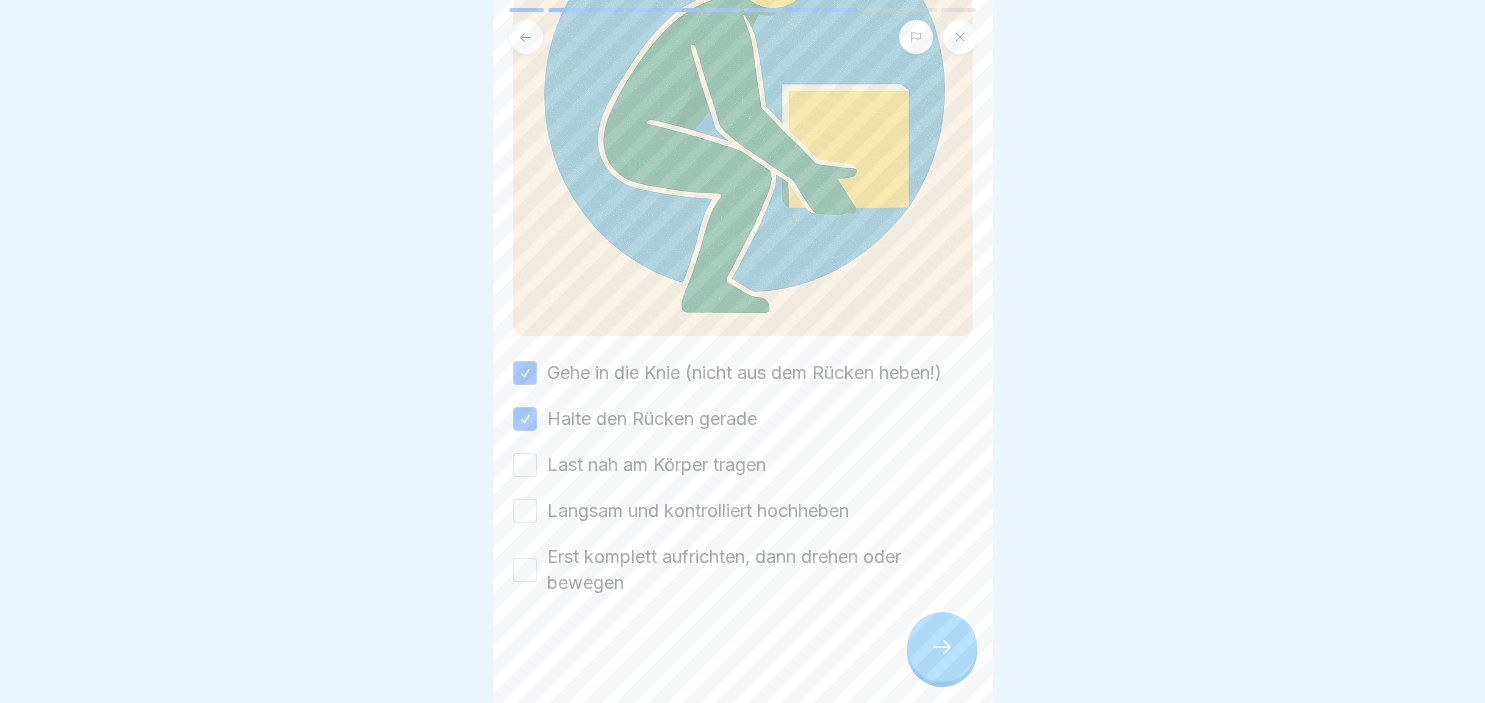 click on "Last nah am Körper tragen" at bounding box center [525, 465] 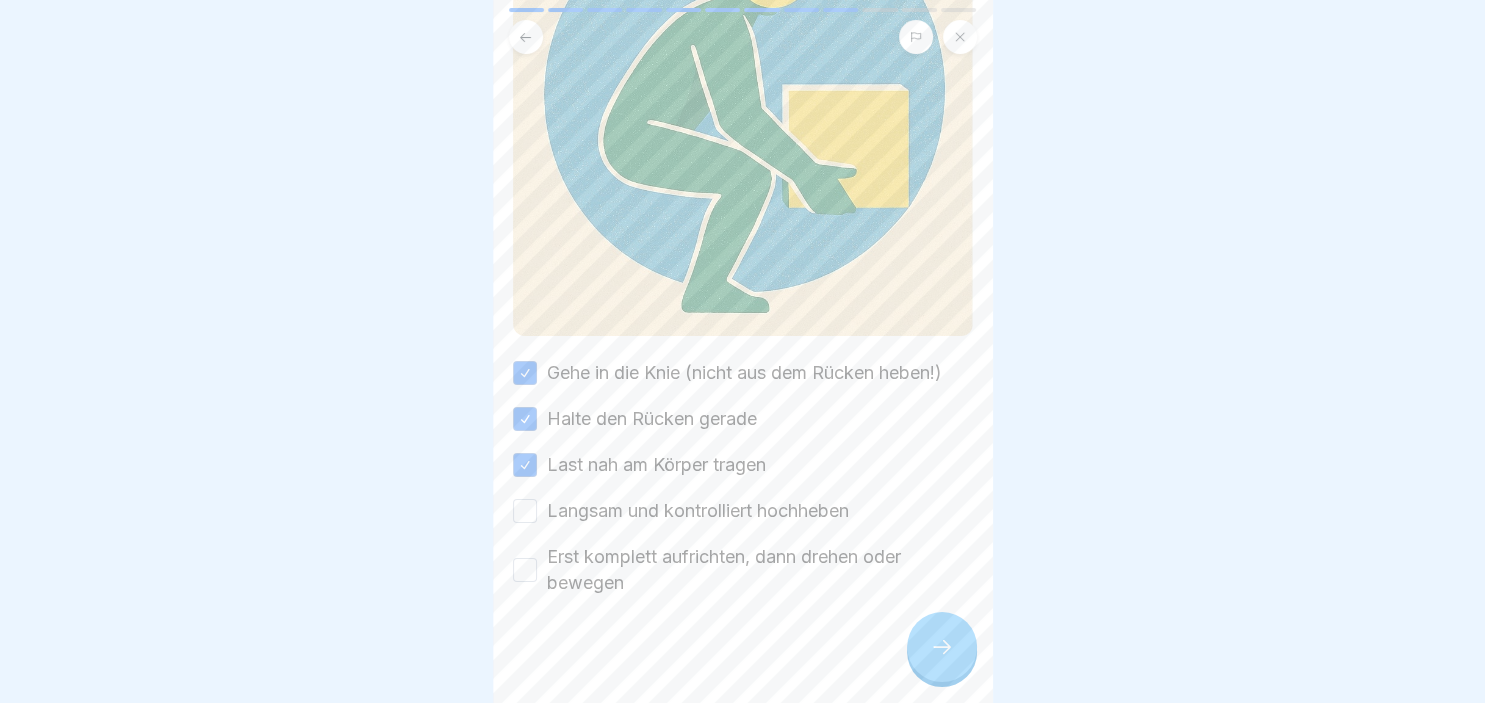 click on "Langsam und kontrolliert hochheben" at bounding box center [525, 511] 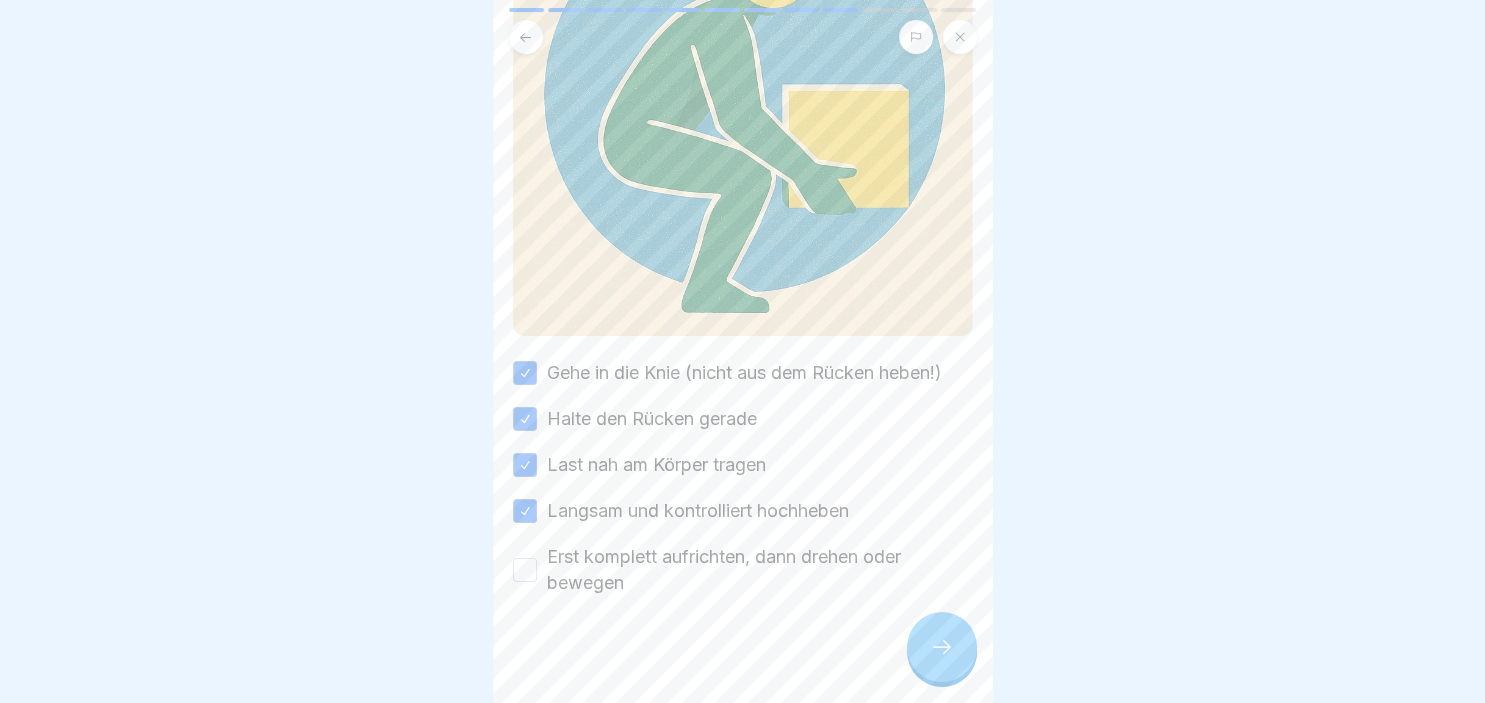click on "Erst komplett aufrichten, dann drehen oder bewegen" at bounding box center [525, 570] 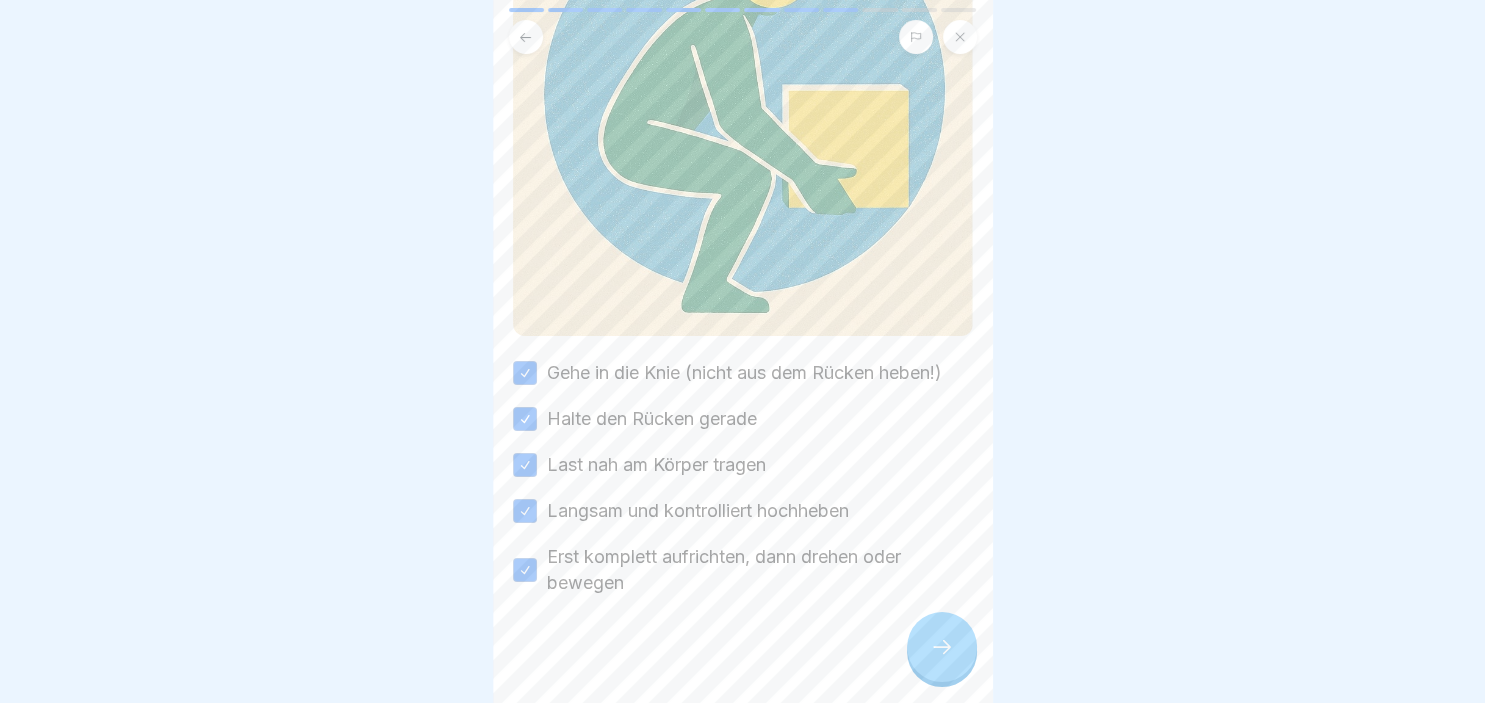 click at bounding box center (942, 647) 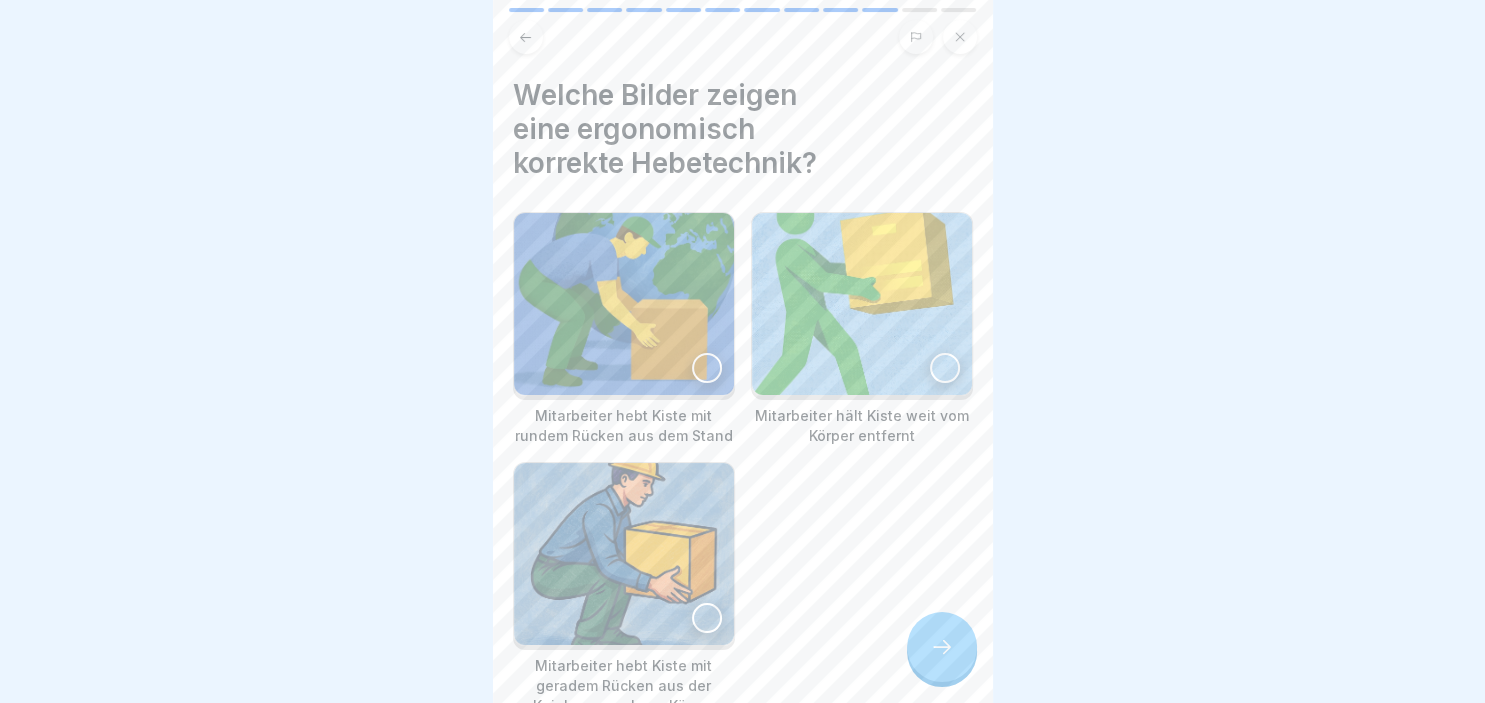 click at bounding box center (707, 618) 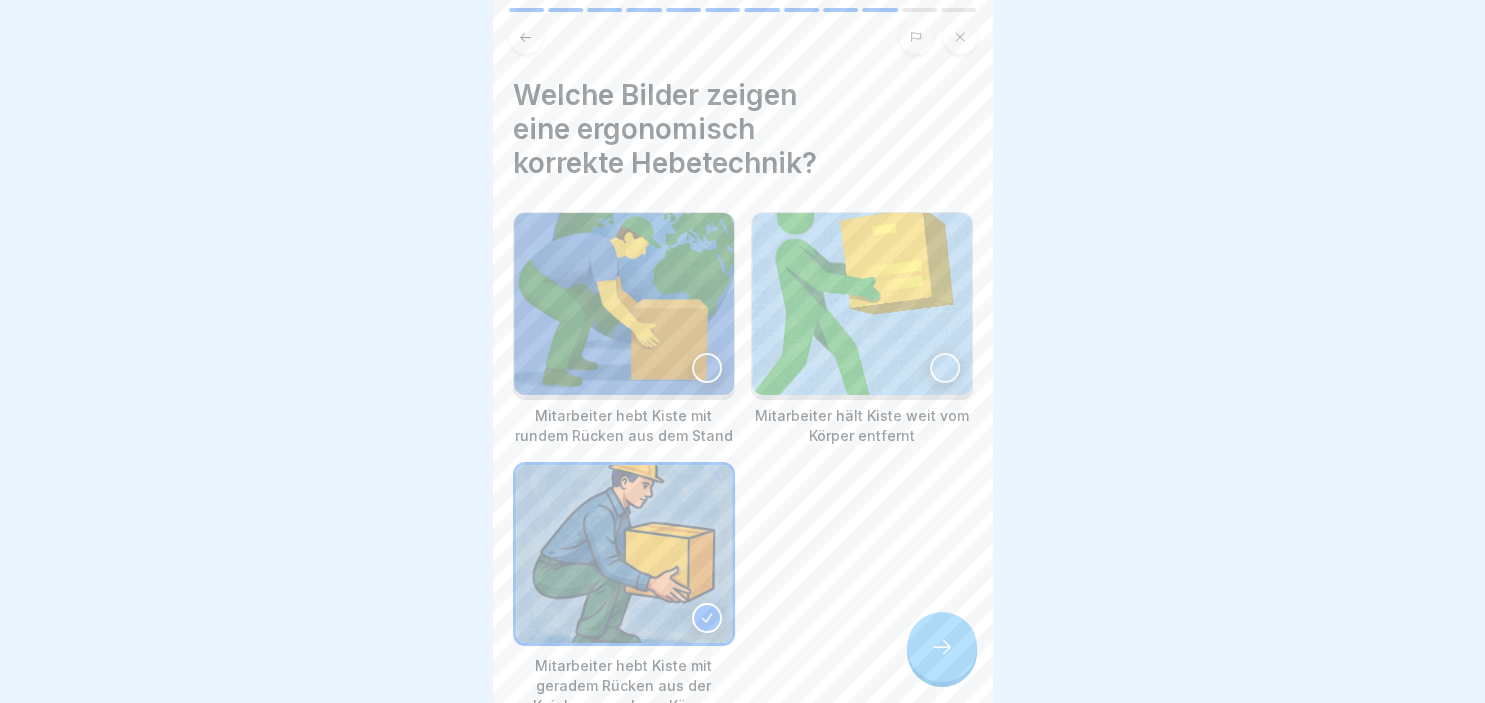click at bounding box center [942, 647] 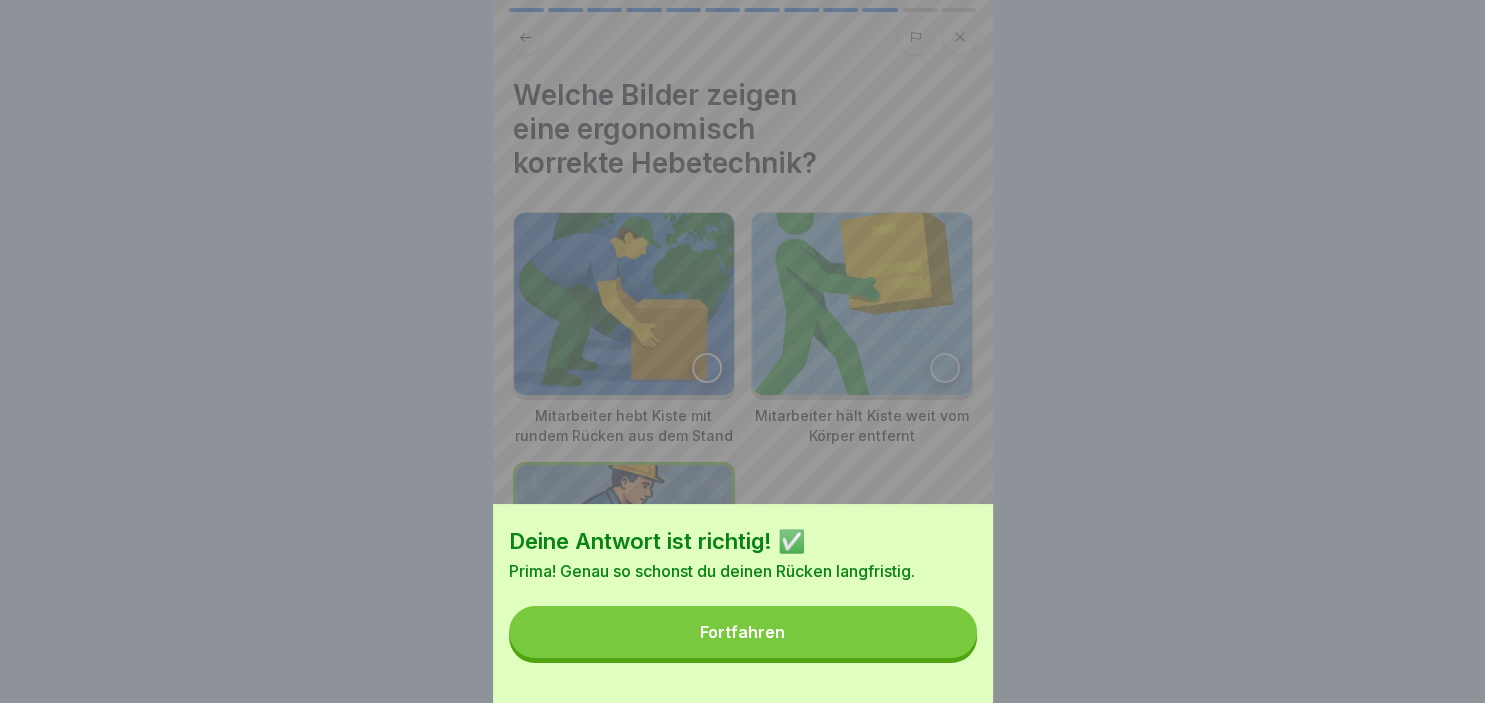 click on "Fortfahren" at bounding box center [743, 632] 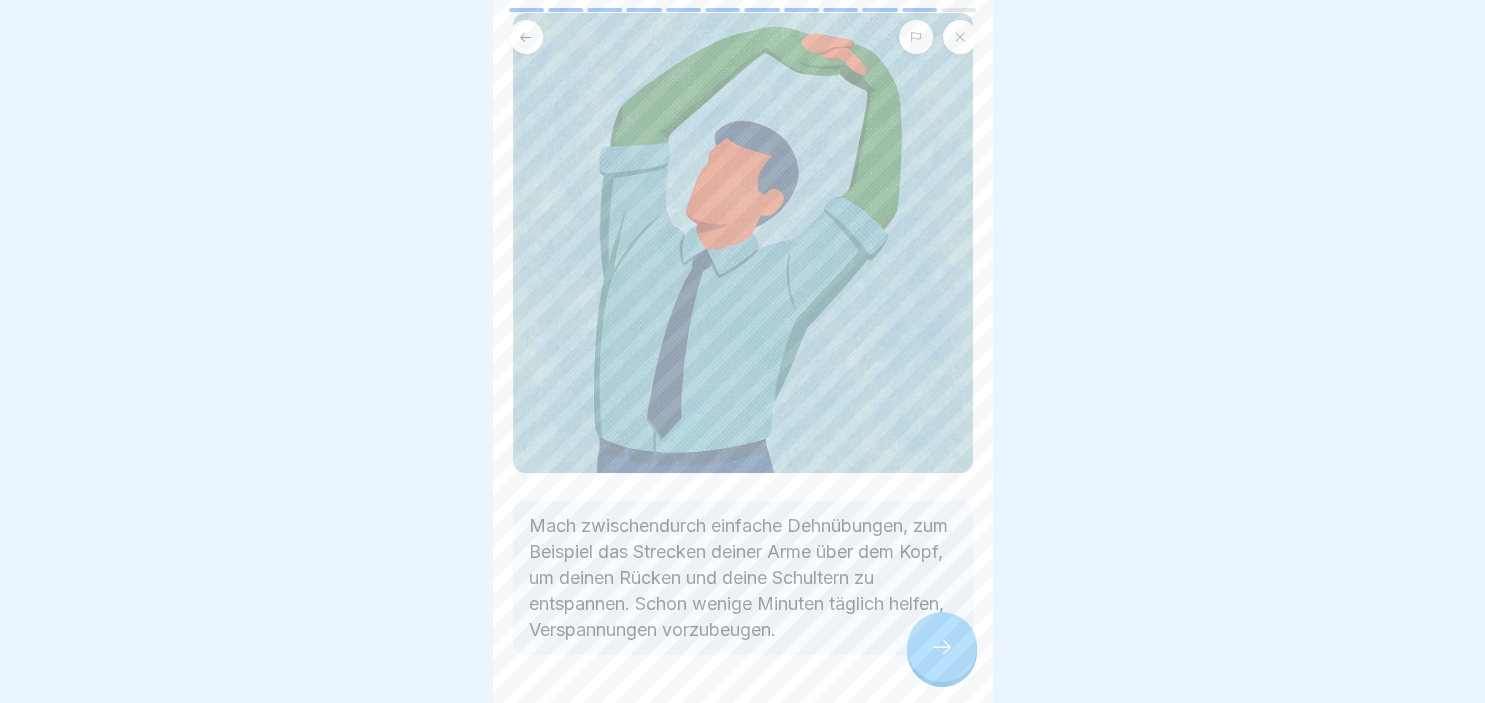 scroll, scrollTop: 207, scrollLeft: 0, axis: vertical 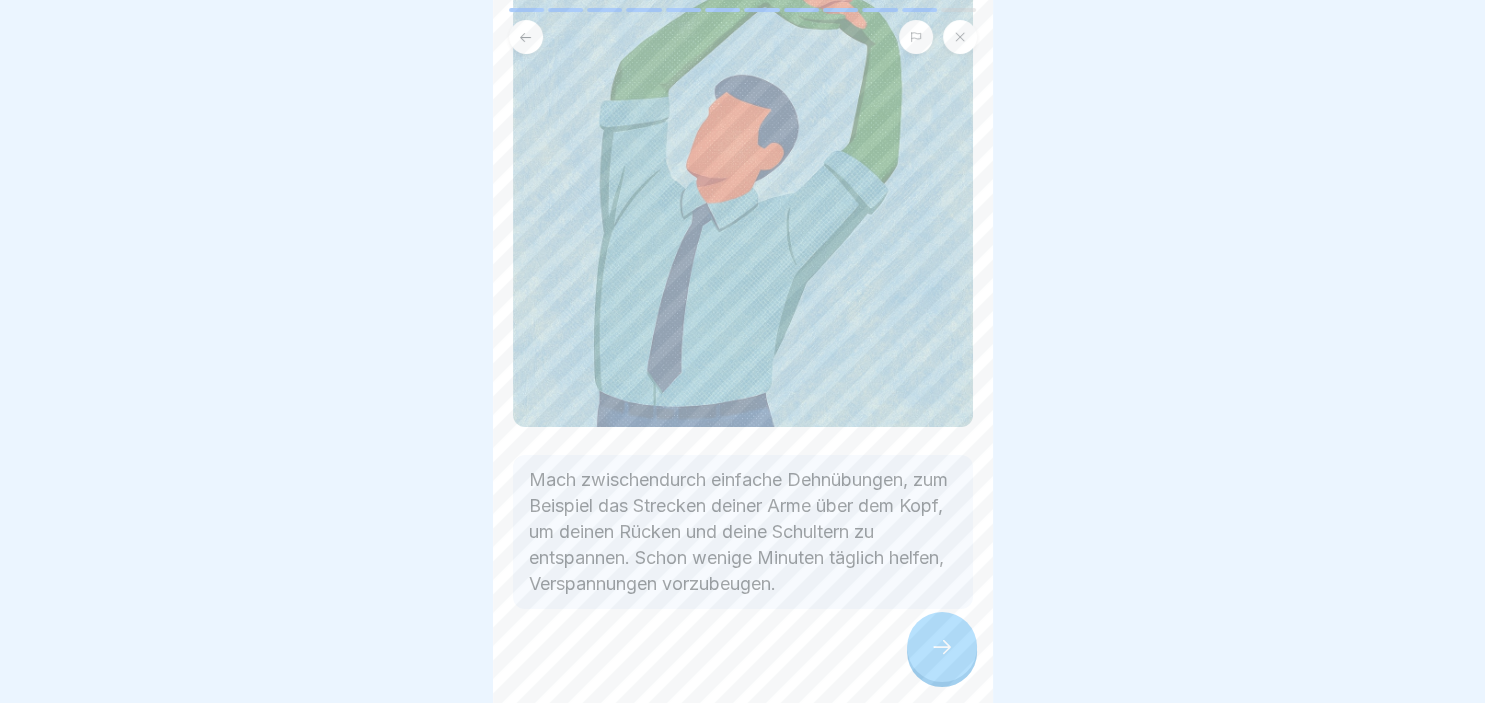 click at bounding box center (942, 647) 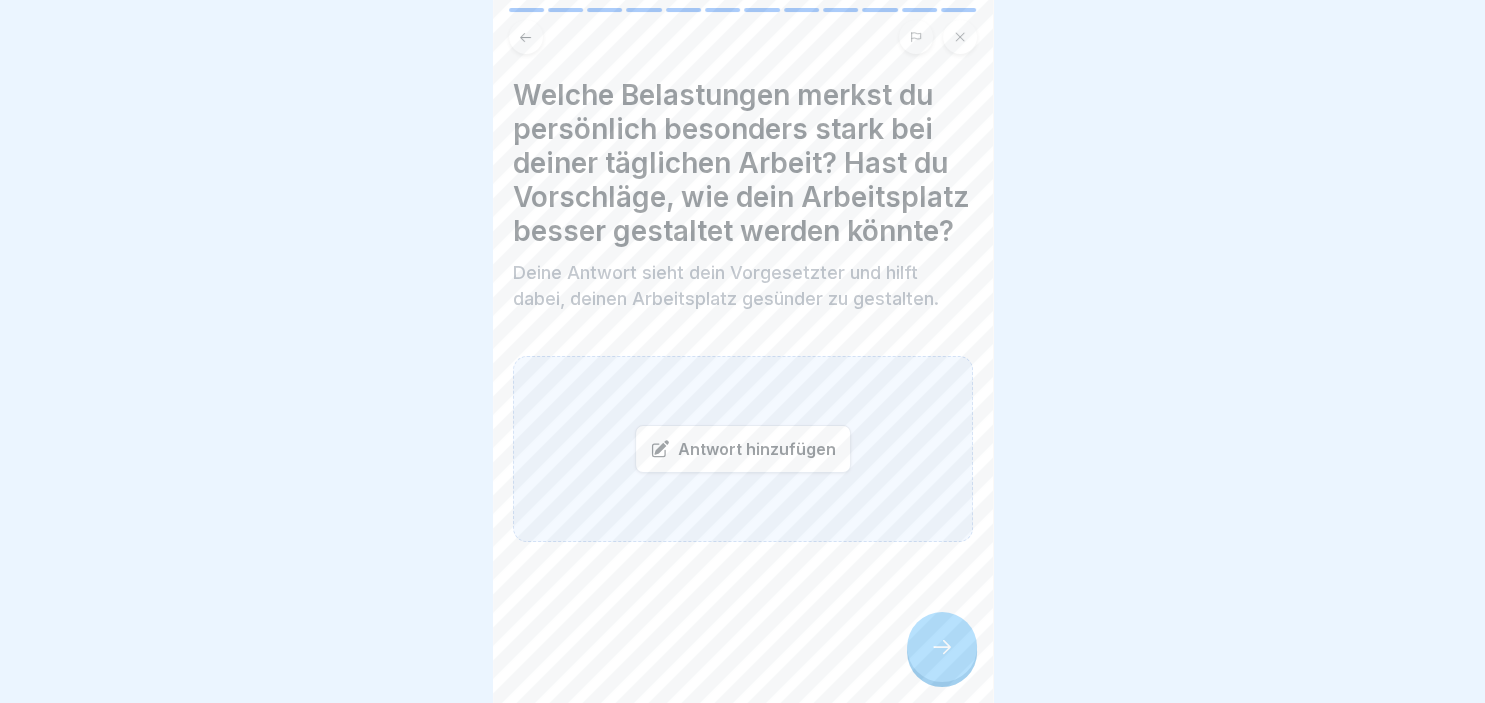 click at bounding box center (942, 647) 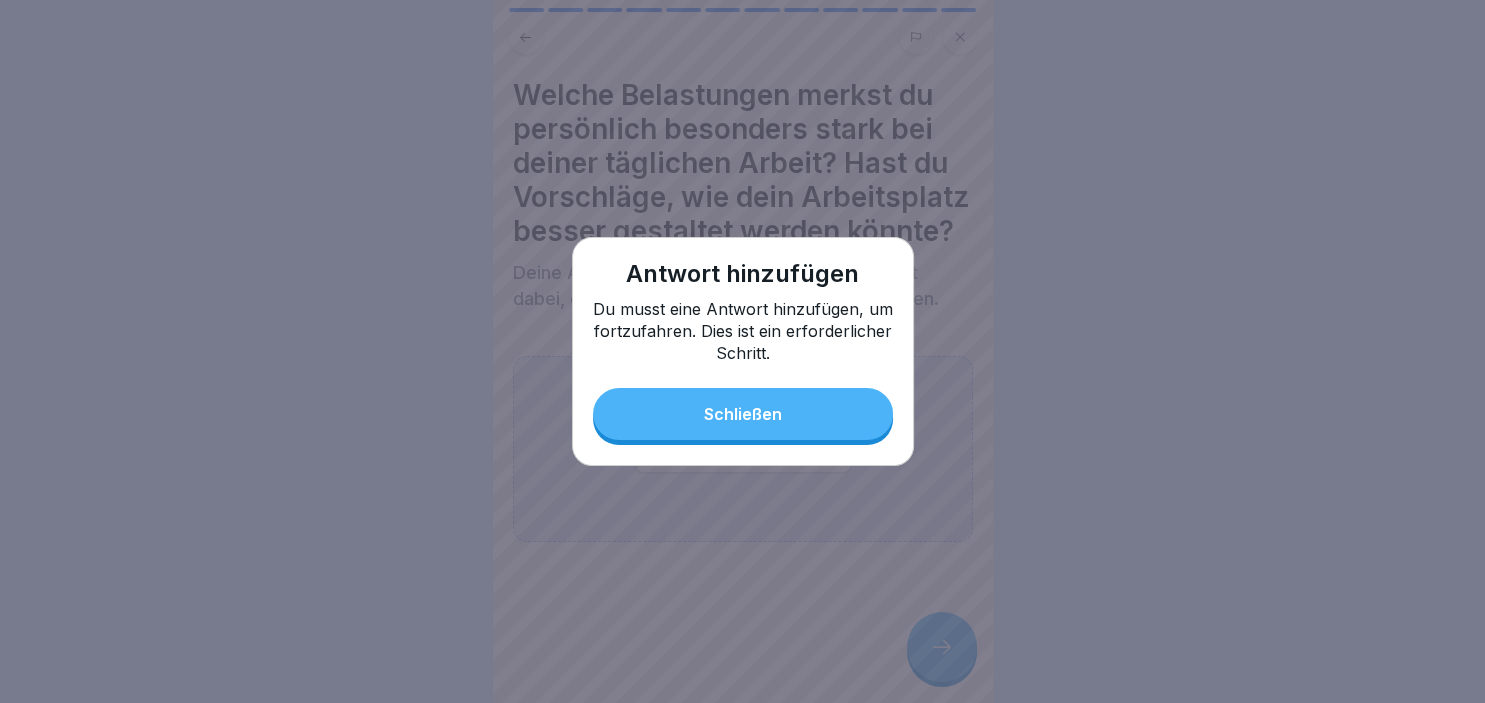 click on "Schließen" at bounding box center [743, 414] 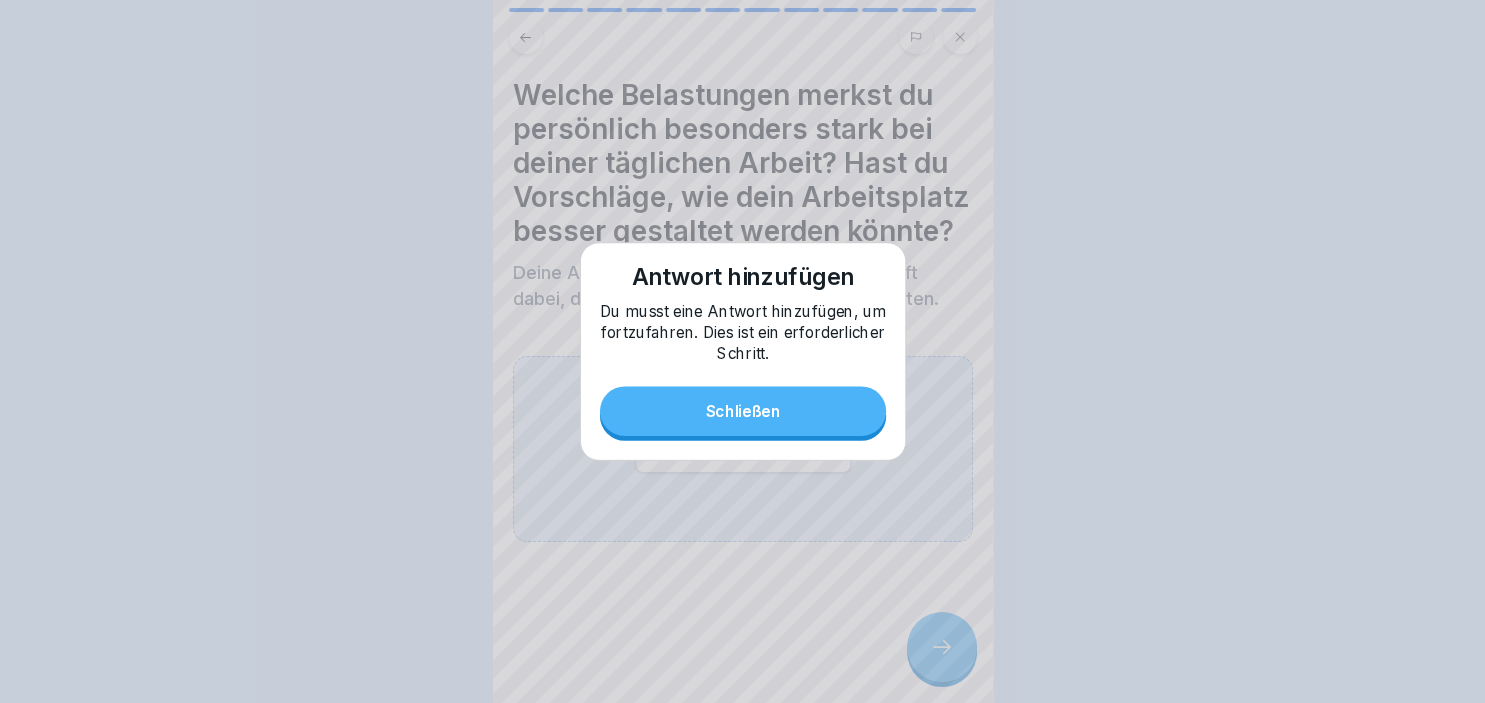 scroll, scrollTop: 277, scrollLeft: 0, axis: vertical 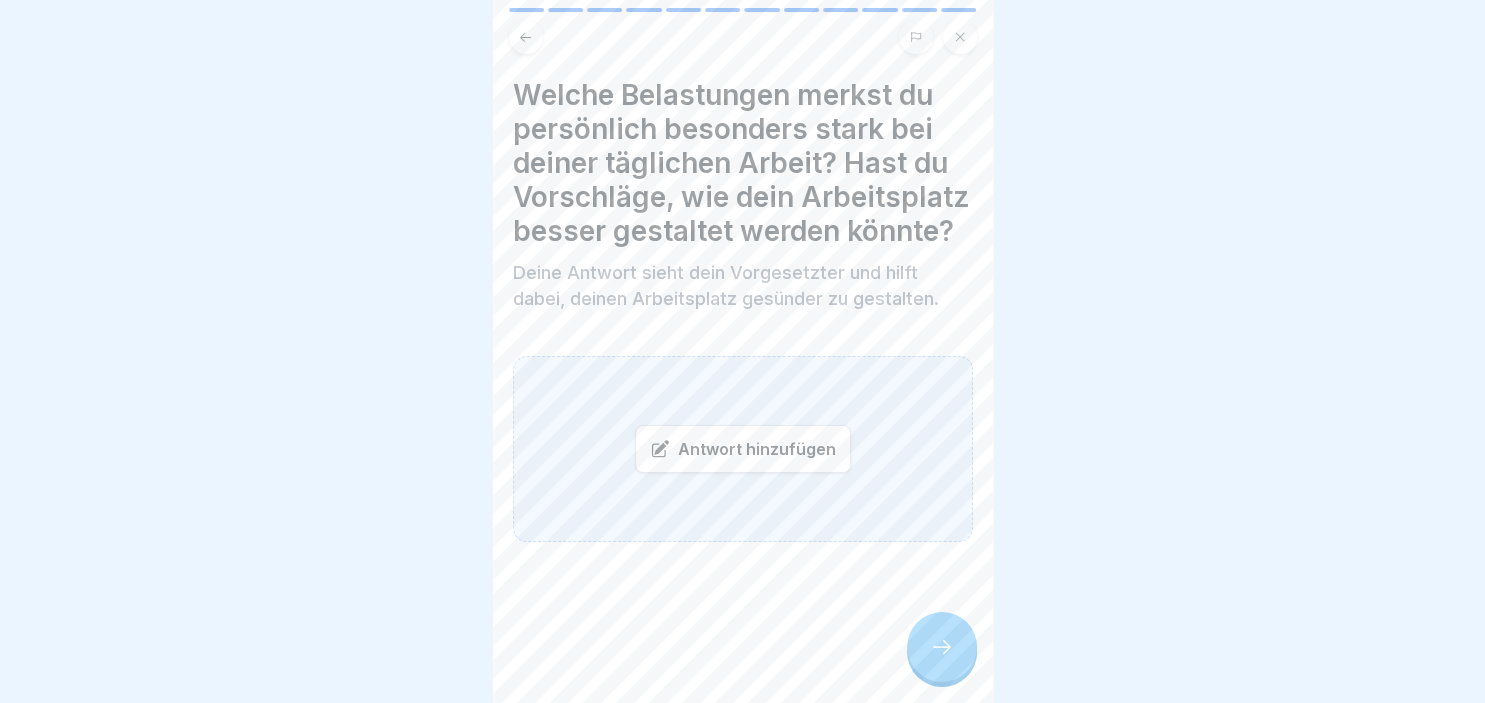 click on "Antwort hinzufügen" at bounding box center (743, 449) 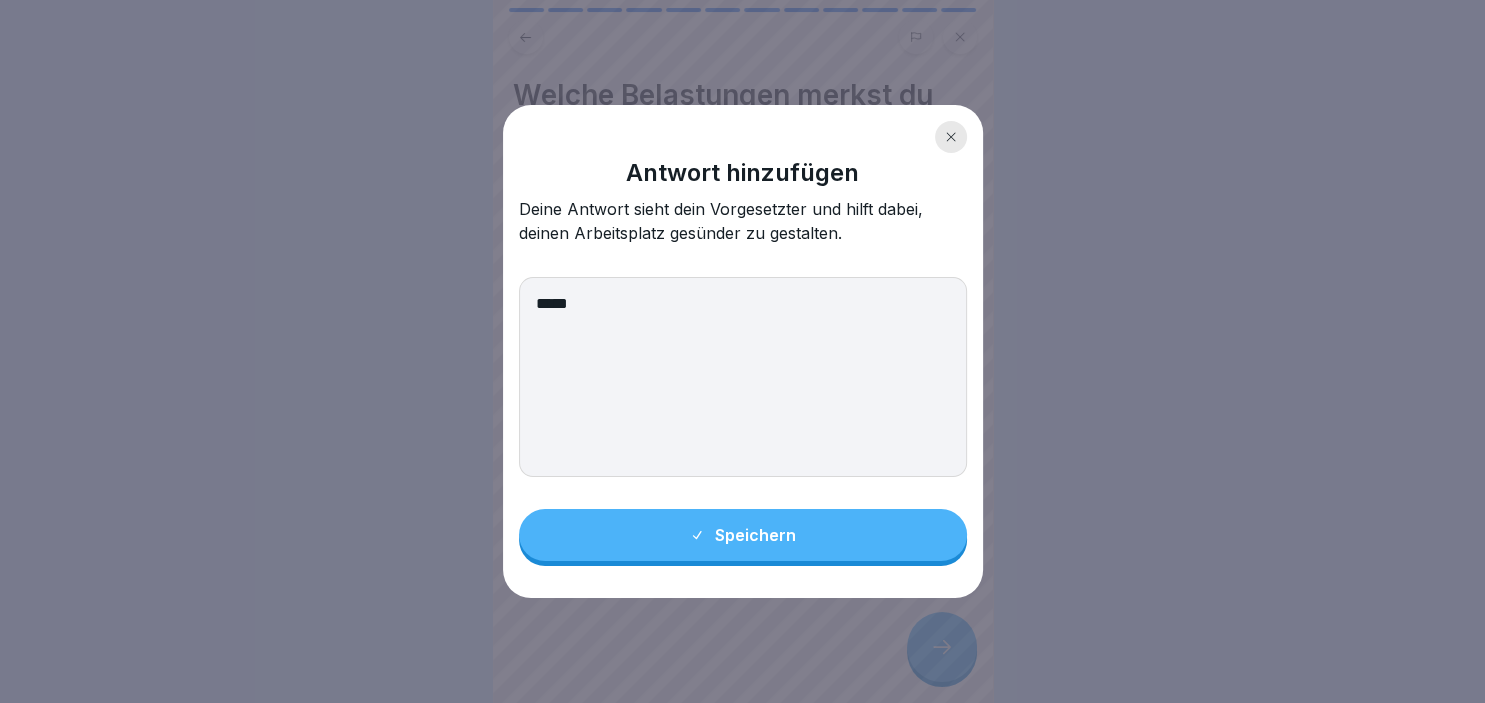type 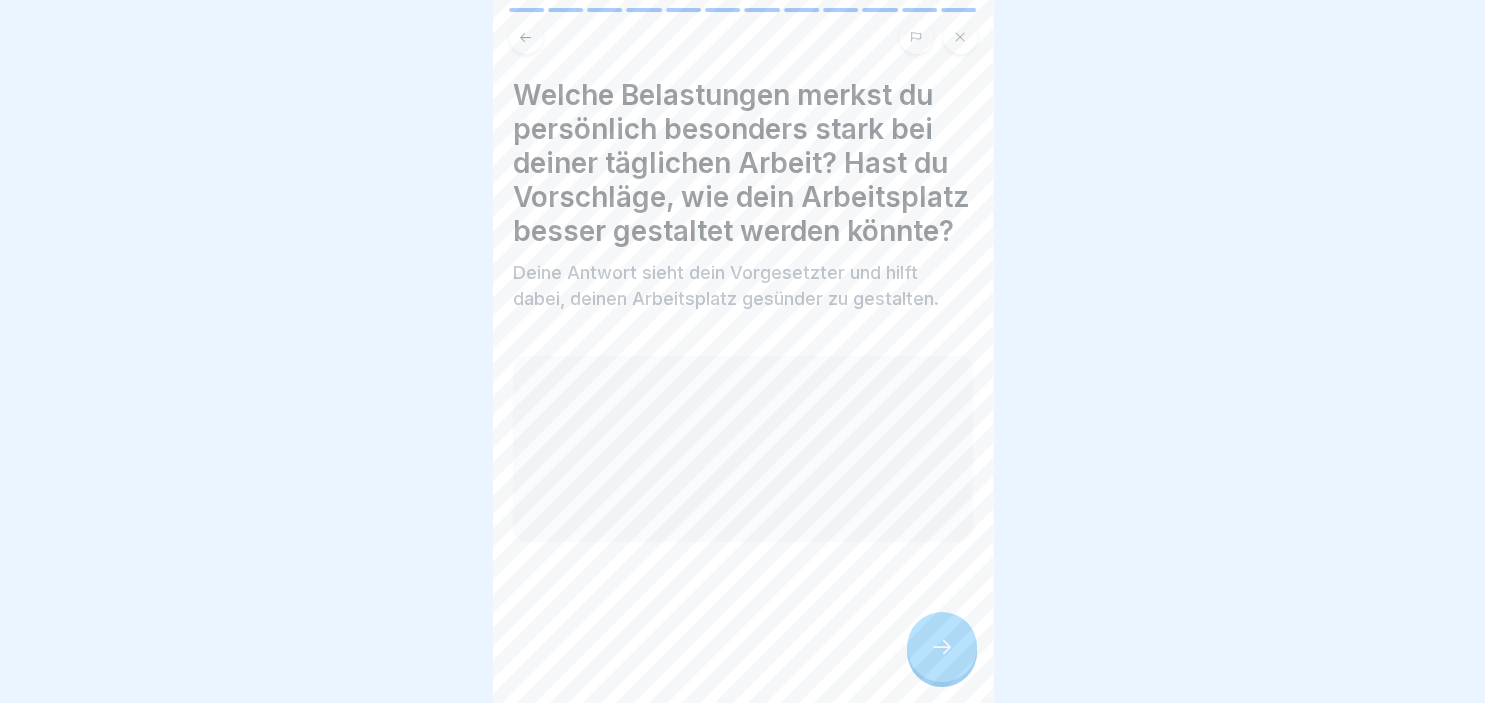 scroll, scrollTop: 277, scrollLeft: 0, axis: vertical 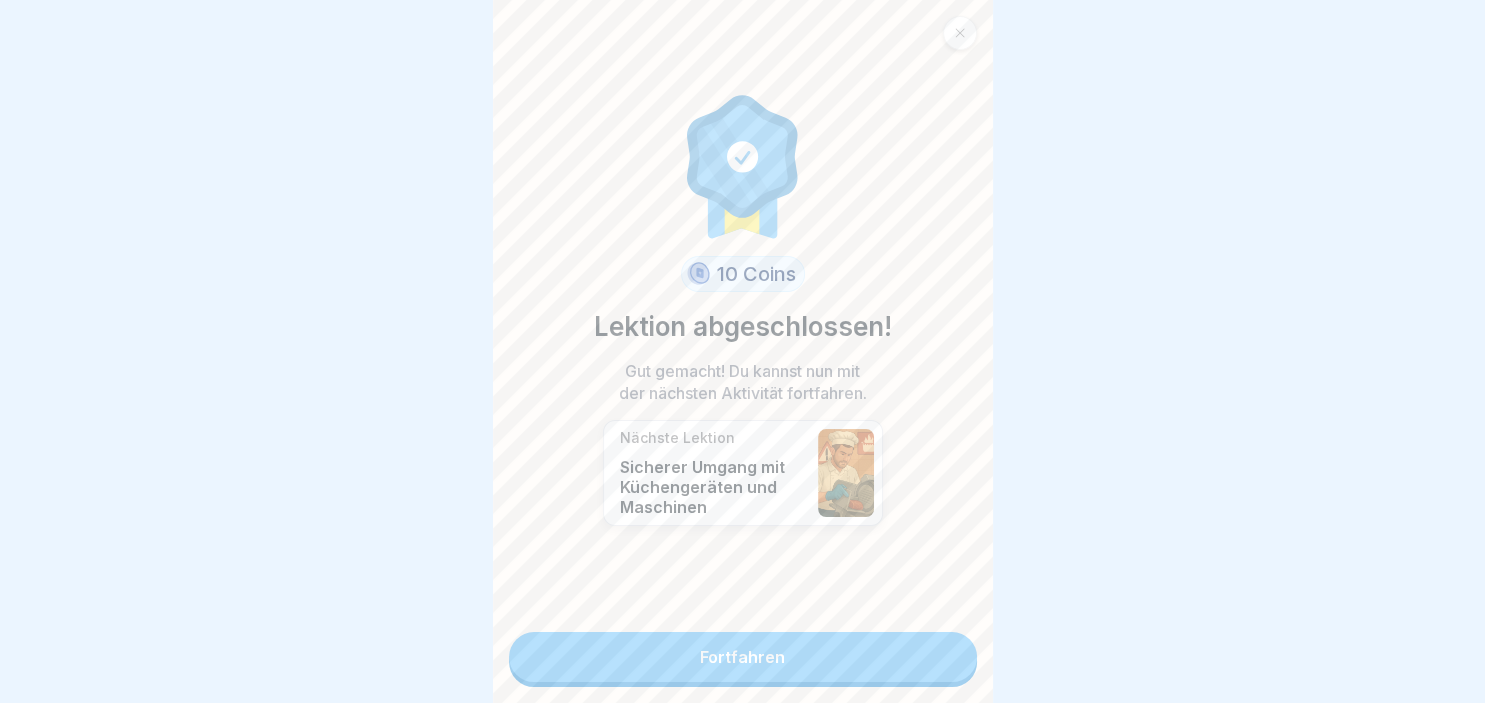 click on "Fortfahren" at bounding box center (743, 657) 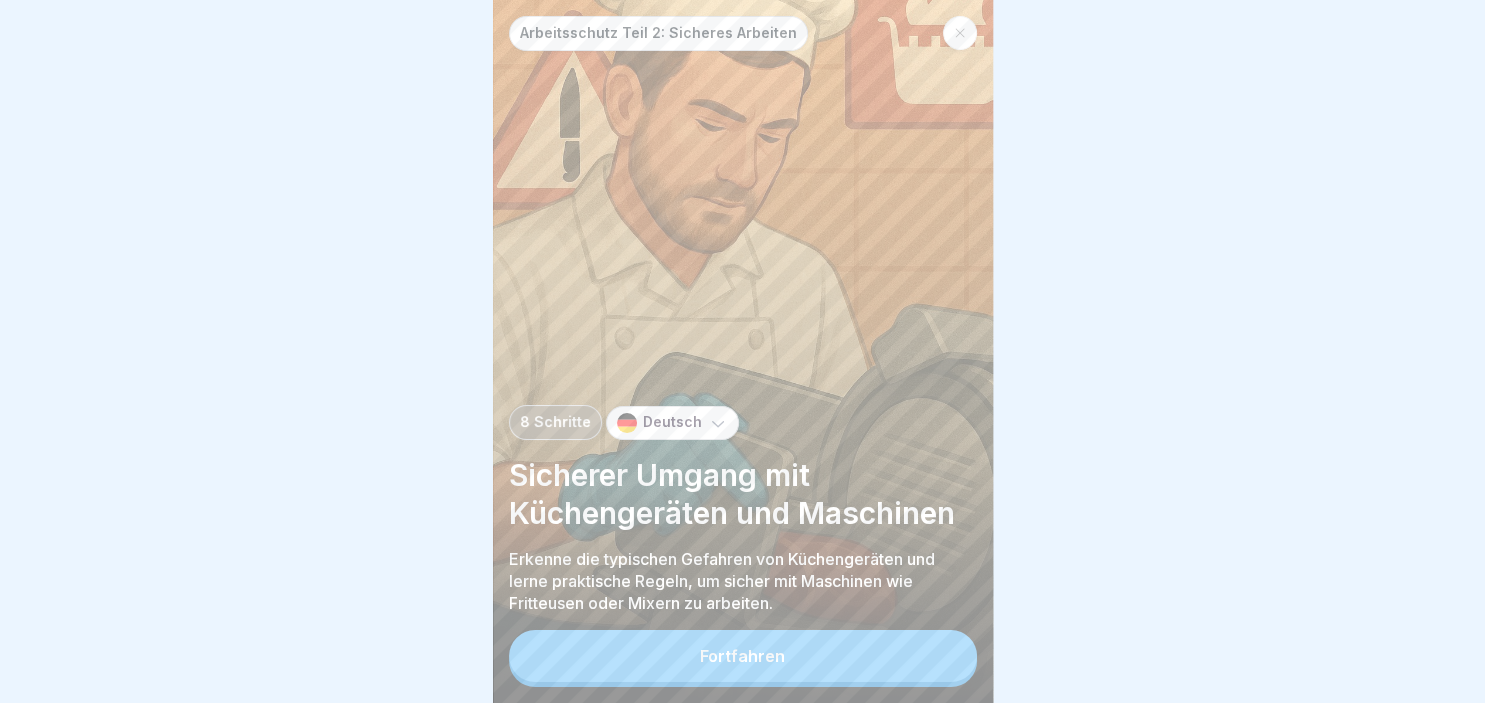 click on "Fortfahren" at bounding box center [743, 656] 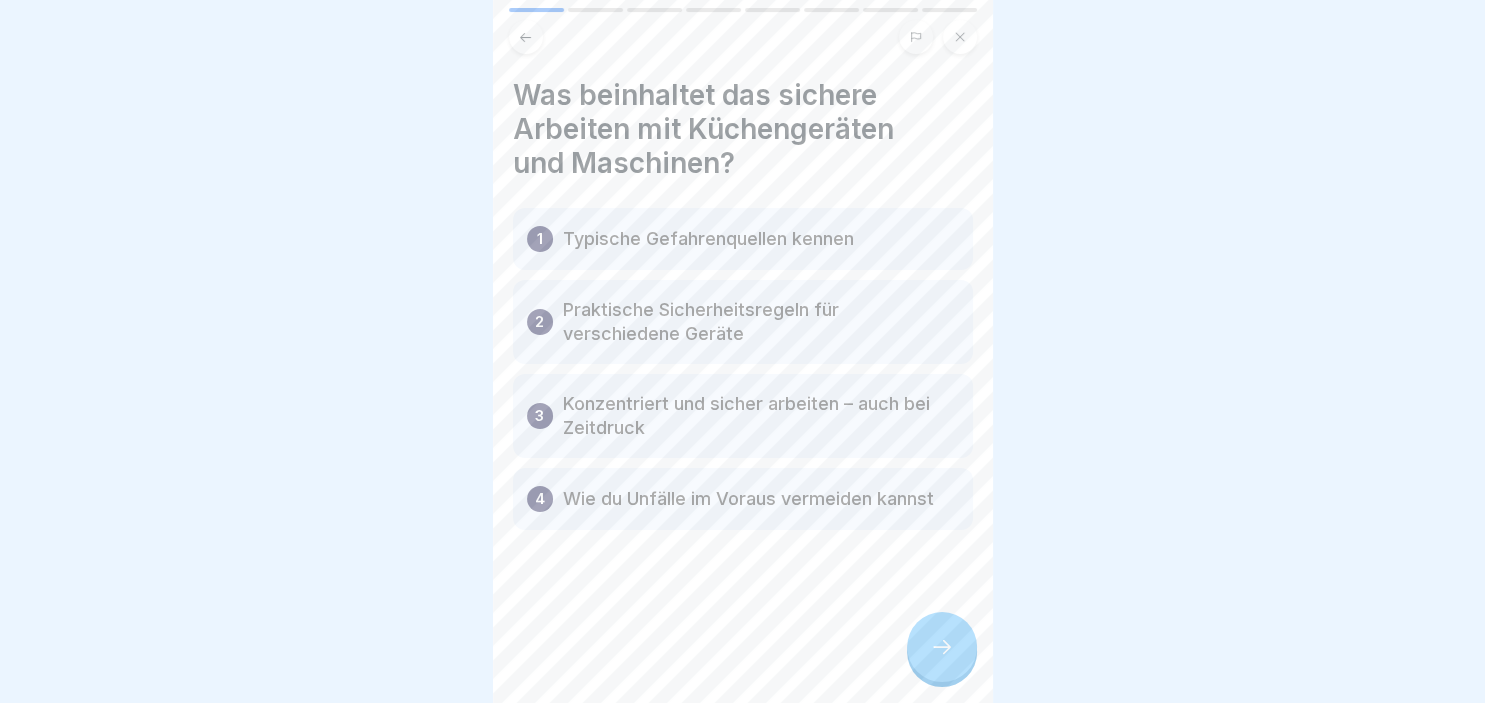 click at bounding box center (942, 647) 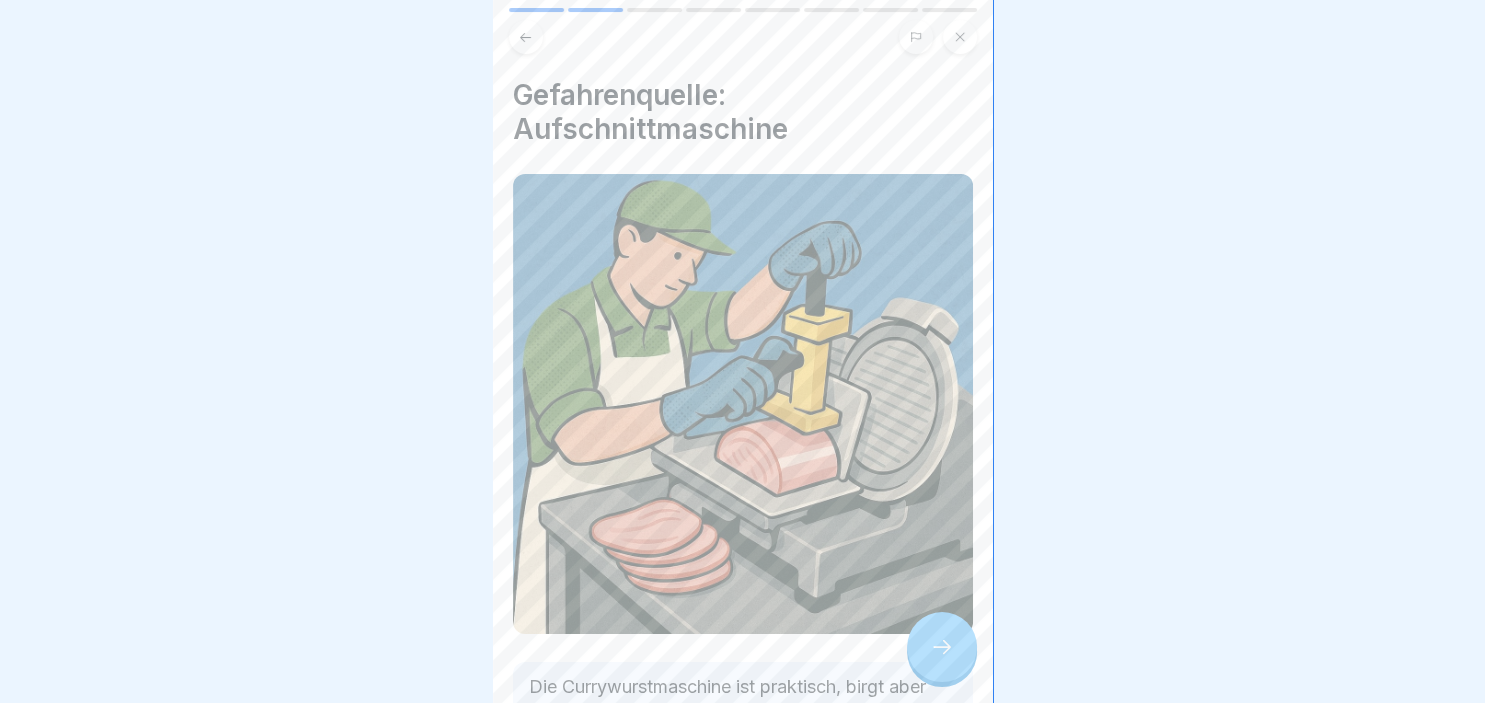 click at bounding box center [942, 647] 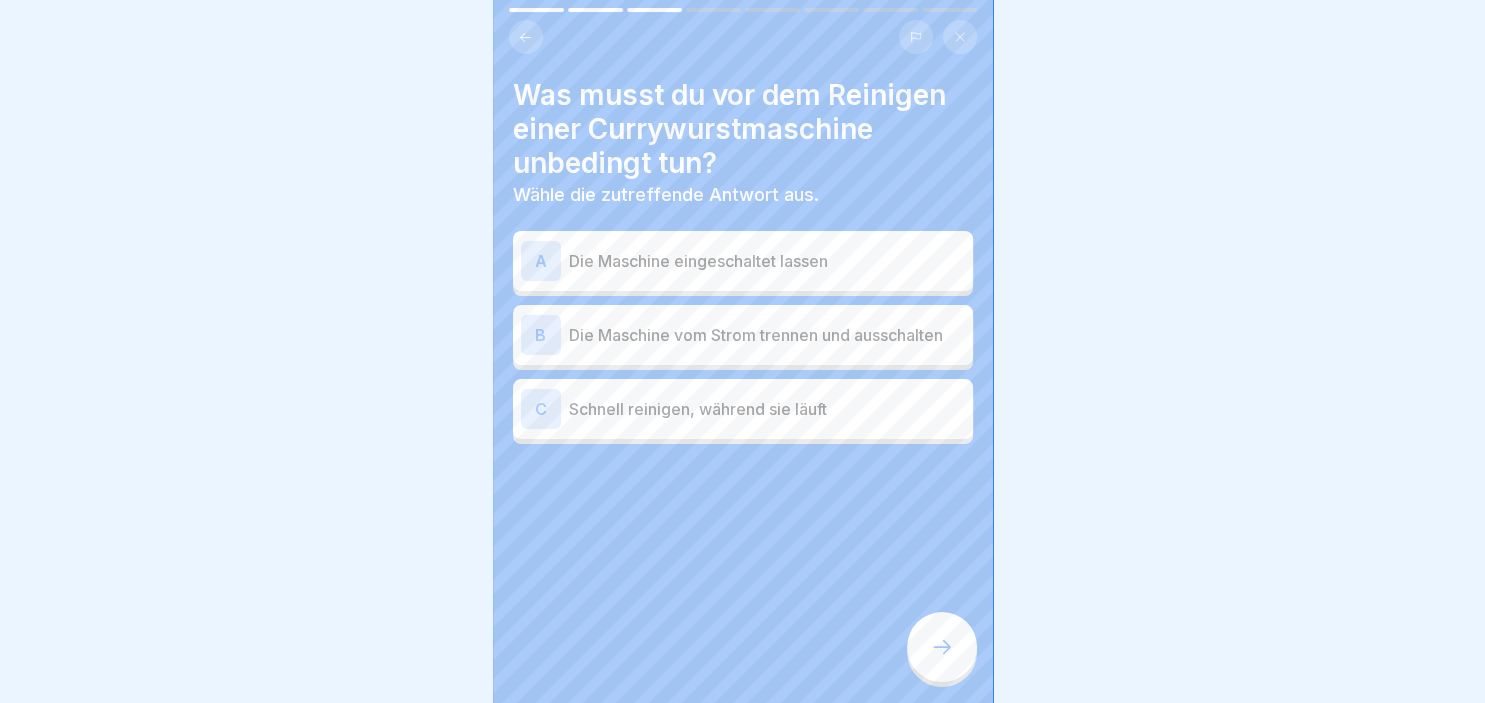 click on "B" at bounding box center (541, 335) 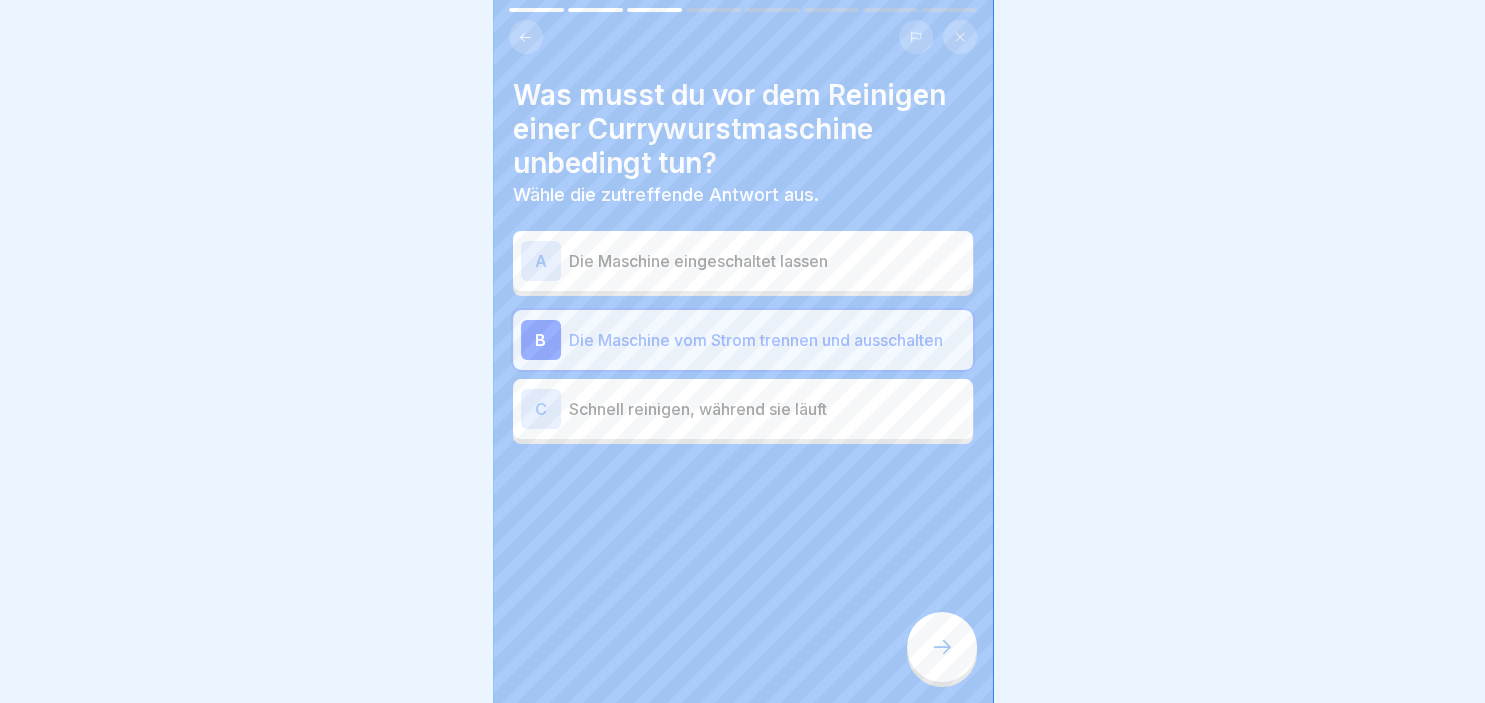 click at bounding box center (942, 647) 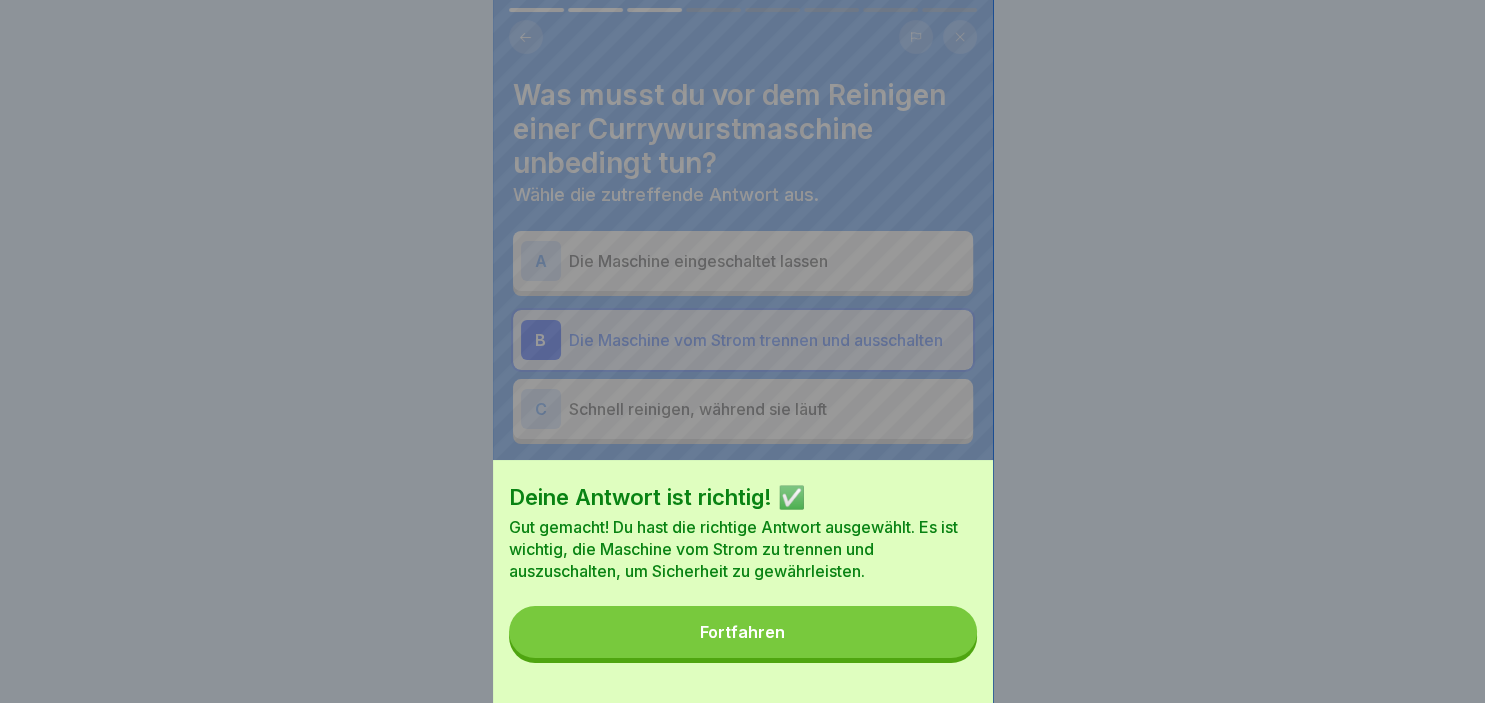 click on "Fortfahren" at bounding box center [743, 632] 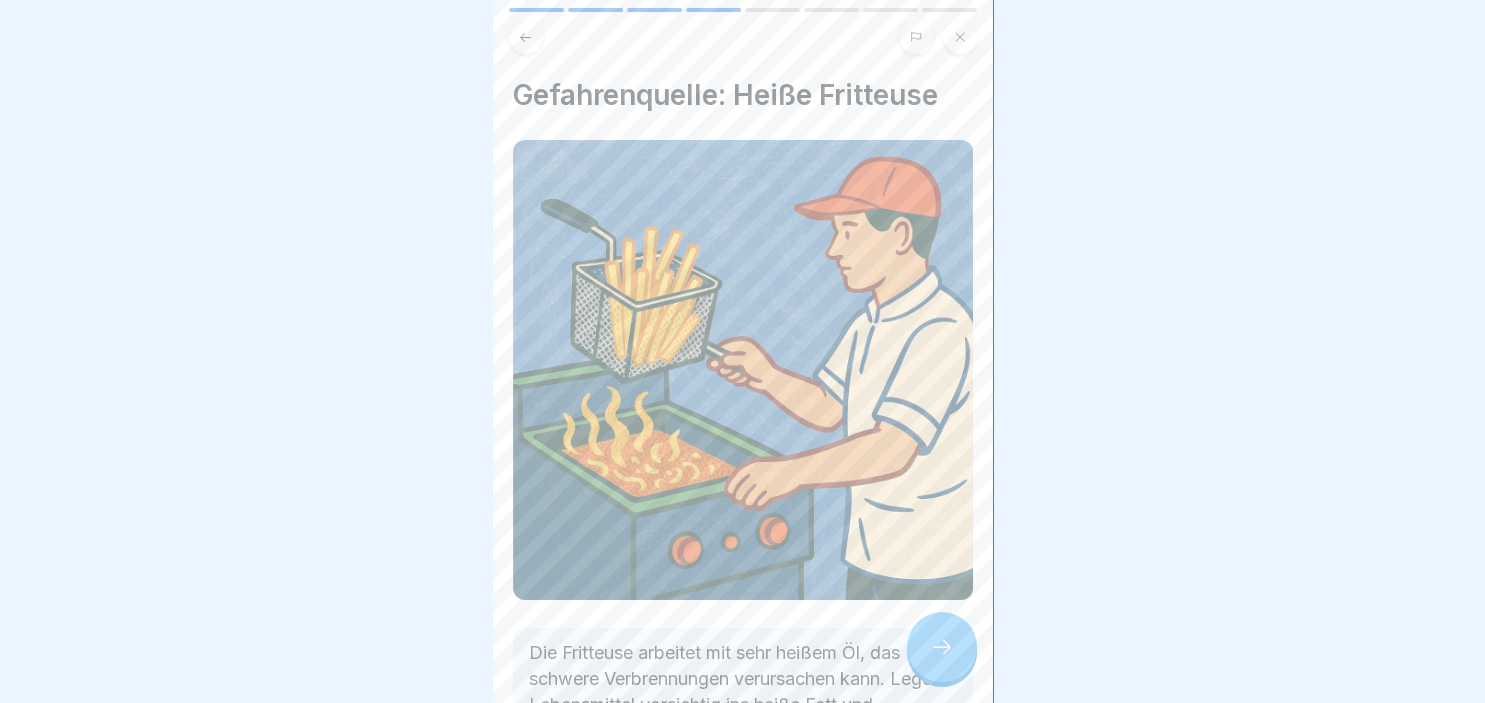 click at bounding box center (942, 647) 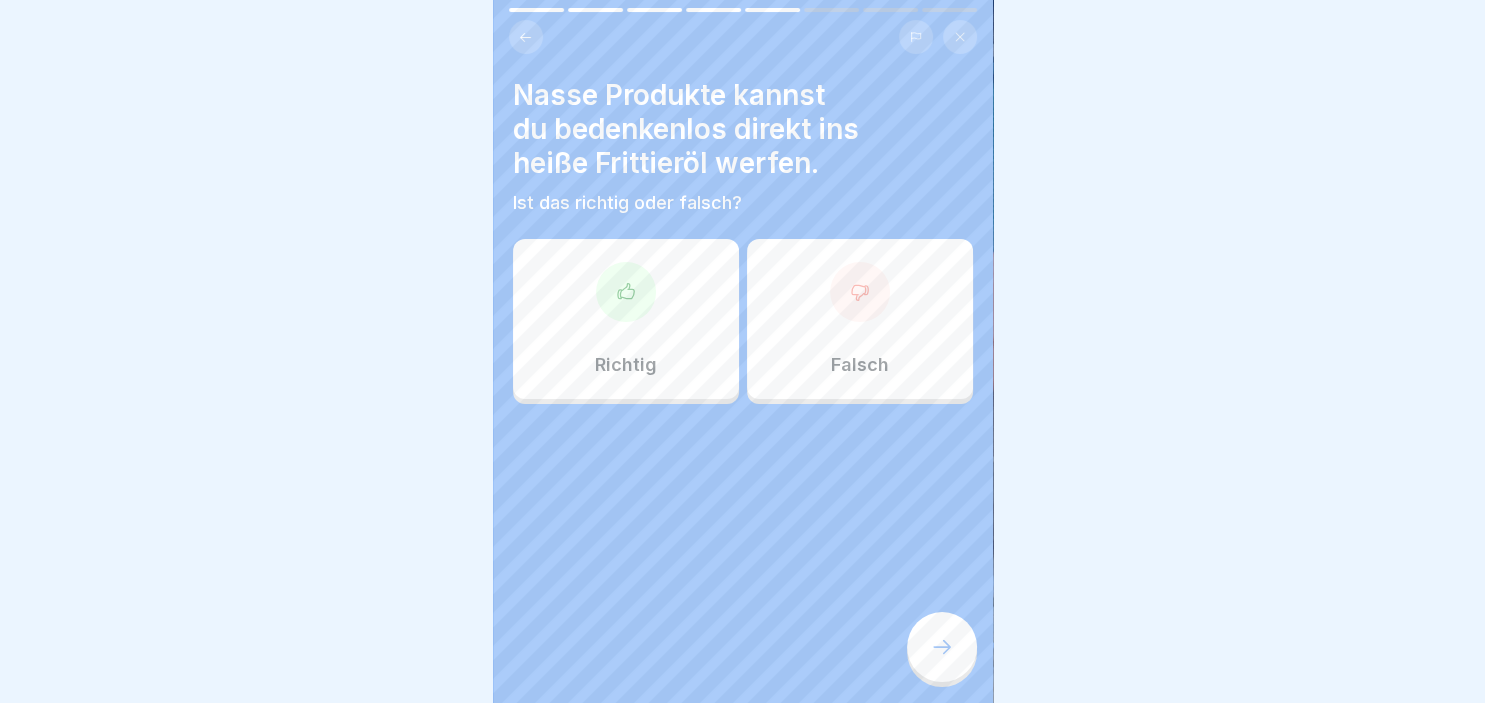 click on "Falsch" at bounding box center (860, 319) 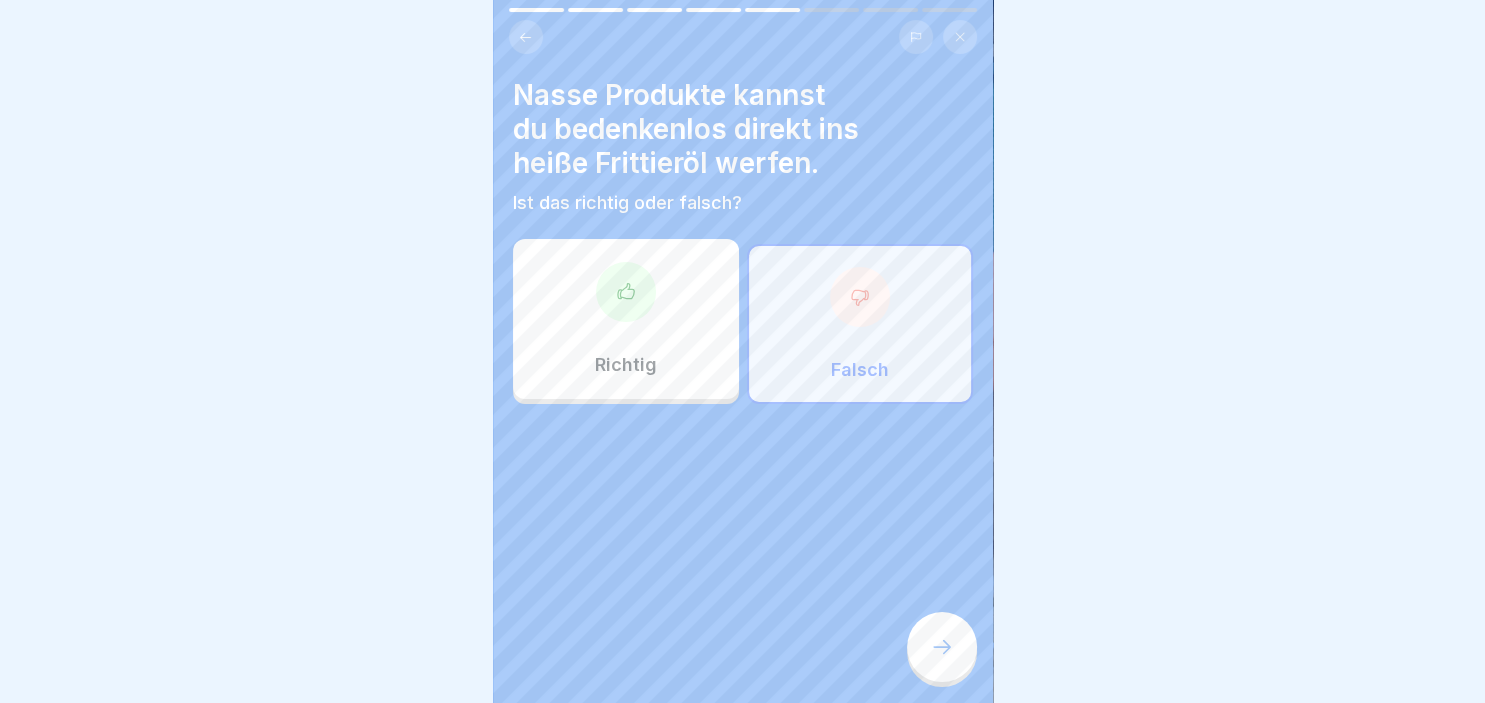 click 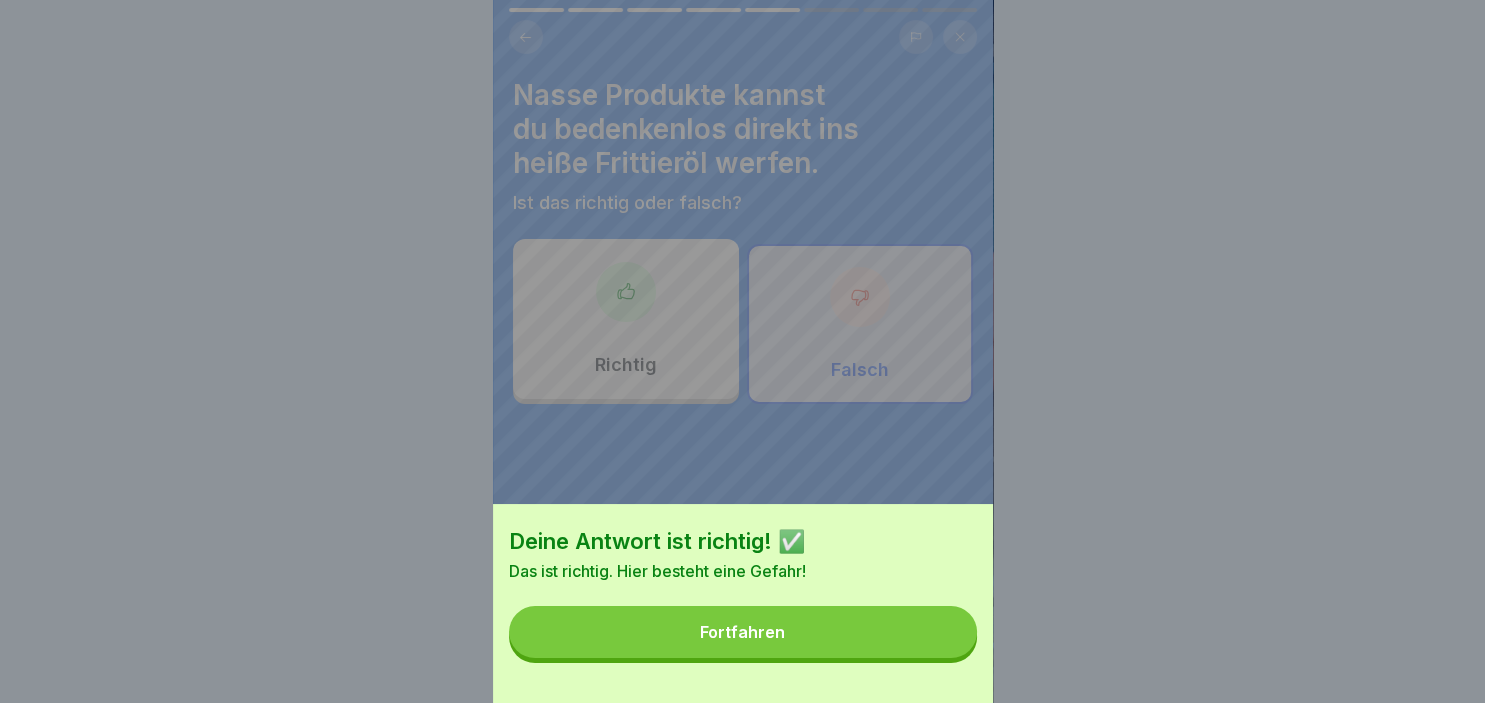click on "Fortfahren" at bounding box center [743, 632] 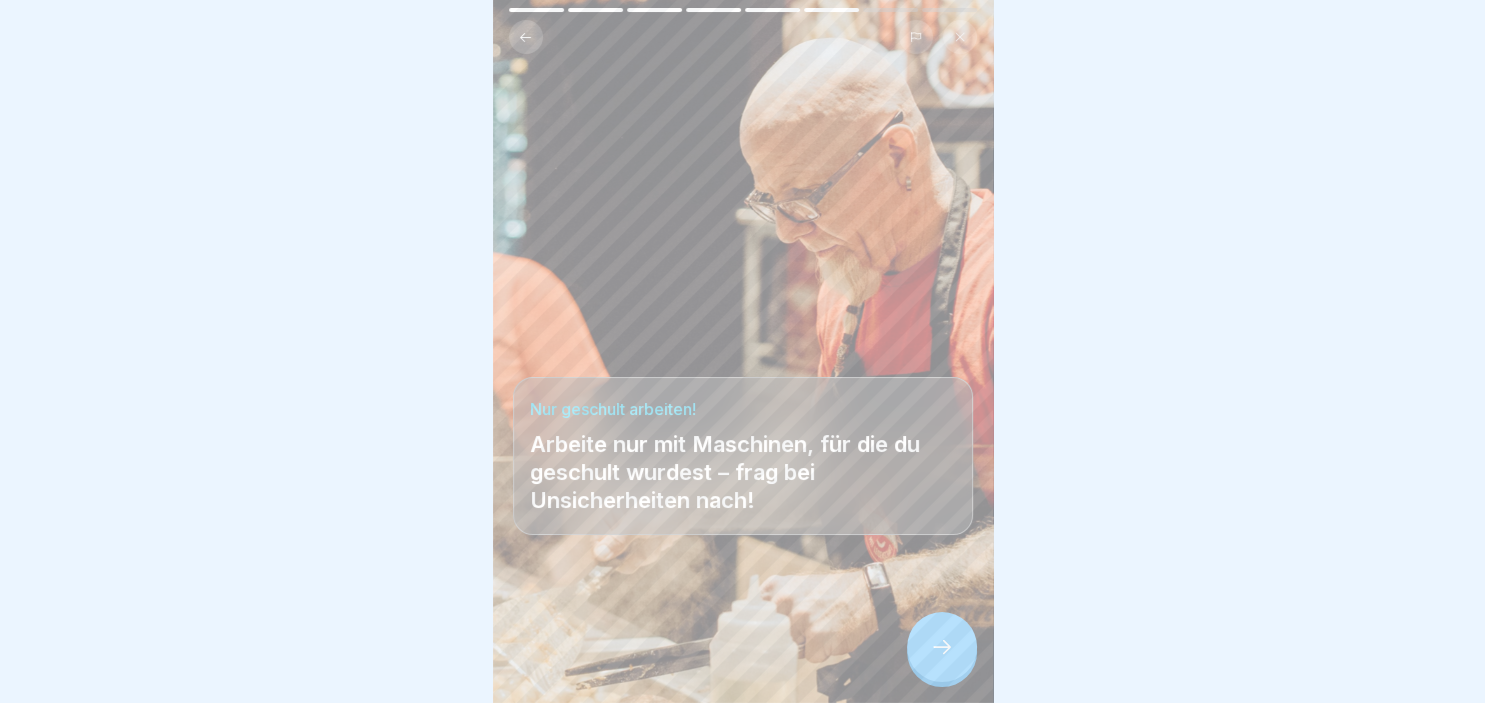 click 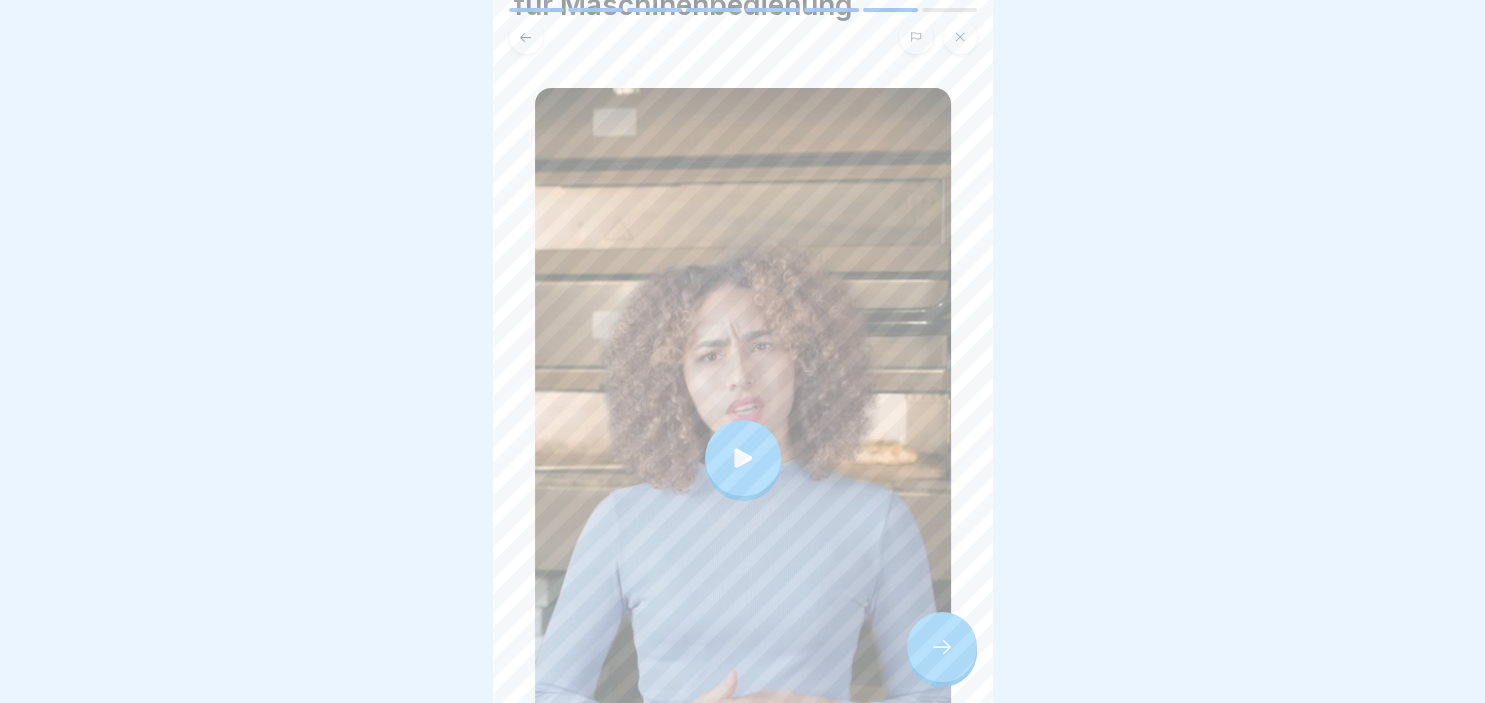 scroll, scrollTop: 138, scrollLeft: 0, axis: vertical 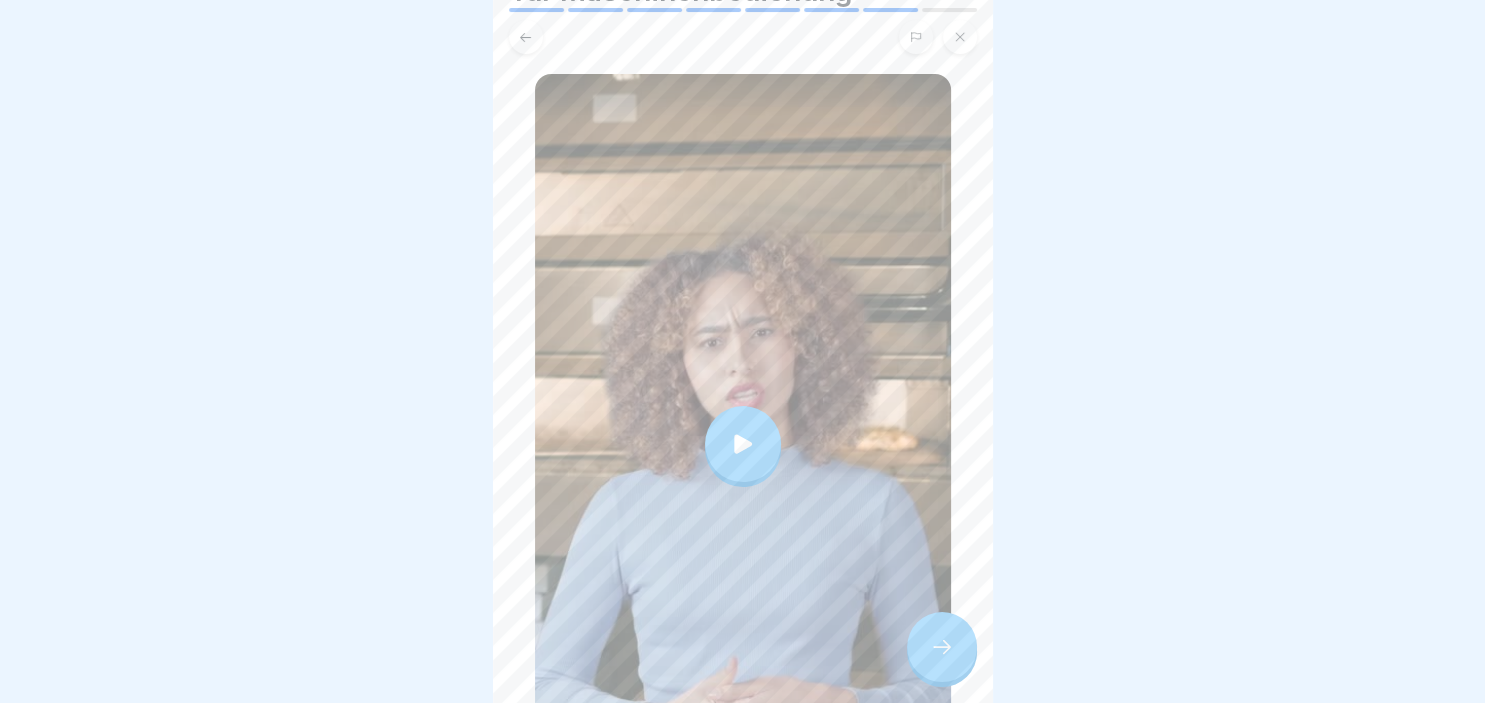 click at bounding box center (743, 444) 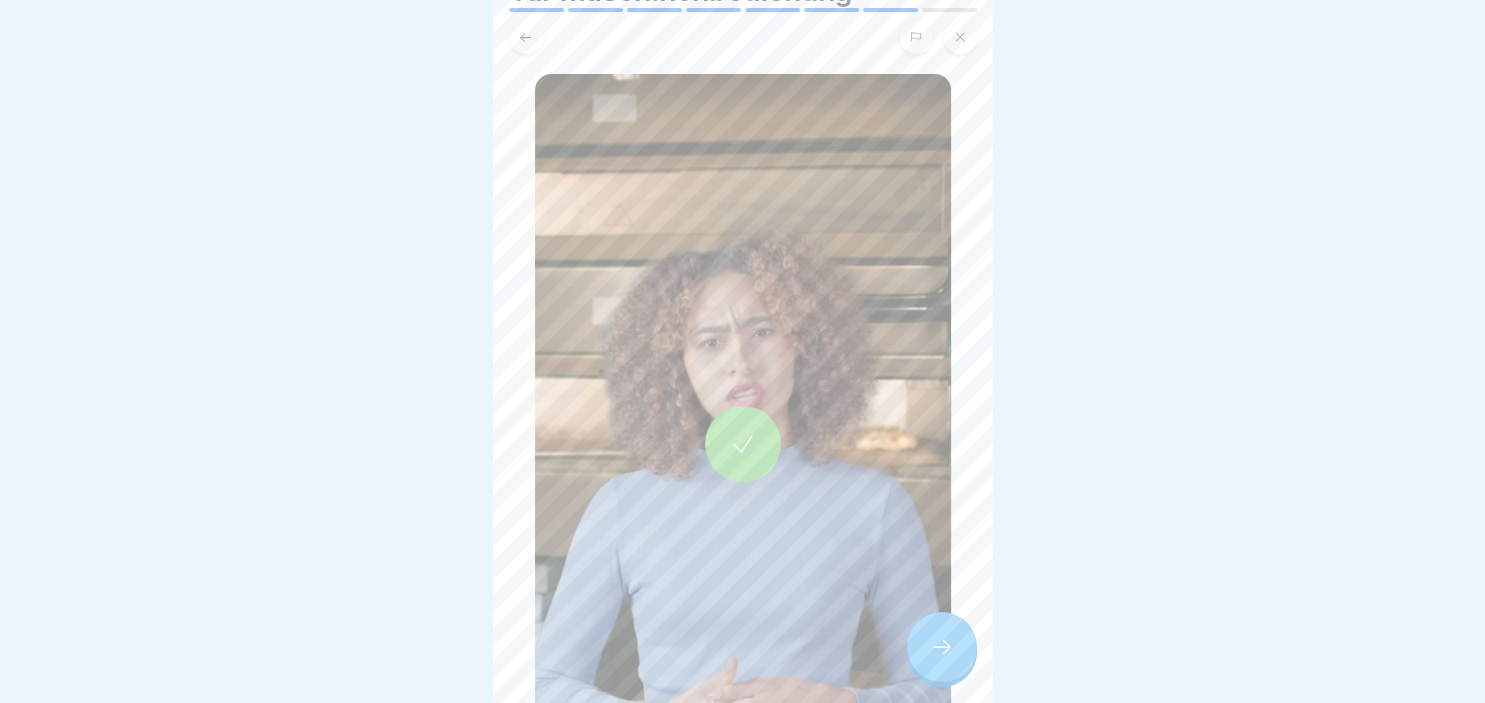 click at bounding box center [942, 647] 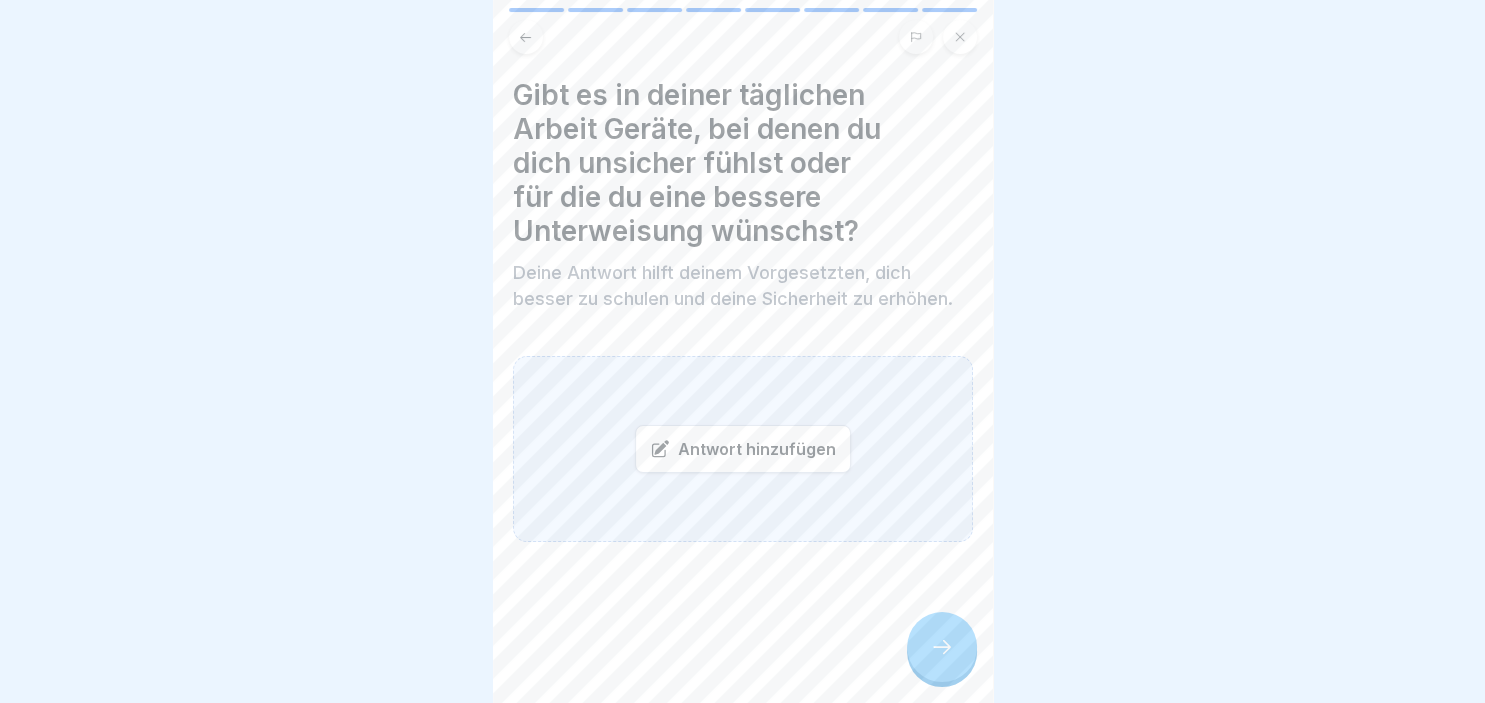click on "Antwort hinzufügen" at bounding box center (743, 449) 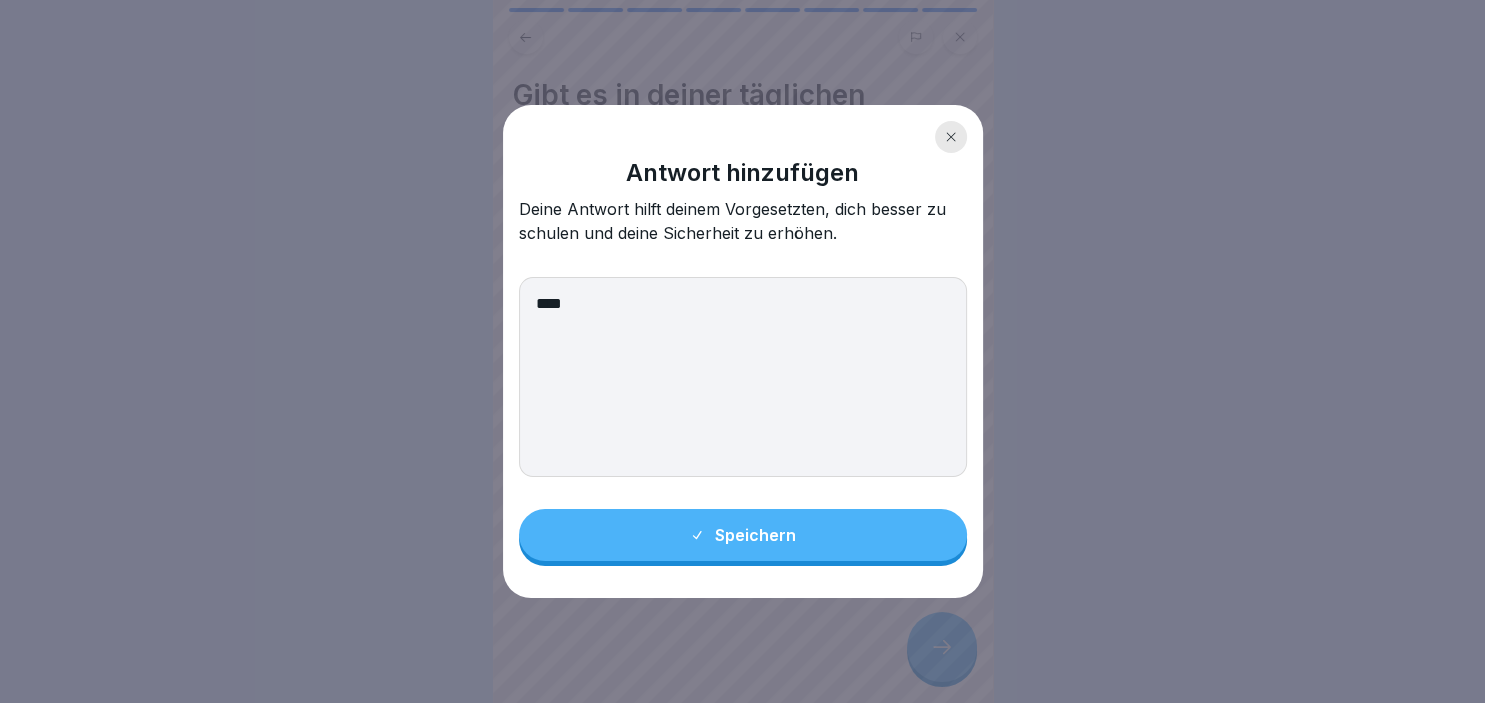 type 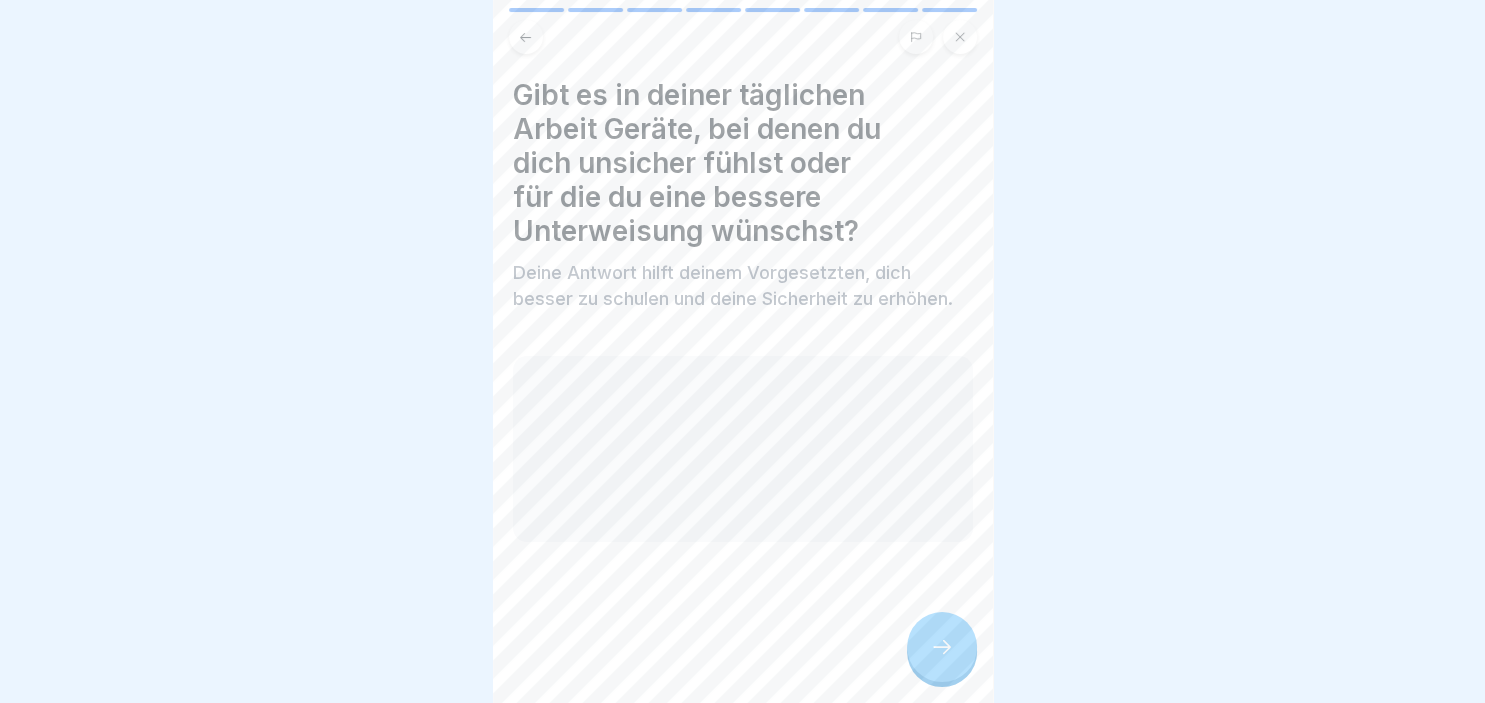 scroll, scrollTop: 138, scrollLeft: 0, axis: vertical 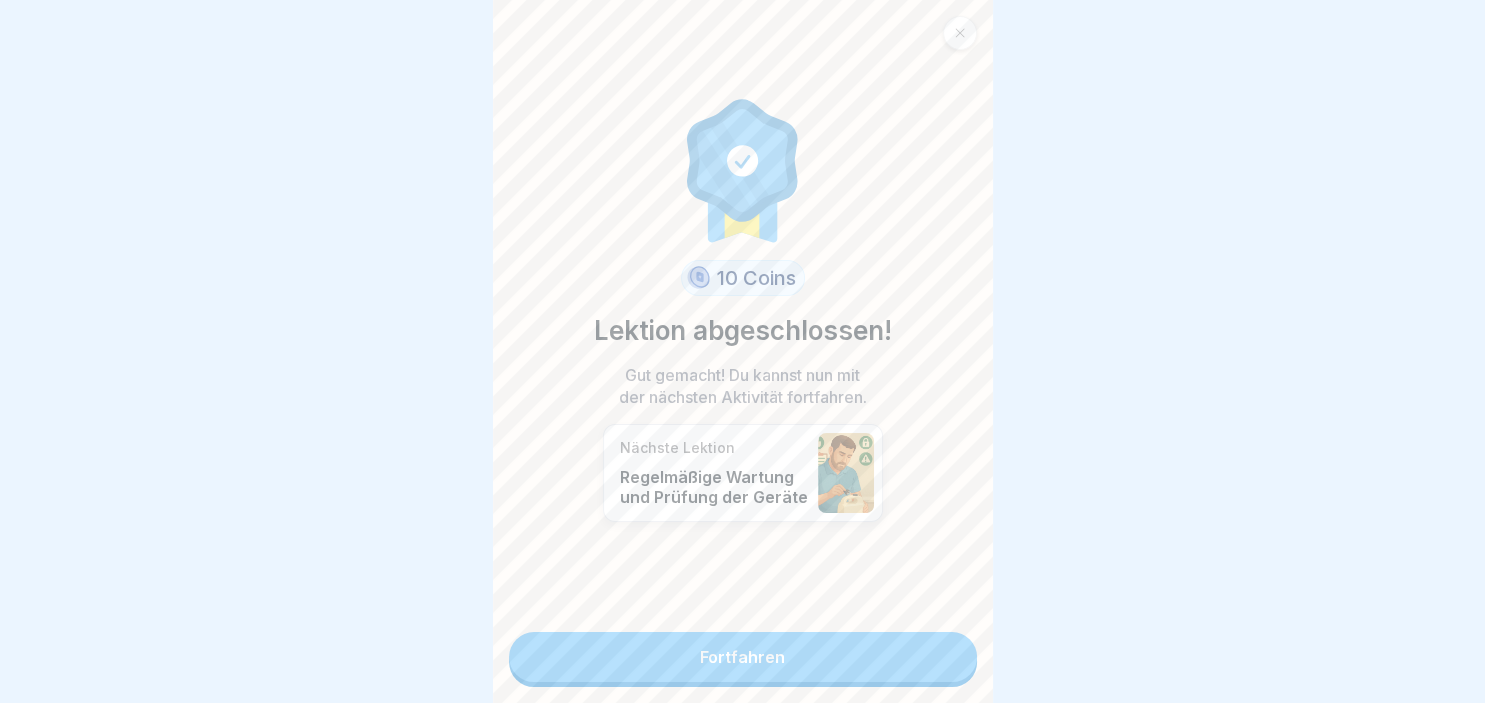 click on "Fortfahren" at bounding box center [743, 657] 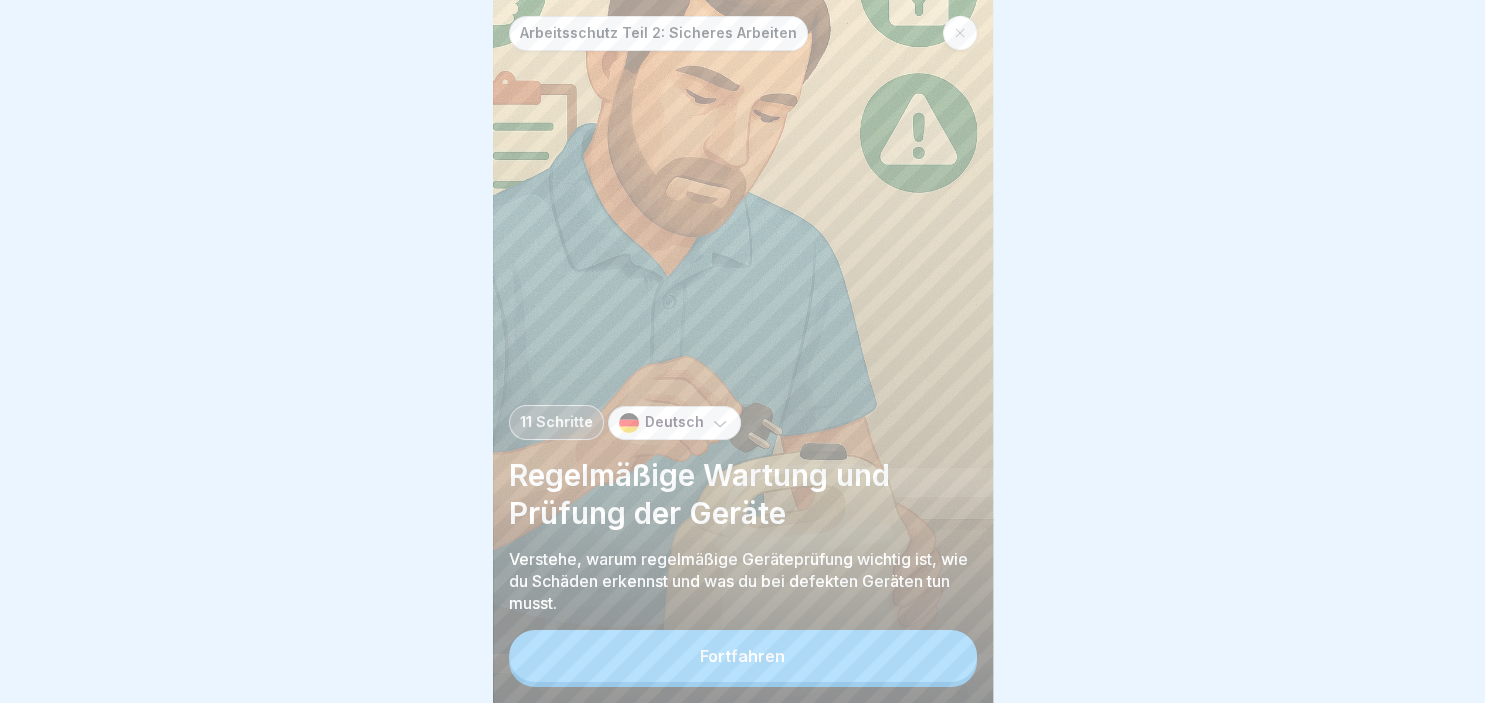 click on "Fortfahren" at bounding box center (743, 656) 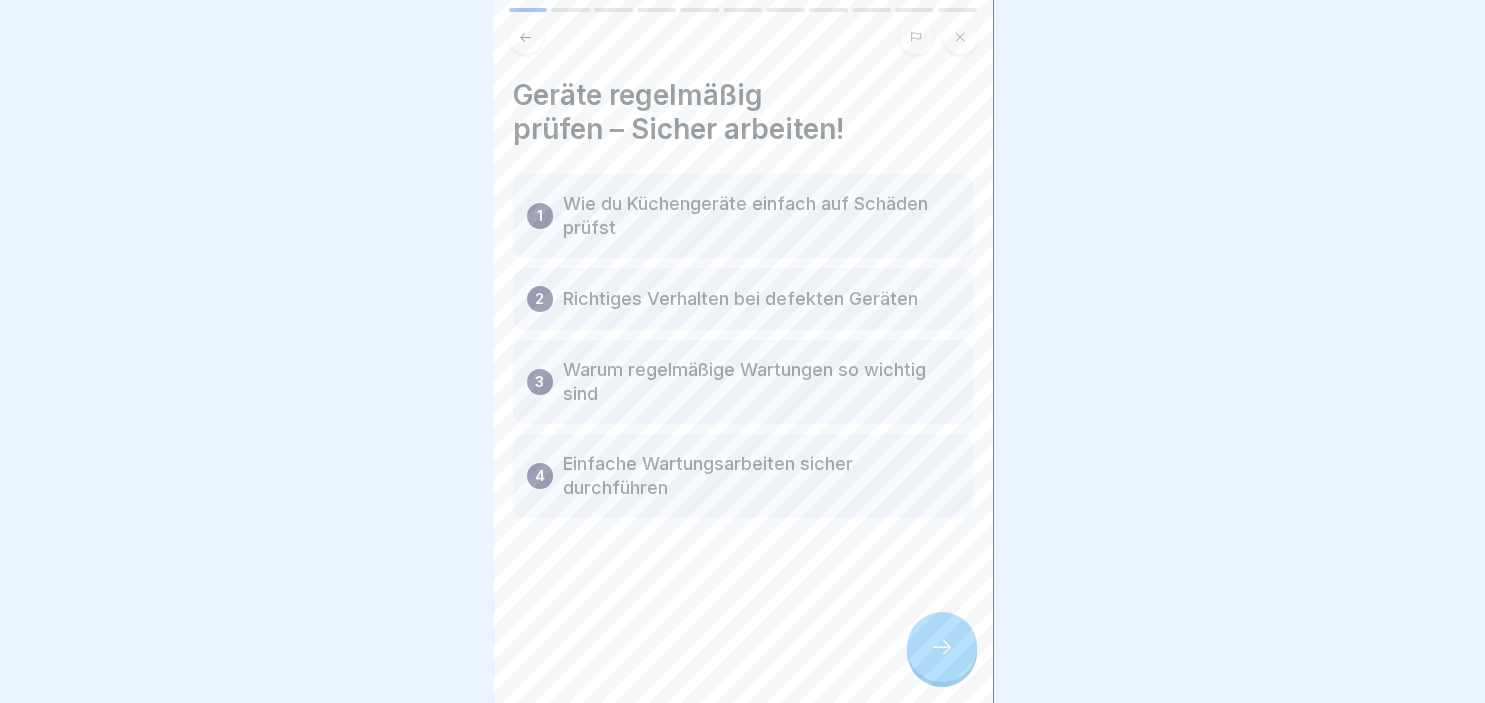 click 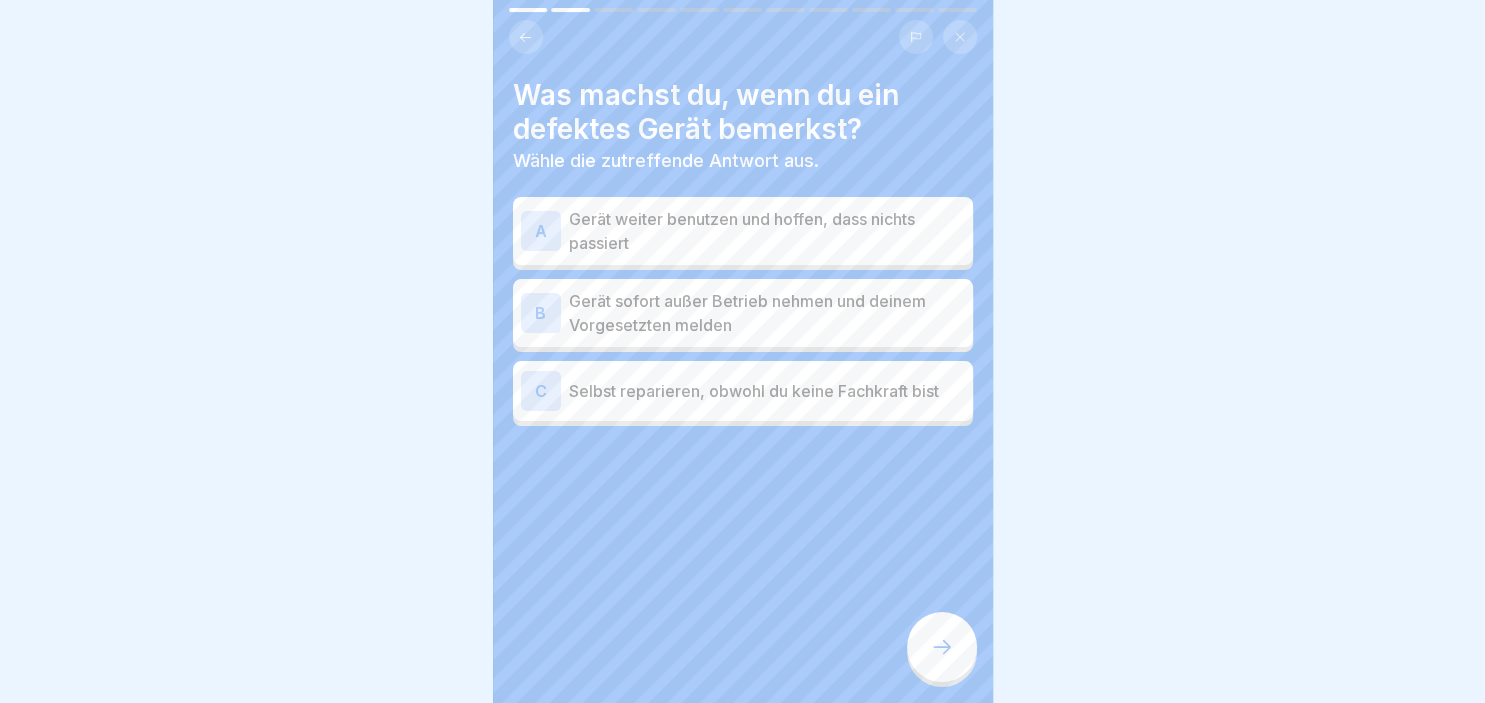 click 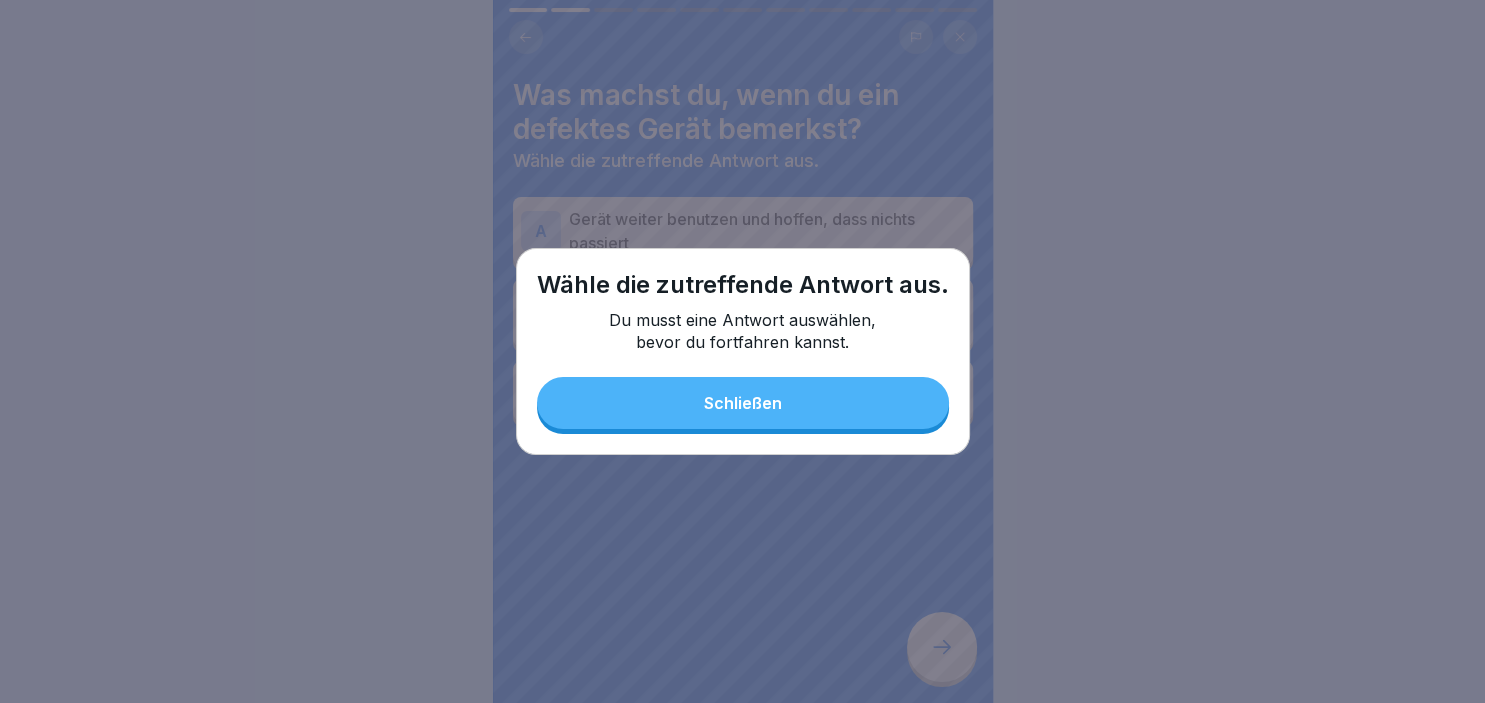 click on "Schließen" at bounding box center [743, 403] 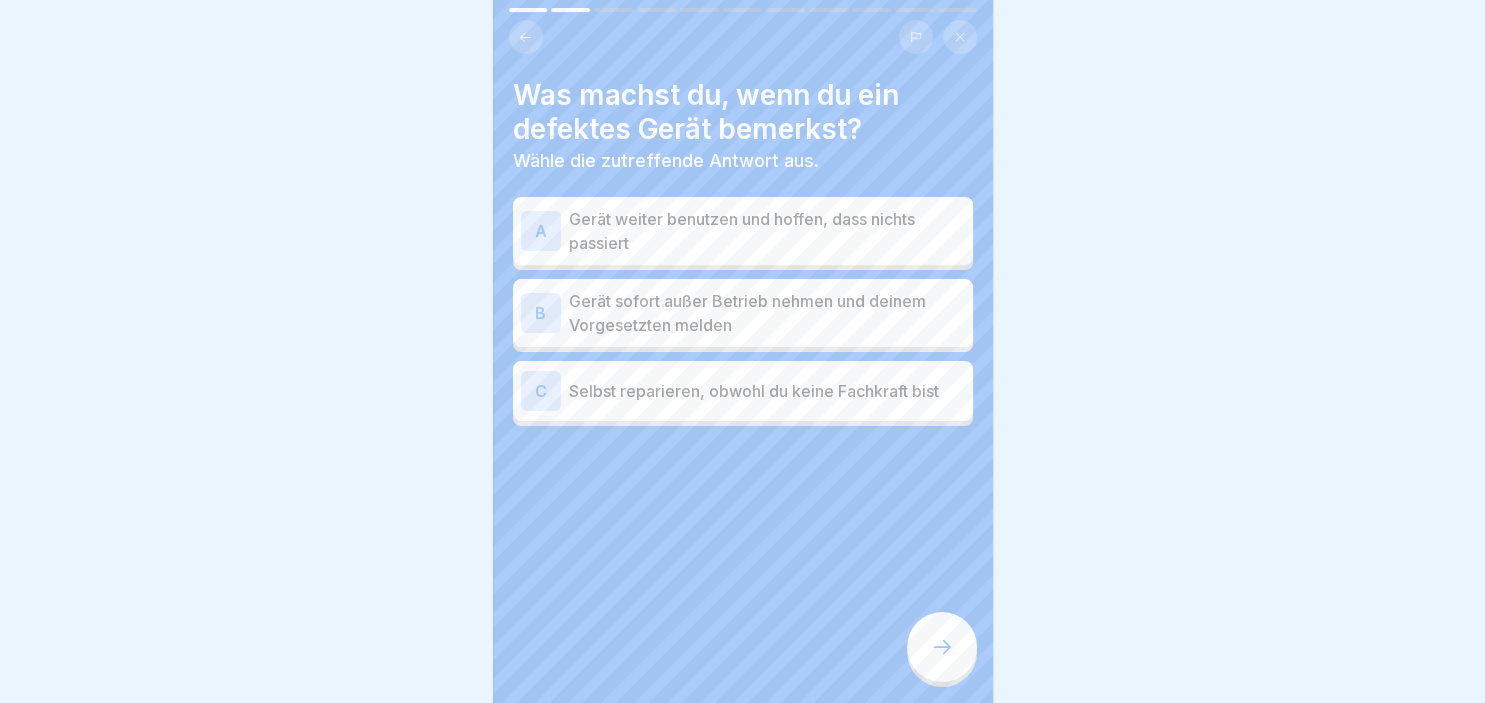 click on "B" at bounding box center (541, 313) 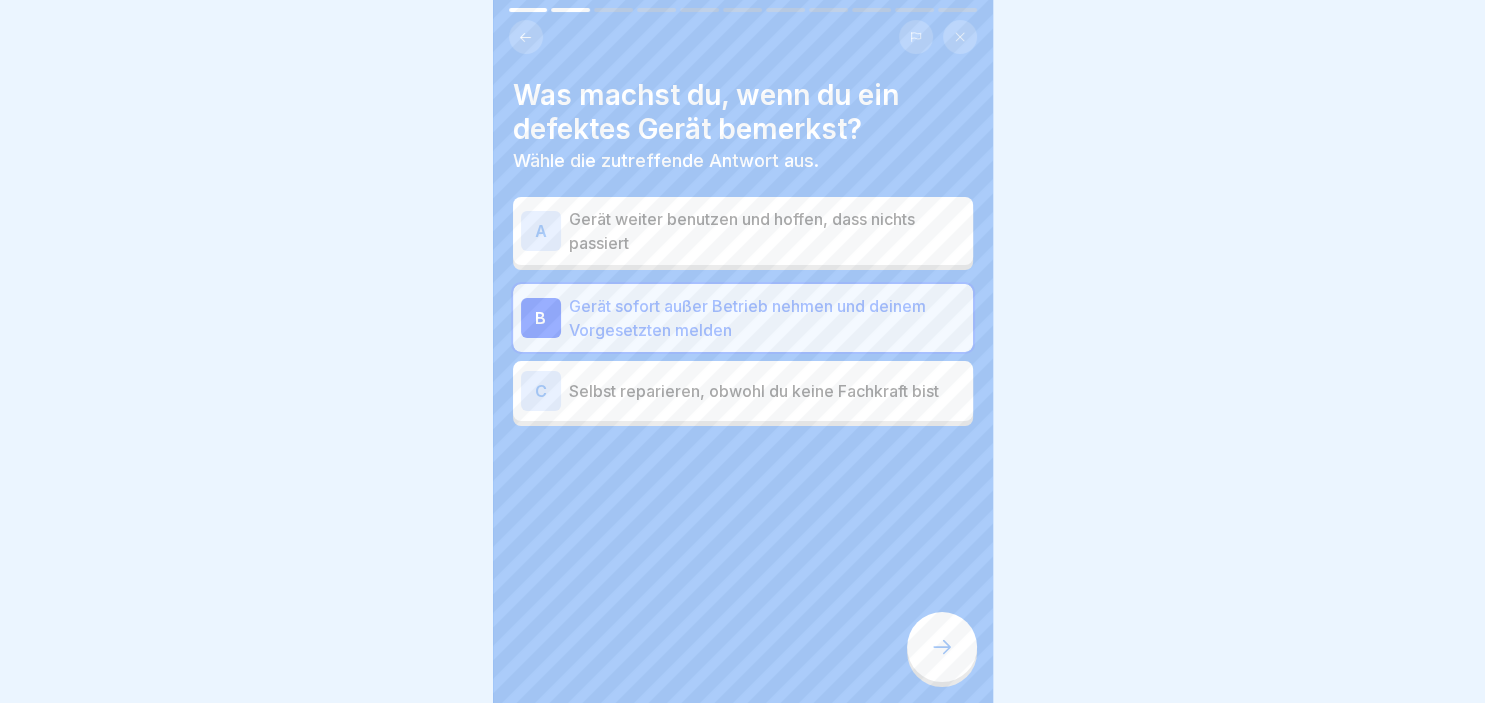 click 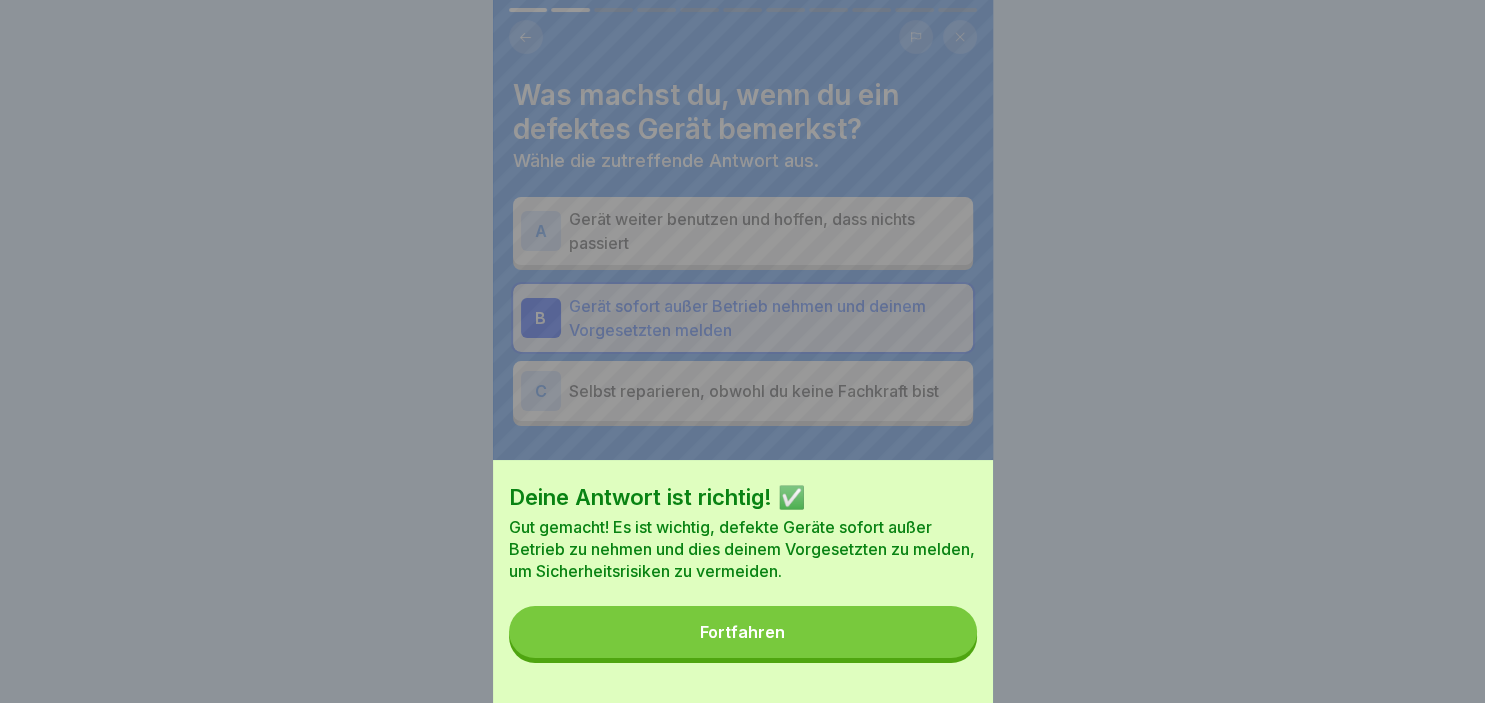click on "Fortfahren" at bounding box center (743, 632) 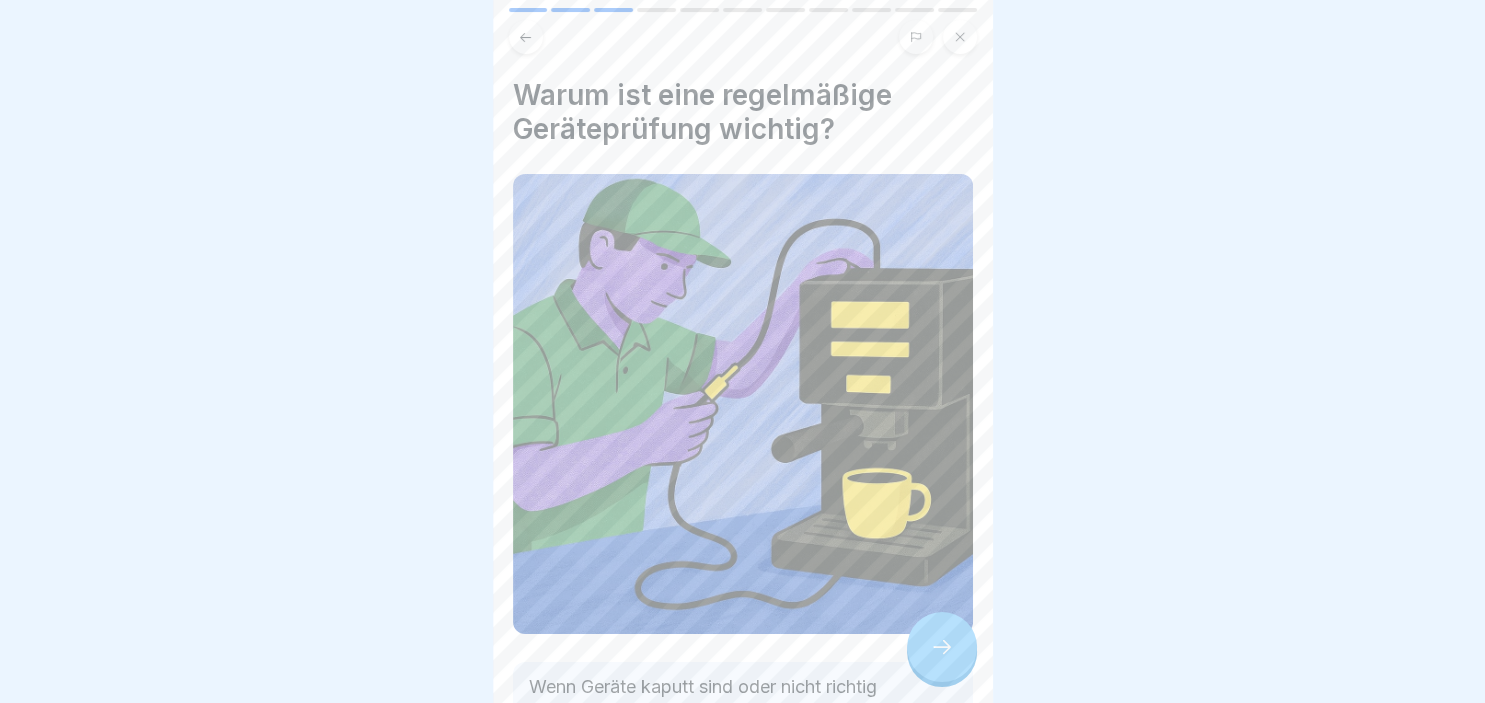 click at bounding box center [942, 647] 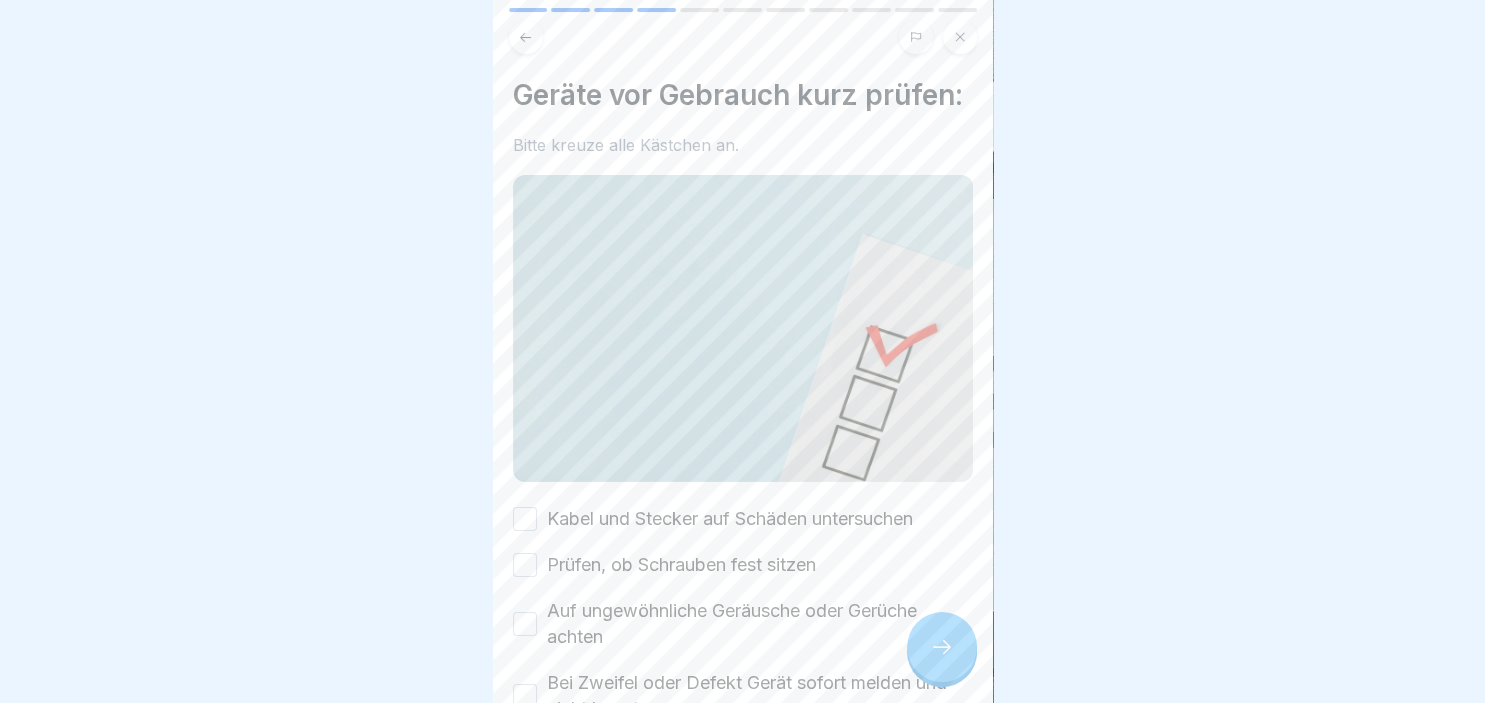 click on "Kabel und Stecker auf Schäden untersuchen" at bounding box center (525, 519) 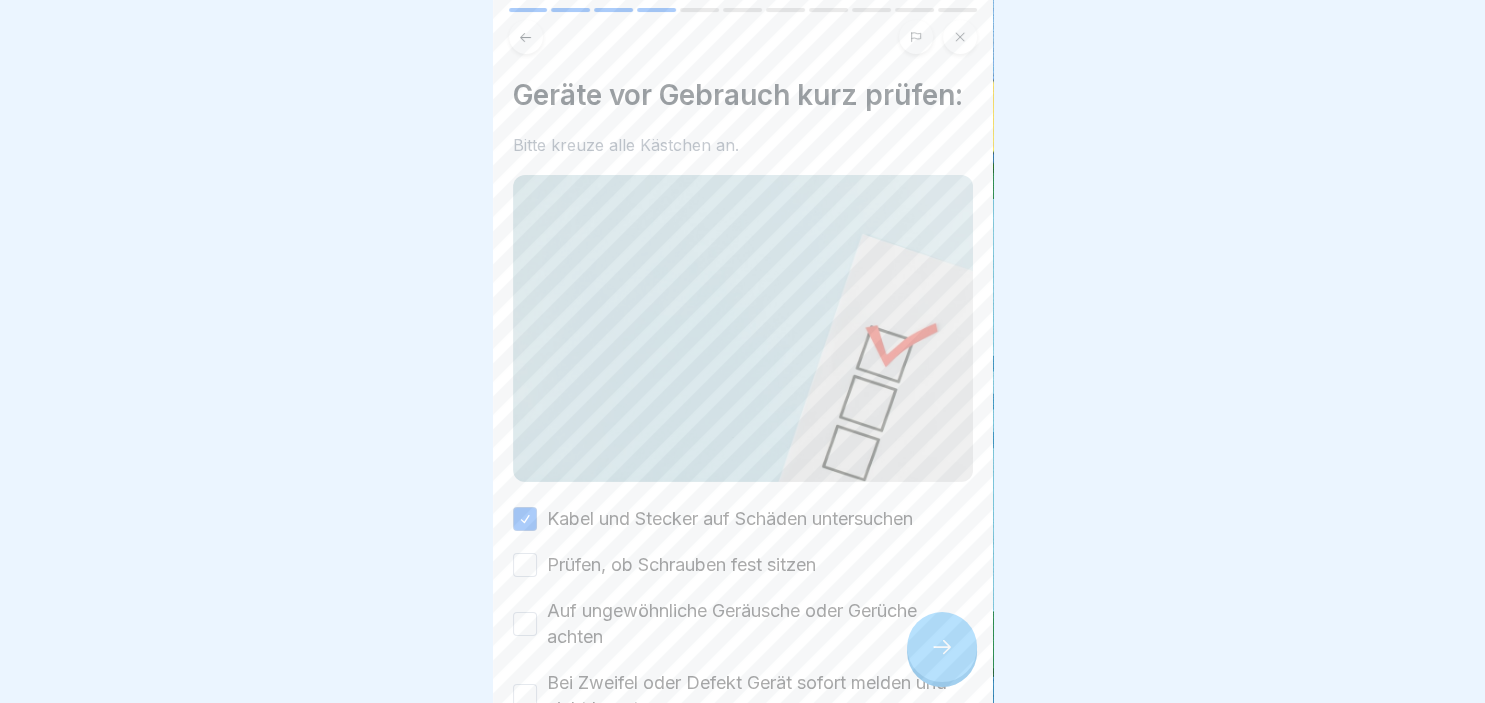 click on "Prüfen, ob Schrauben fest sitzen" at bounding box center [525, 565] 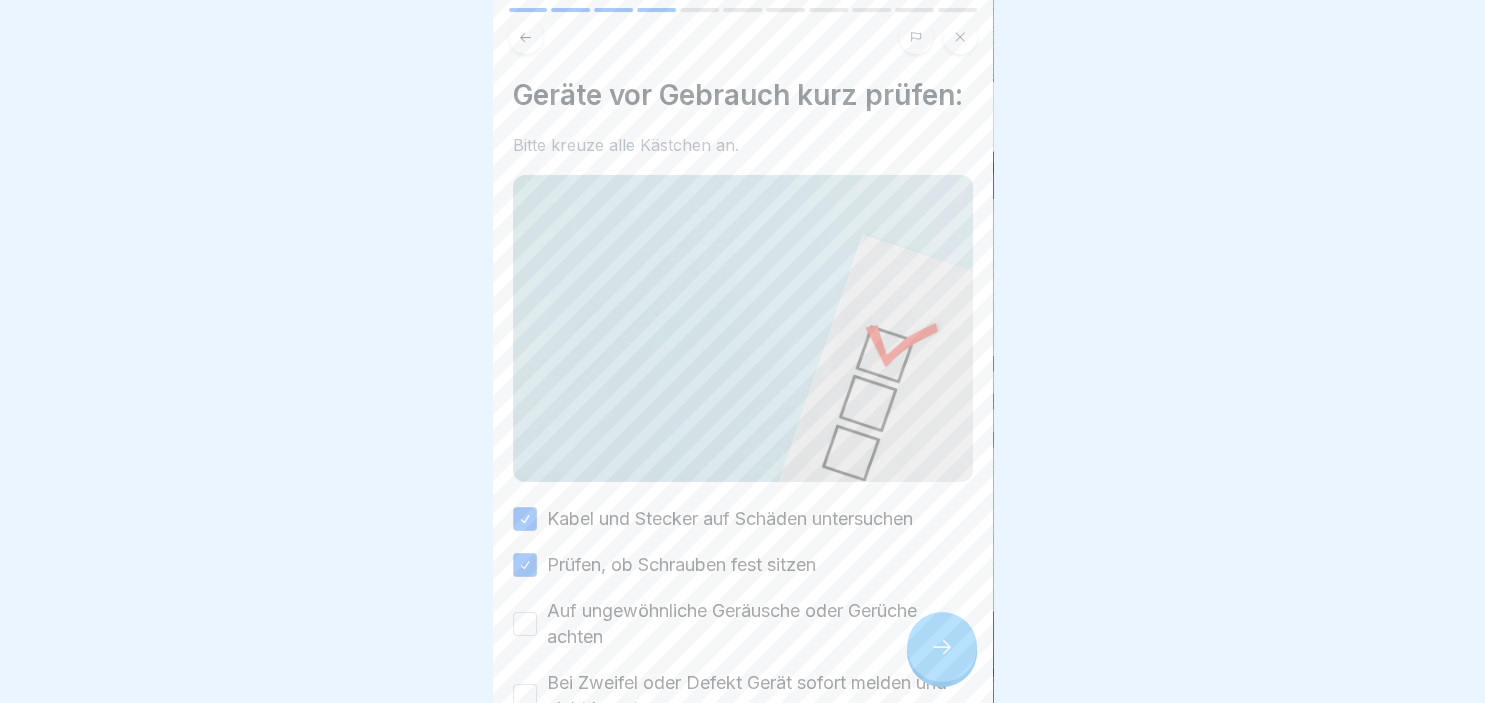 click on "Auf ungewöhnliche Geräusche oder Gerüche achten" at bounding box center [743, 624] 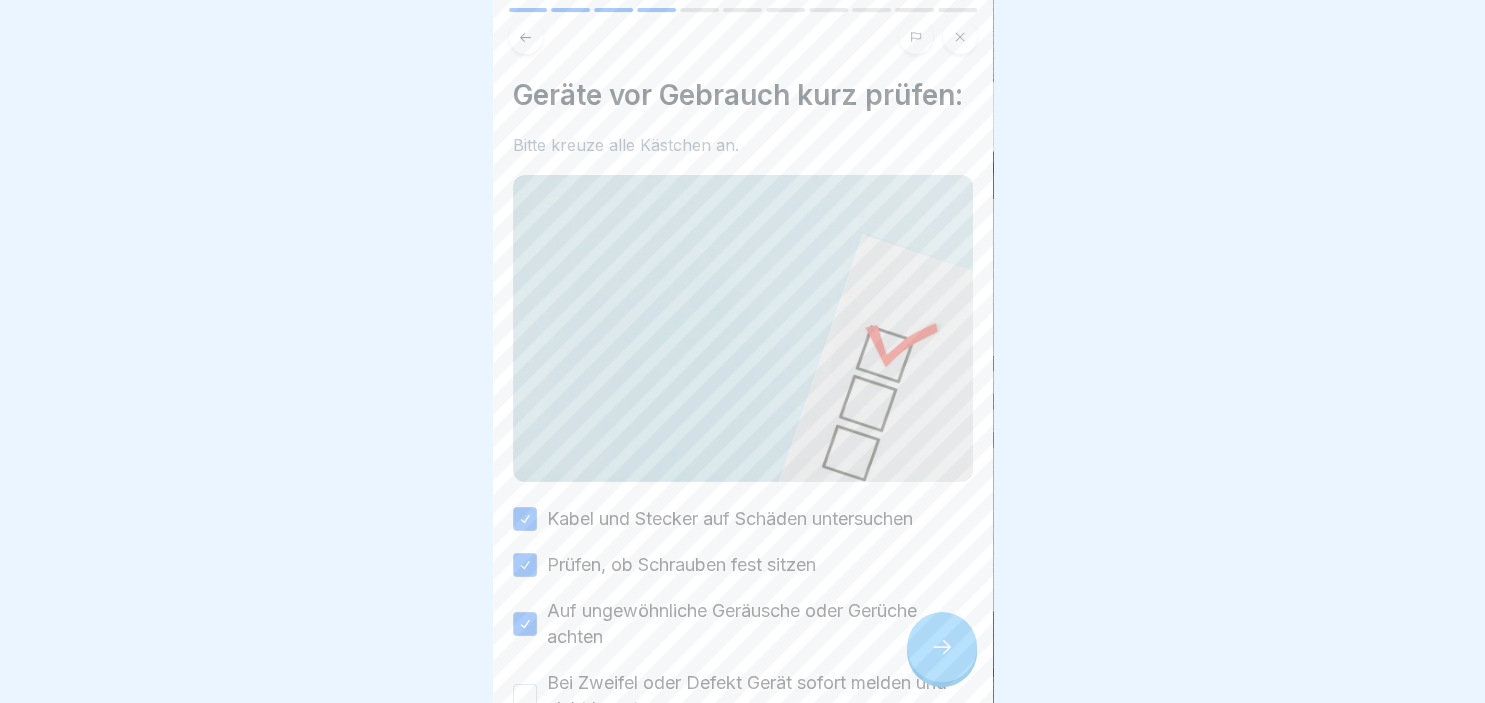 click on "Bei Zweifel oder Defekt Gerät sofort melden und nicht benutzen" at bounding box center (525, 696) 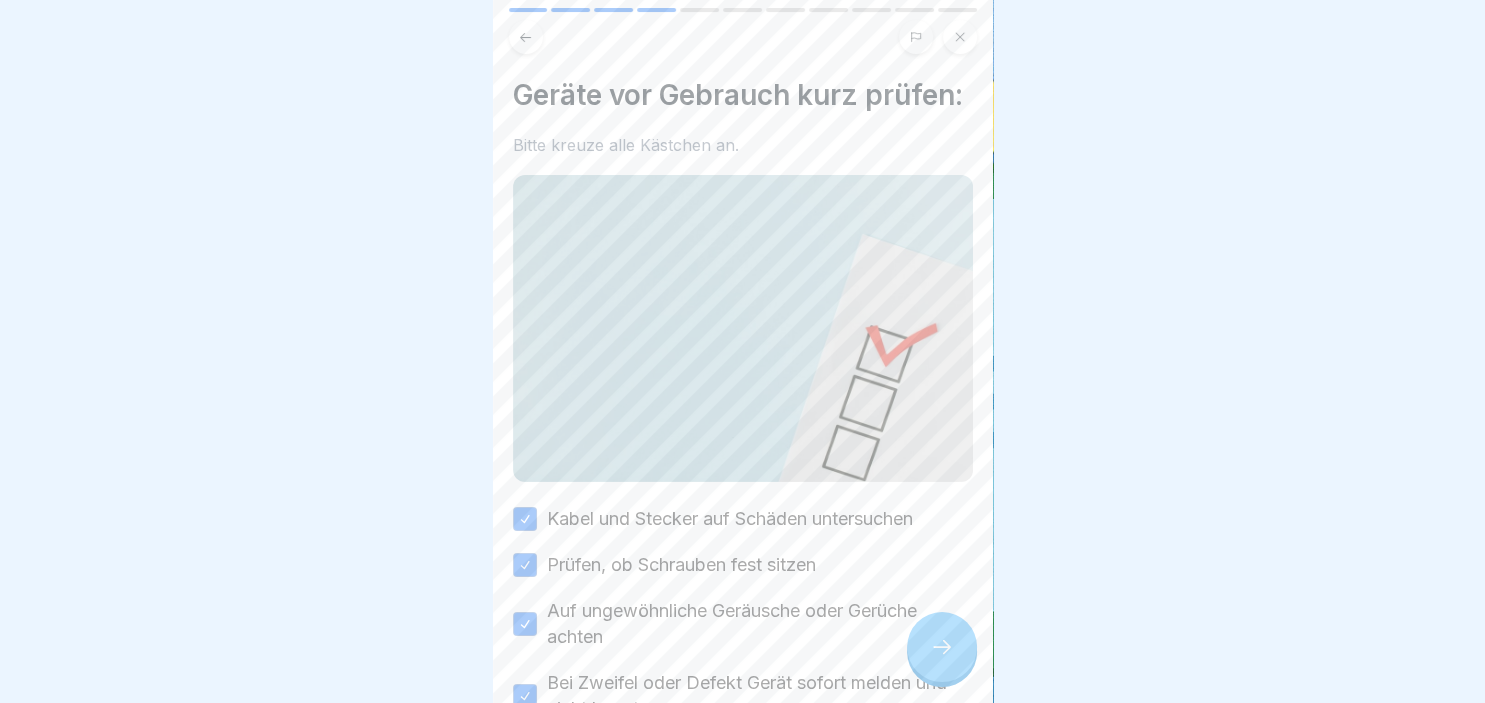 scroll, scrollTop: 138, scrollLeft: 0, axis: vertical 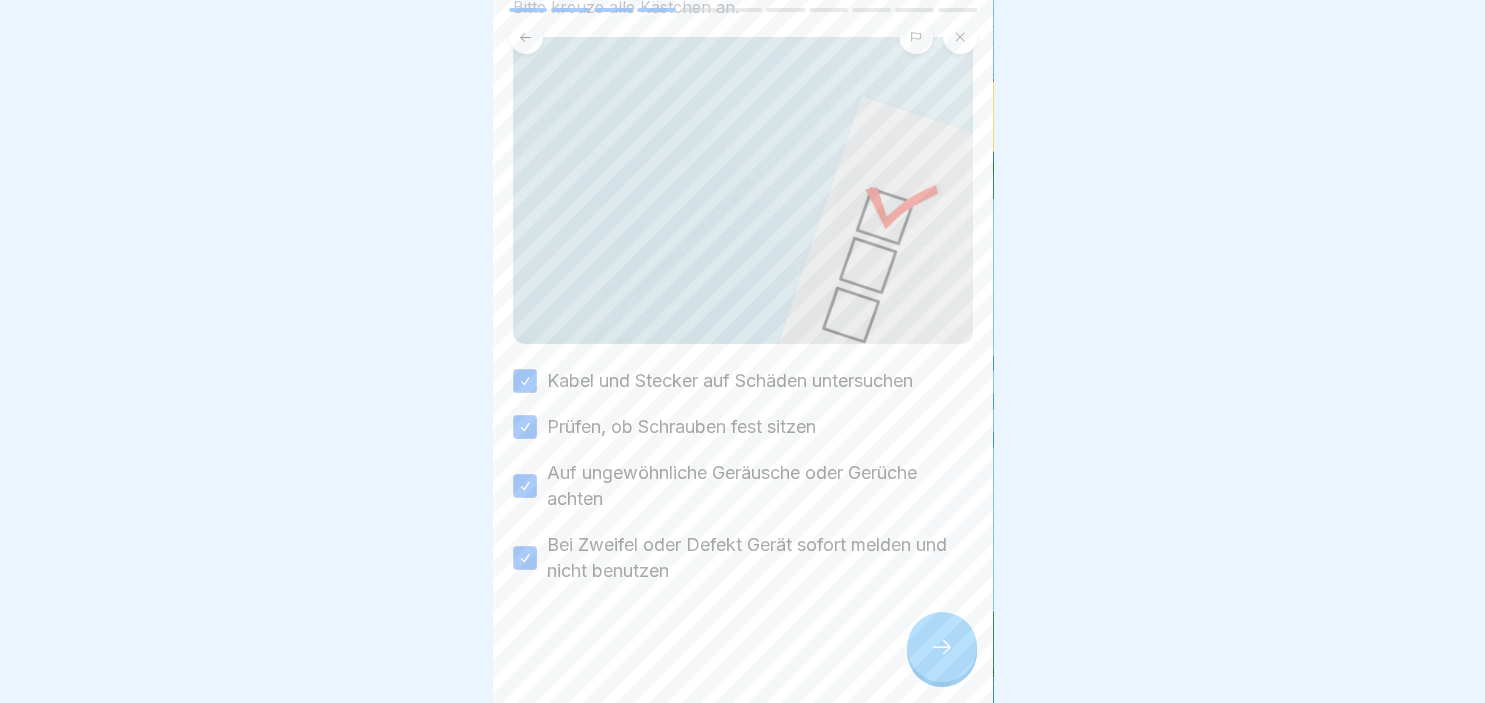 click at bounding box center (942, 647) 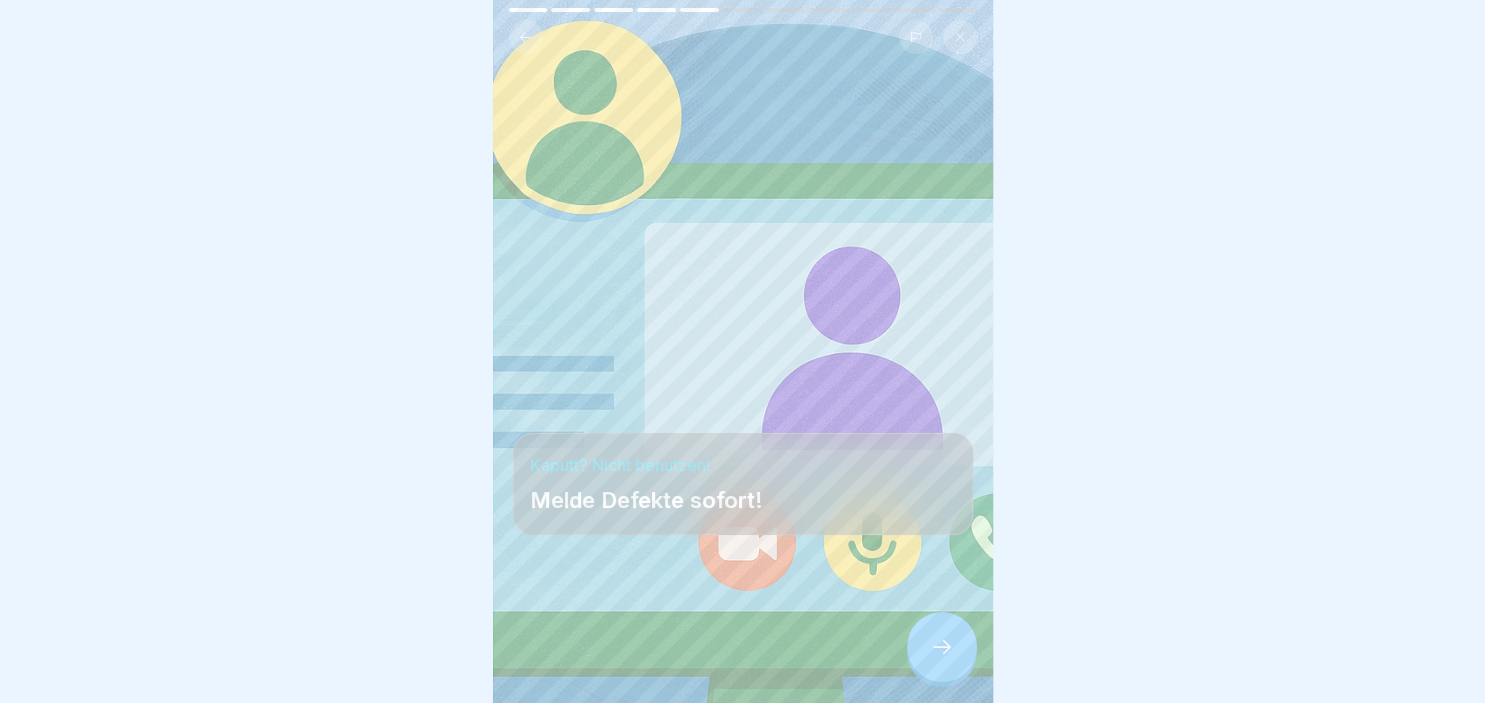 click at bounding box center [942, 647] 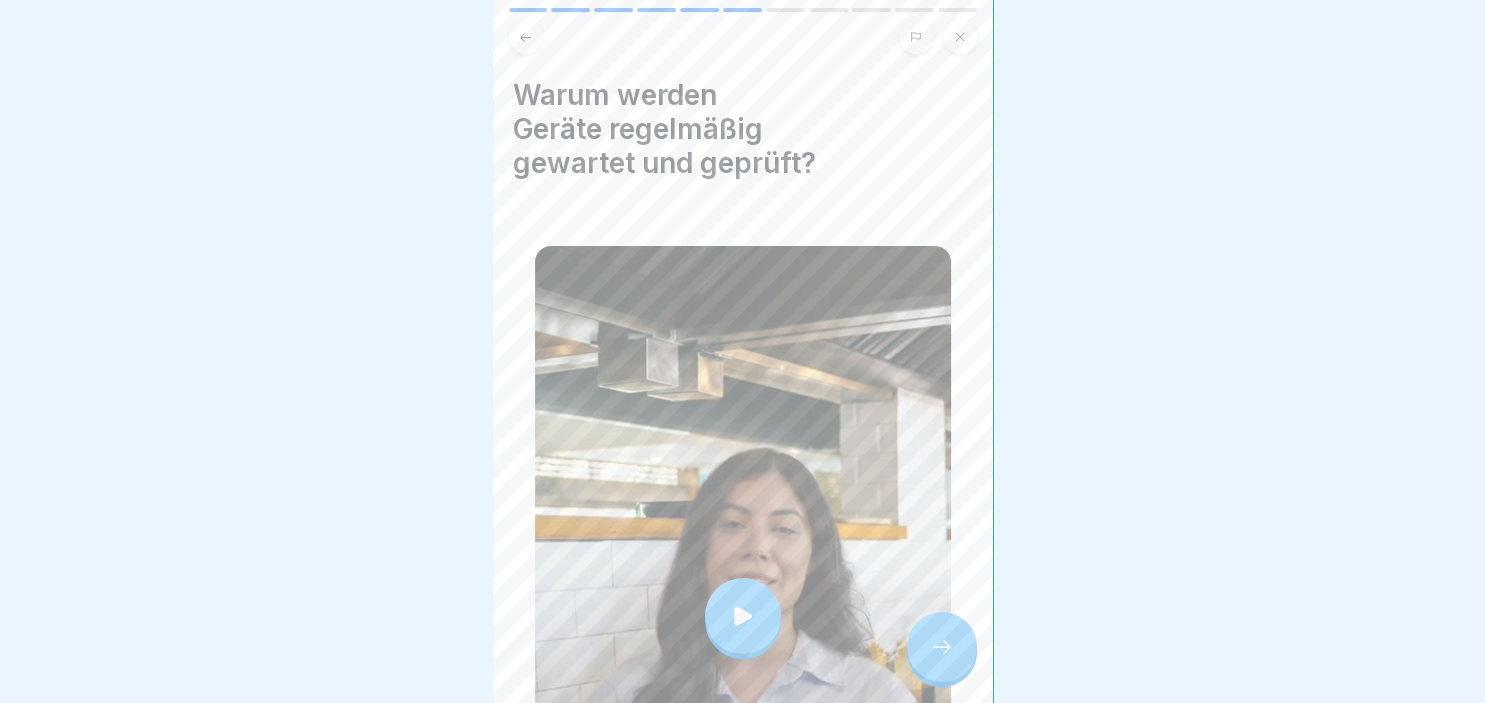 click at bounding box center (960, 37) 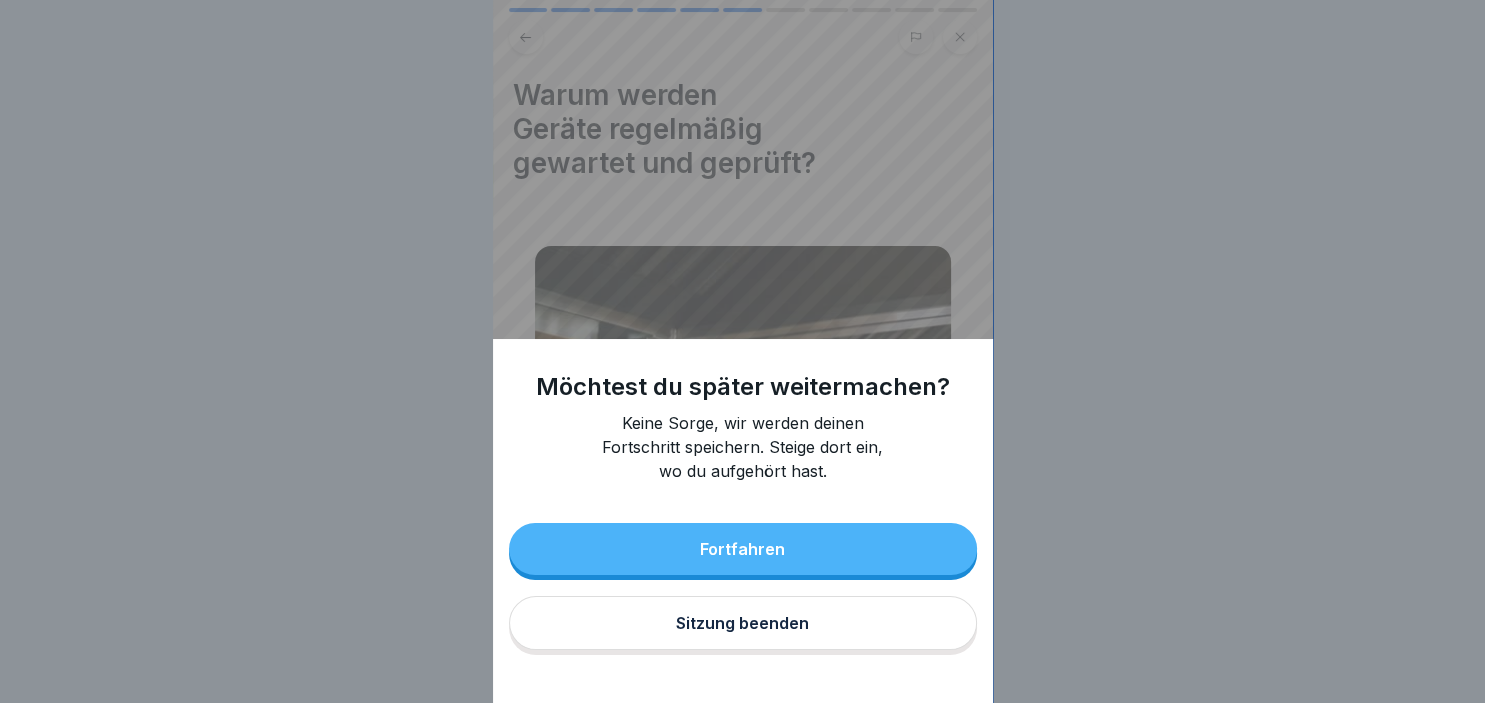 click on "Sitzung beenden" at bounding box center [743, 623] 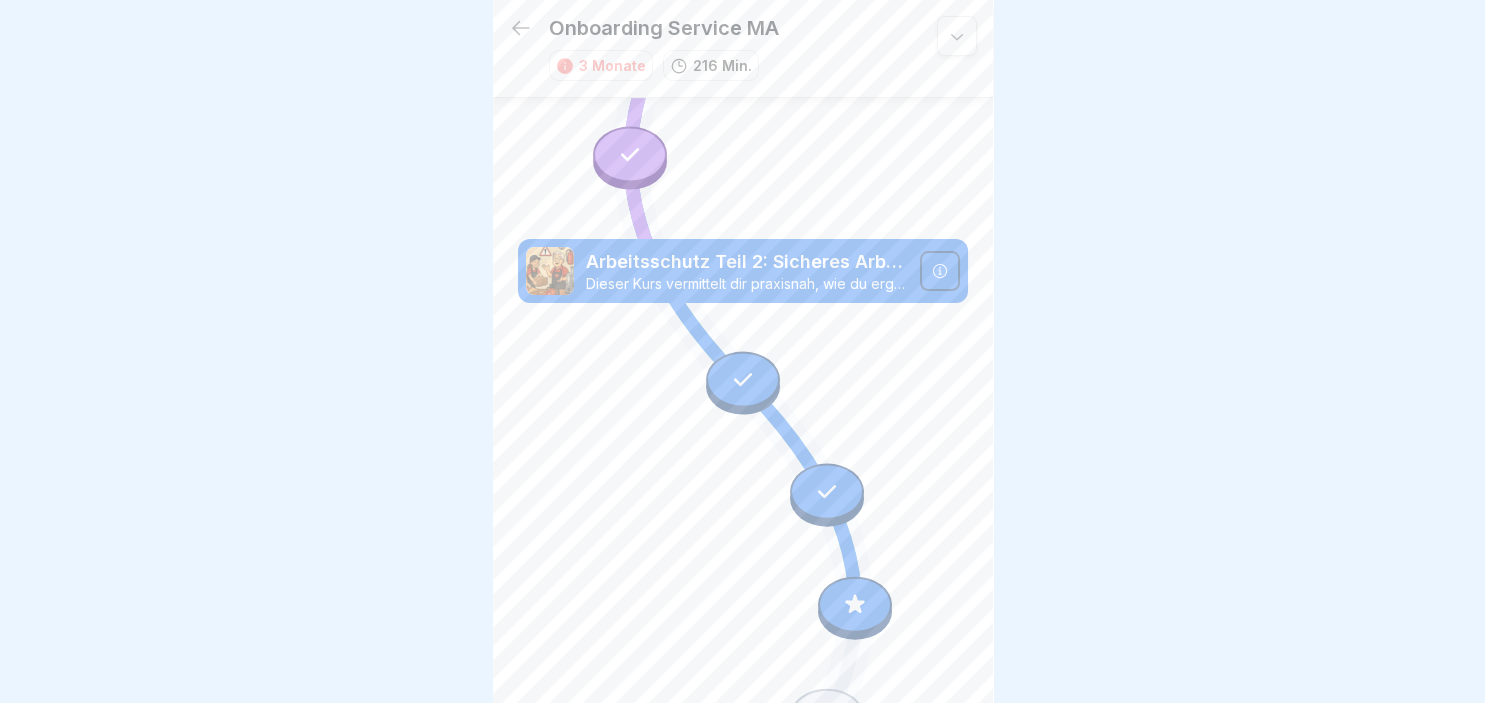 scroll, scrollTop: 7755, scrollLeft: 0, axis: vertical 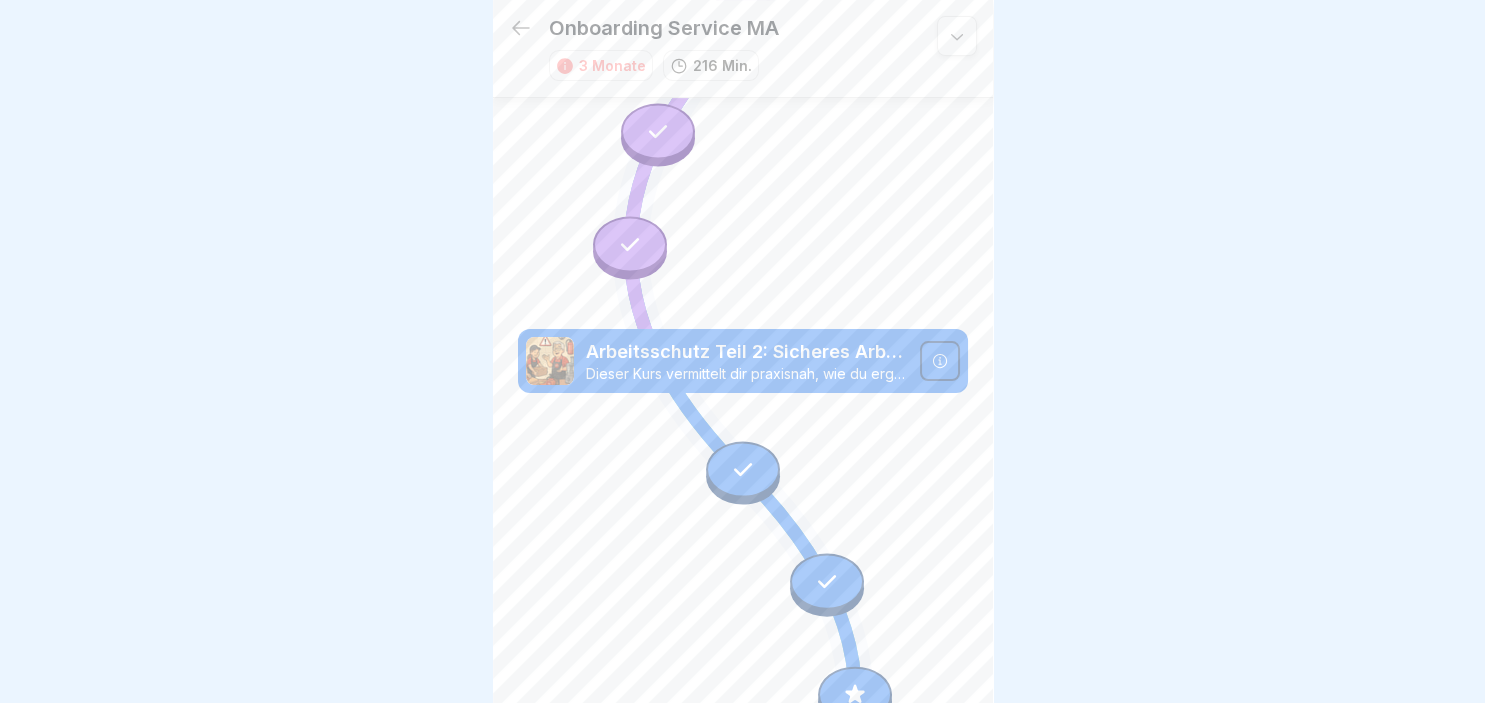 click 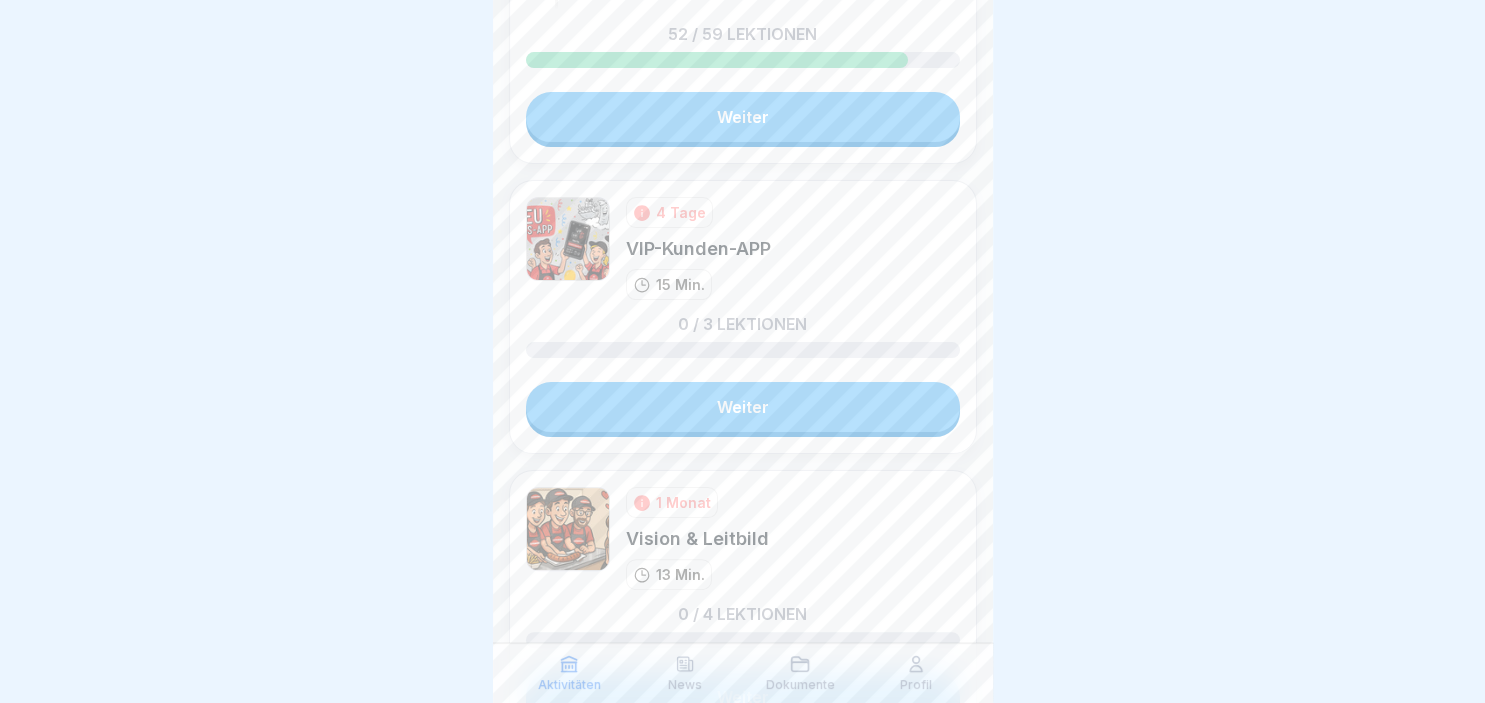 scroll, scrollTop: 518, scrollLeft: 0, axis: vertical 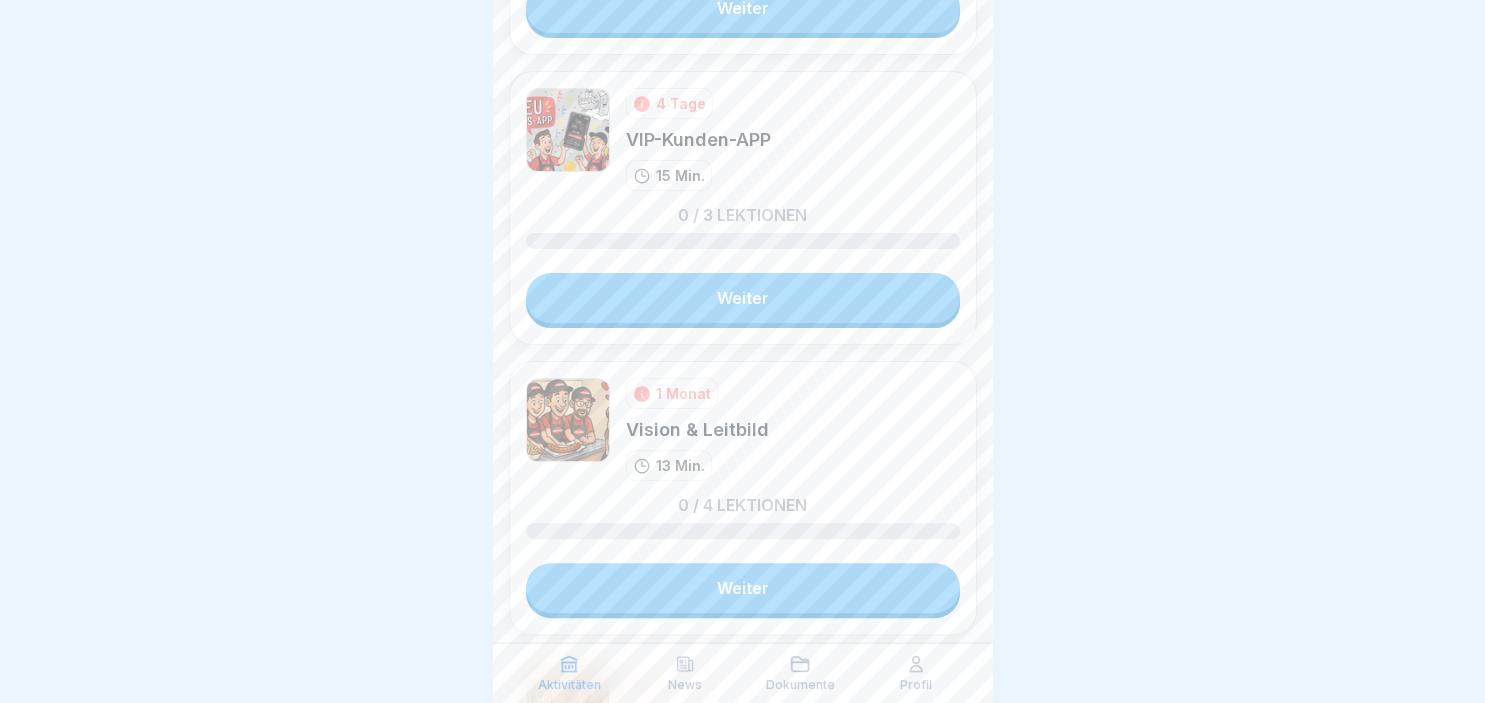 click on "Weiter" at bounding box center (743, 298) 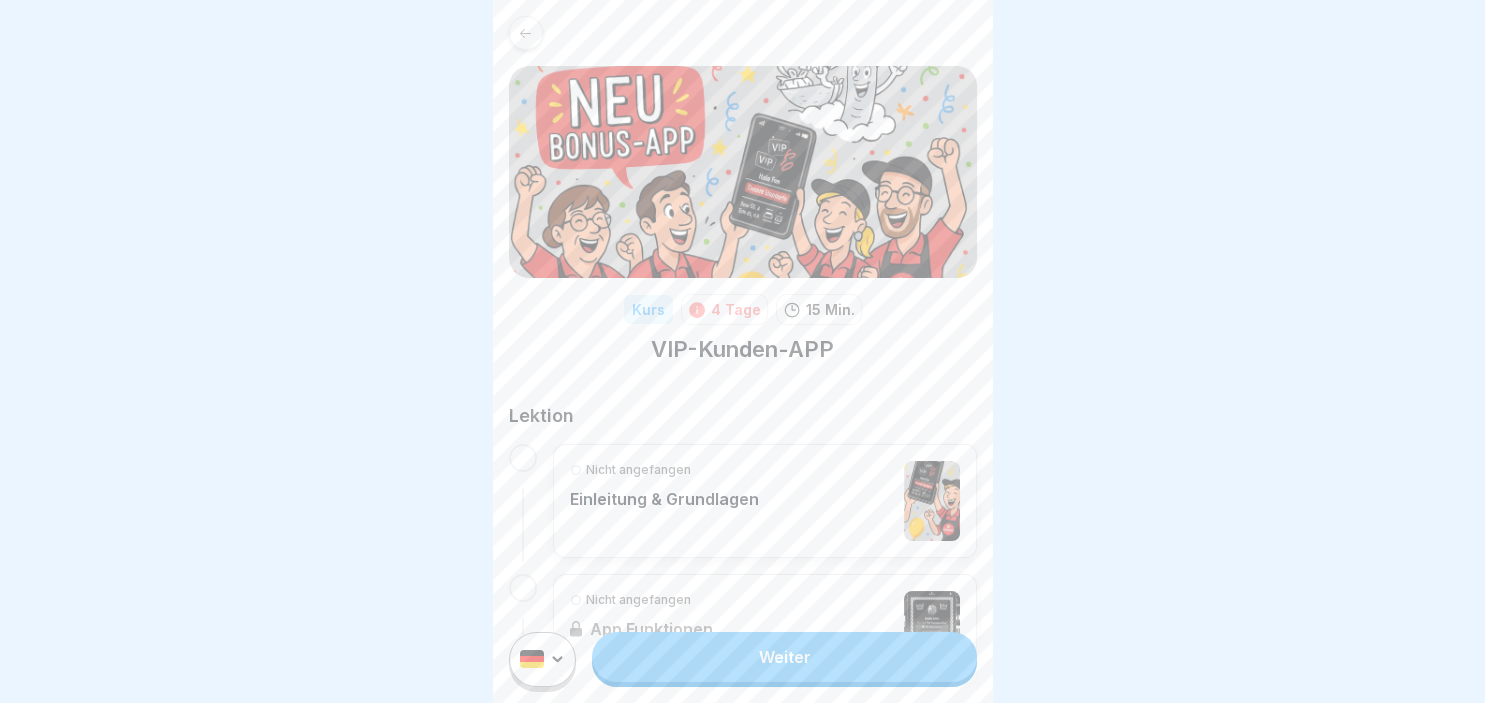 click on "Weiter" at bounding box center (784, 657) 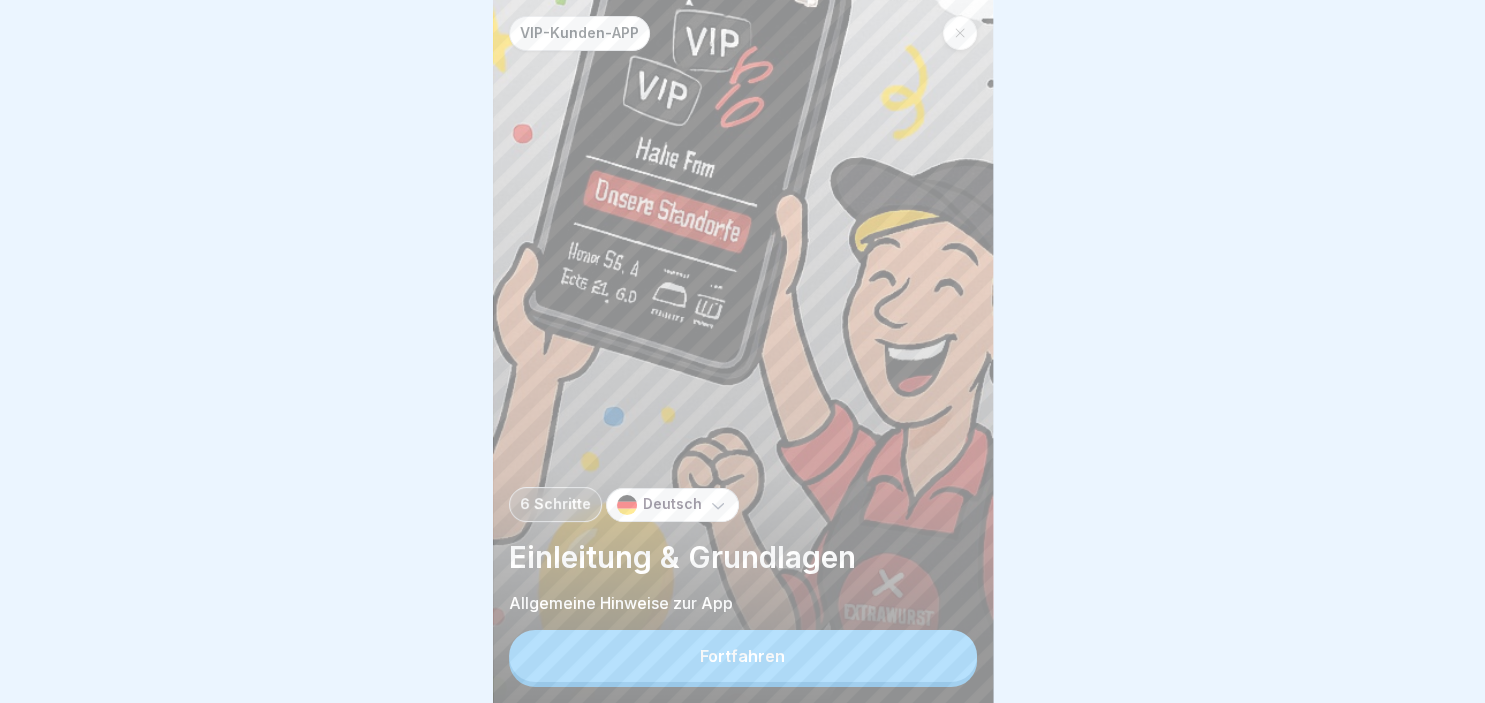 click on "Fortfahren" at bounding box center (742, 656) 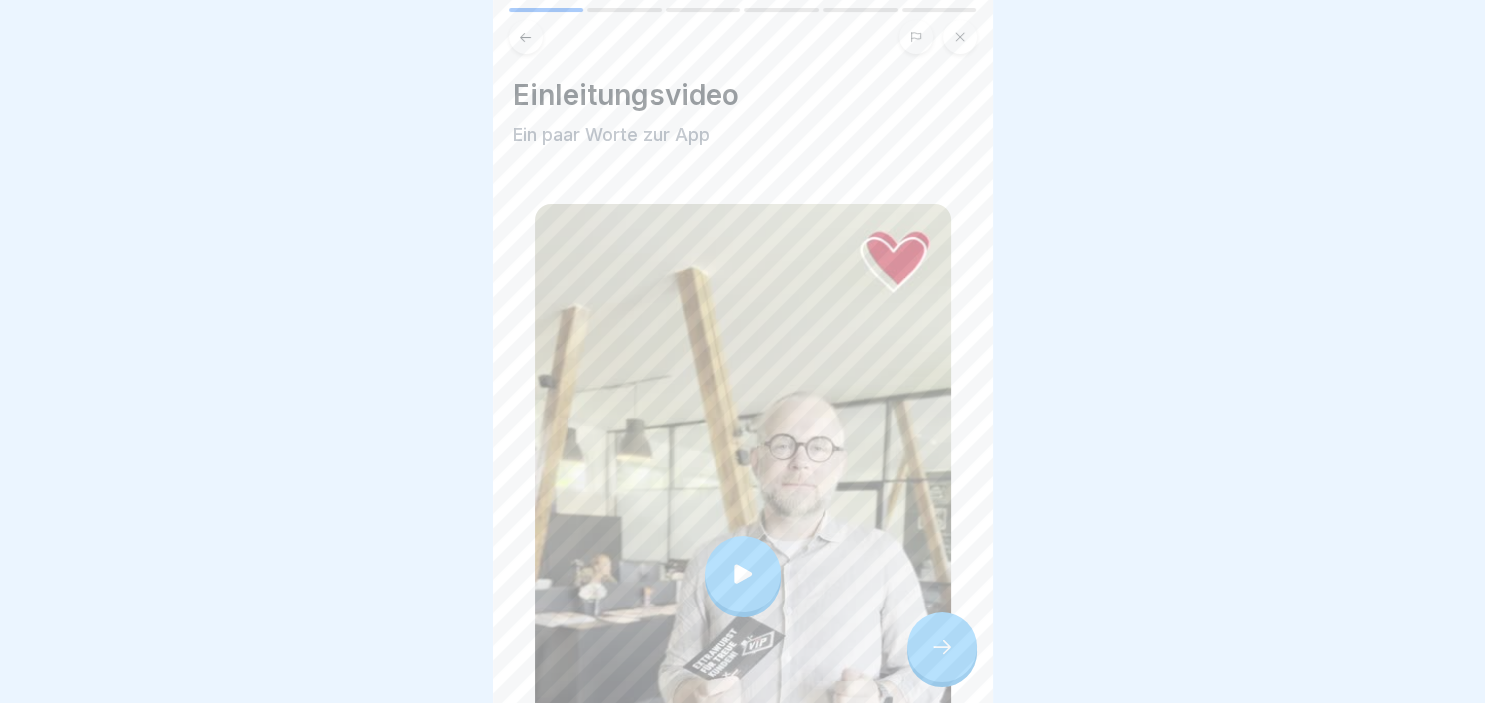 click at bounding box center (743, 574) 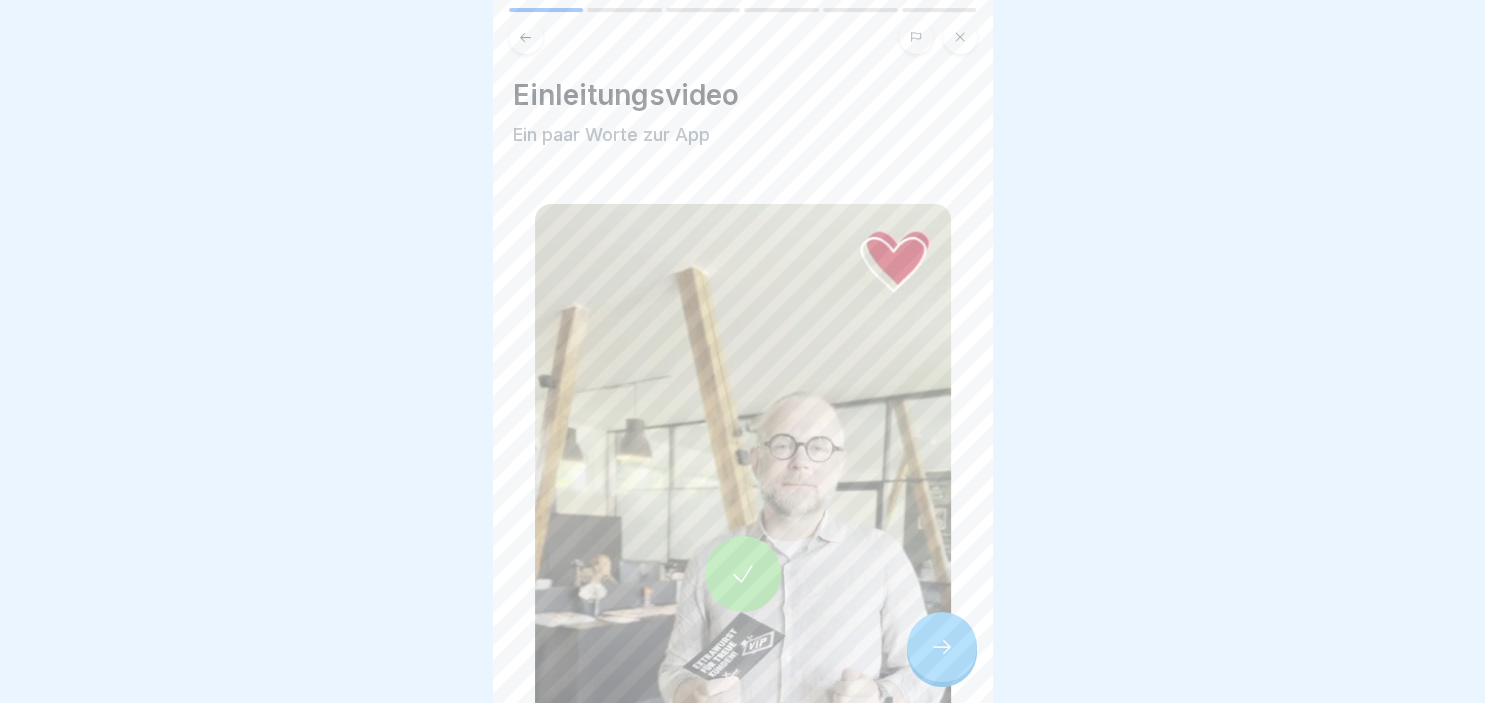 click 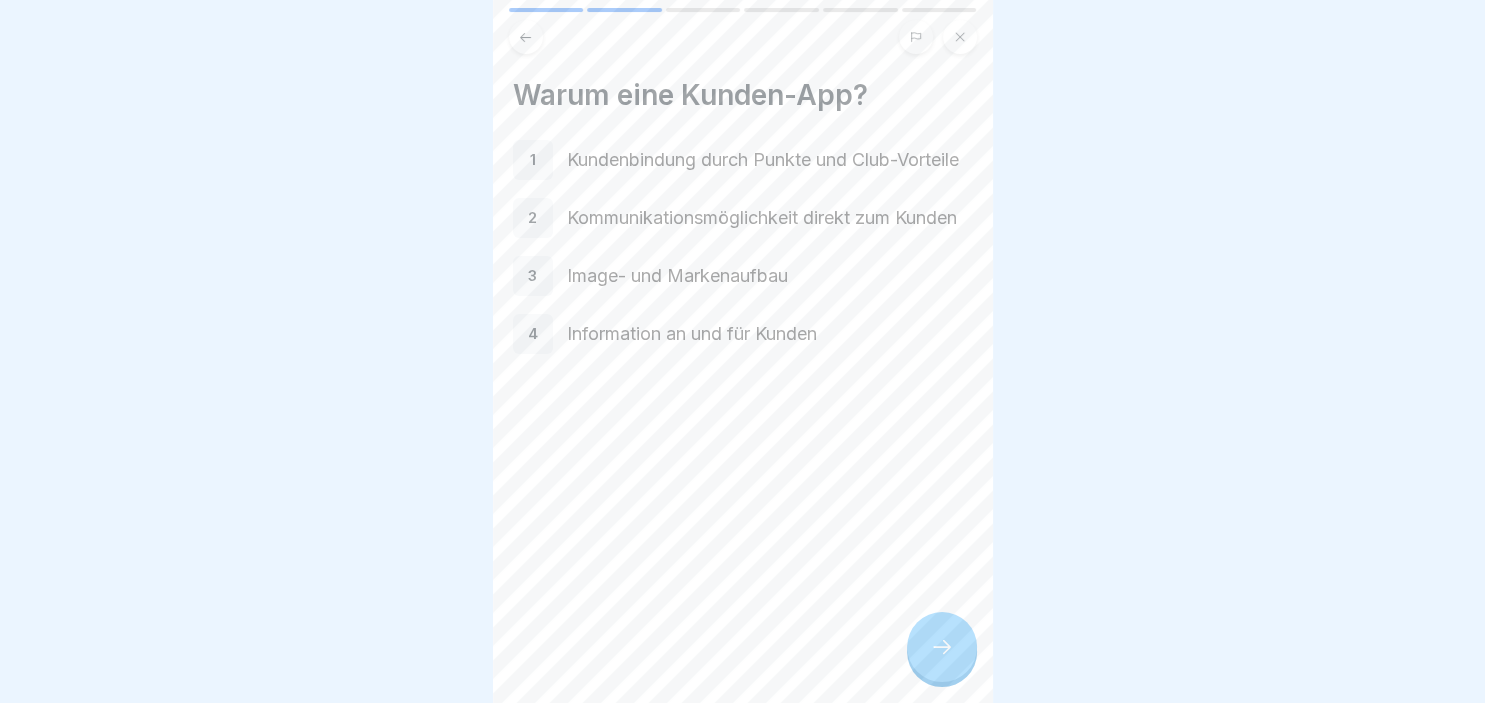 click 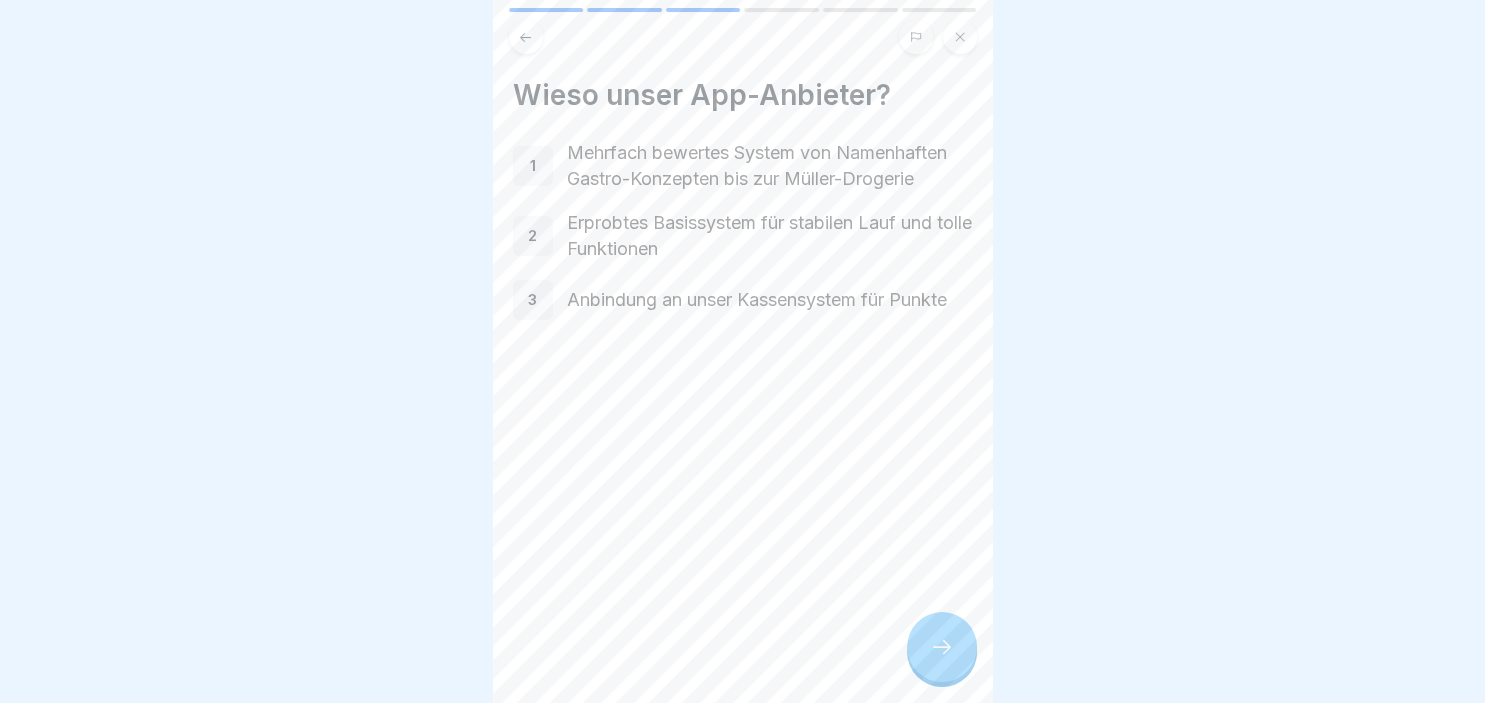 click 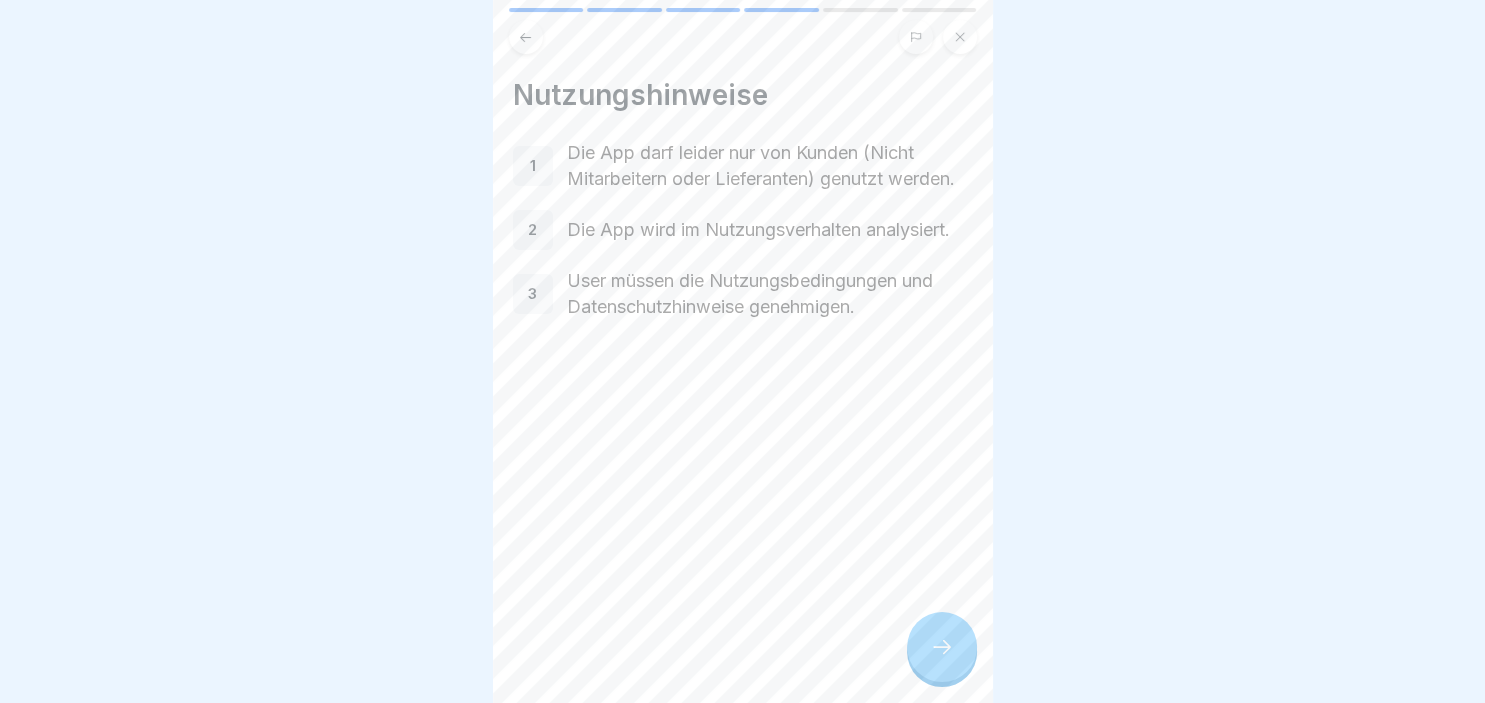 click 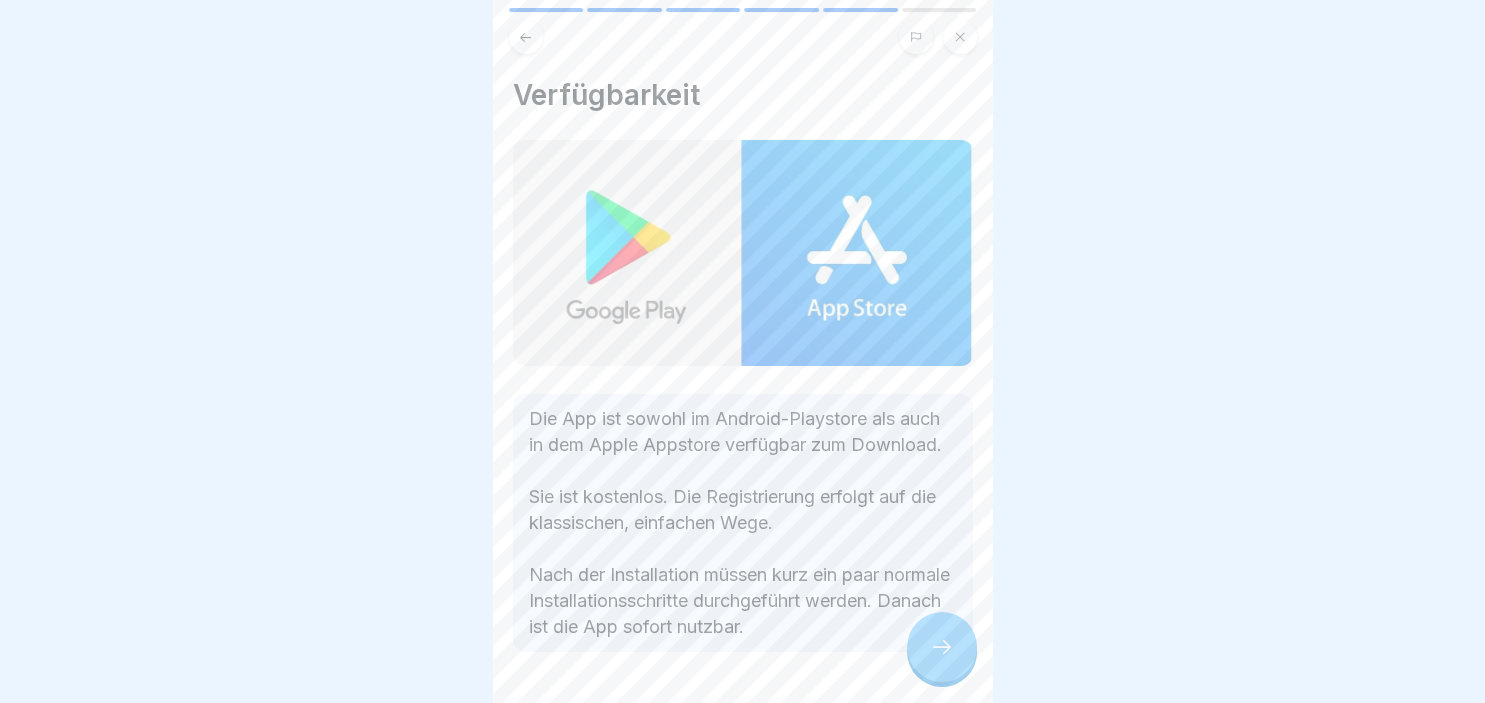 click 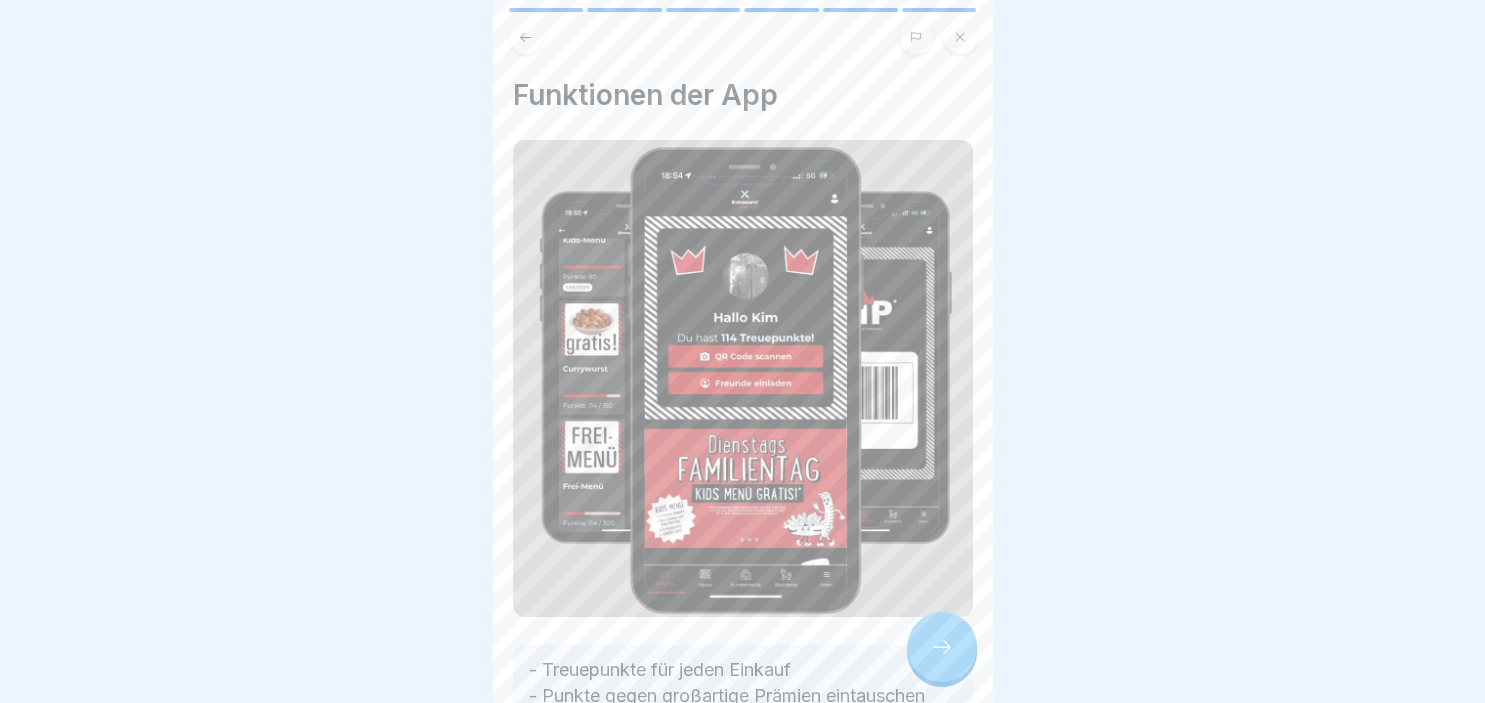 click 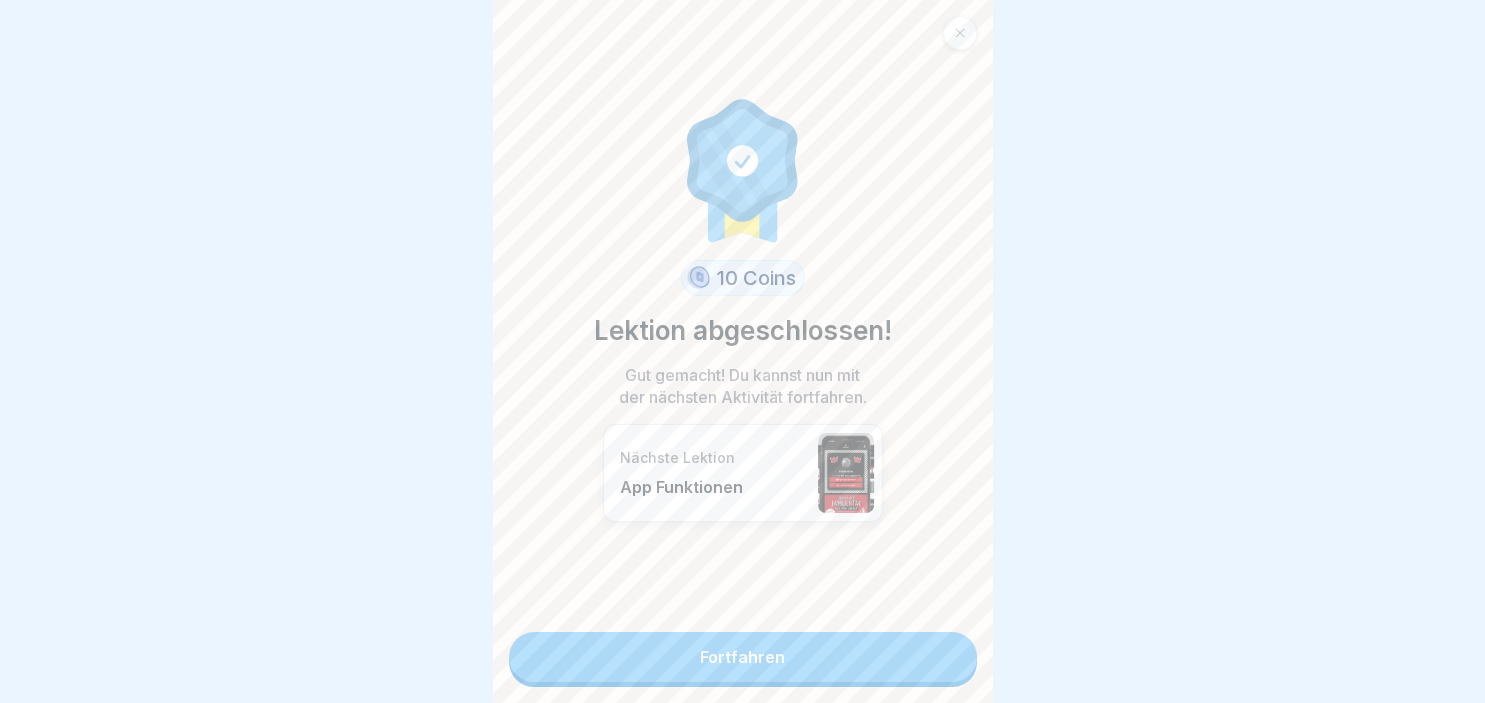 click on "Fortfahren" at bounding box center (743, 657) 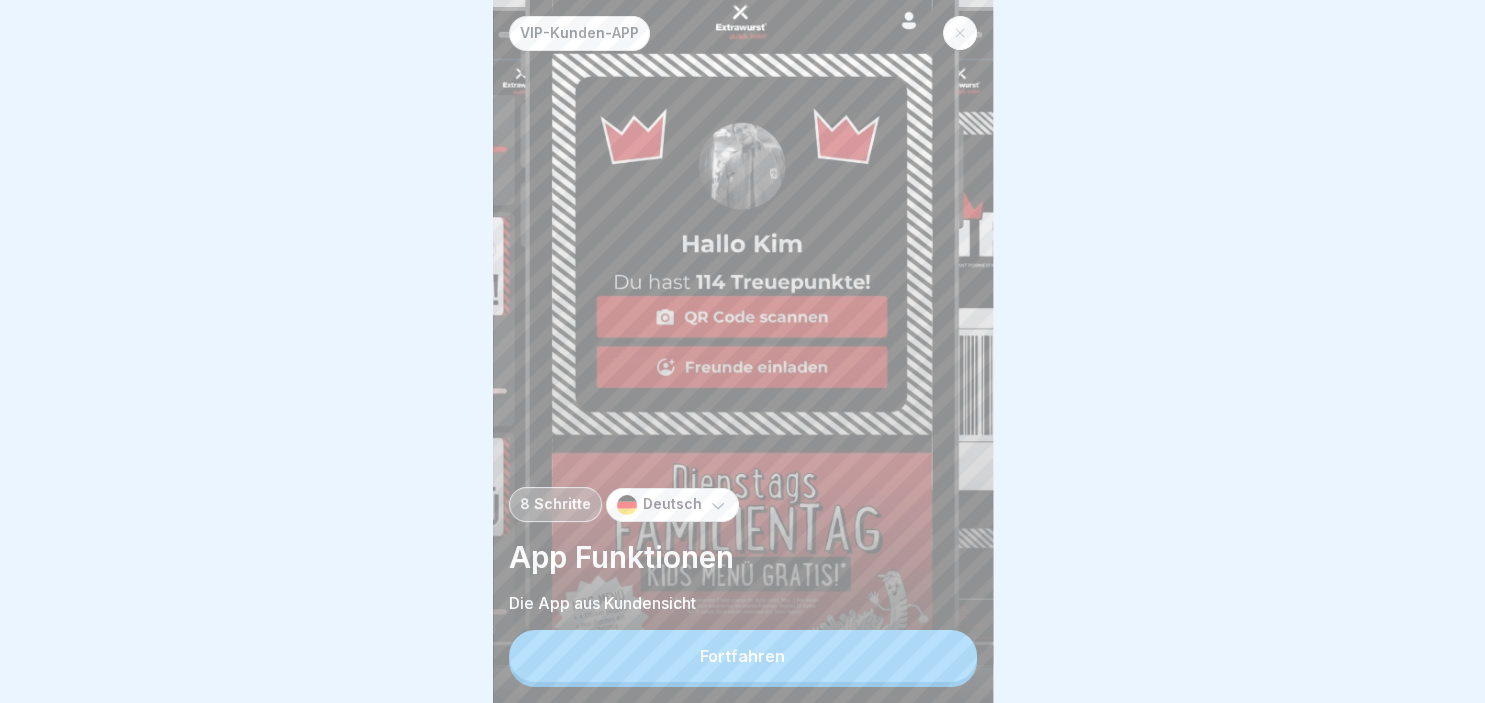 click on "Fortfahren" at bounding box center [743, 656] 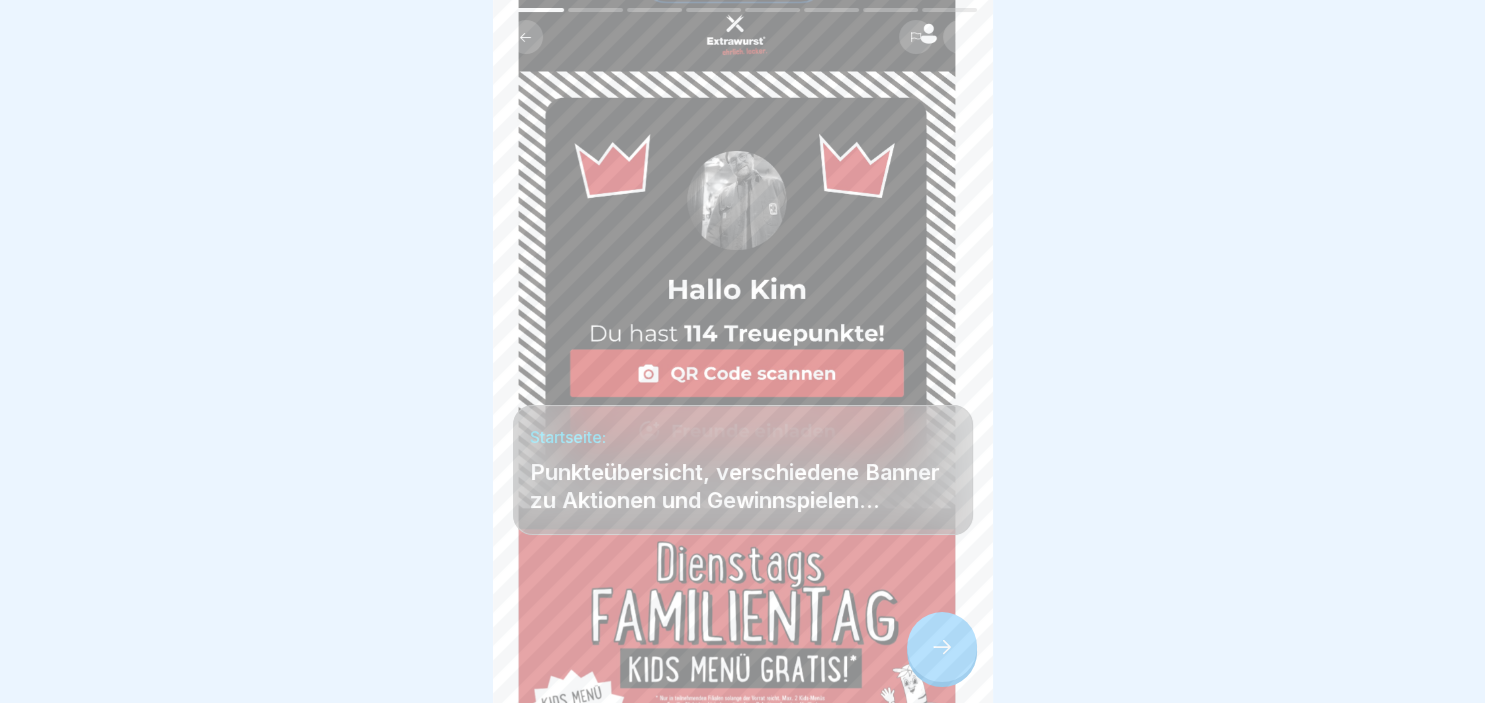 click at bounding box center [942, 647] 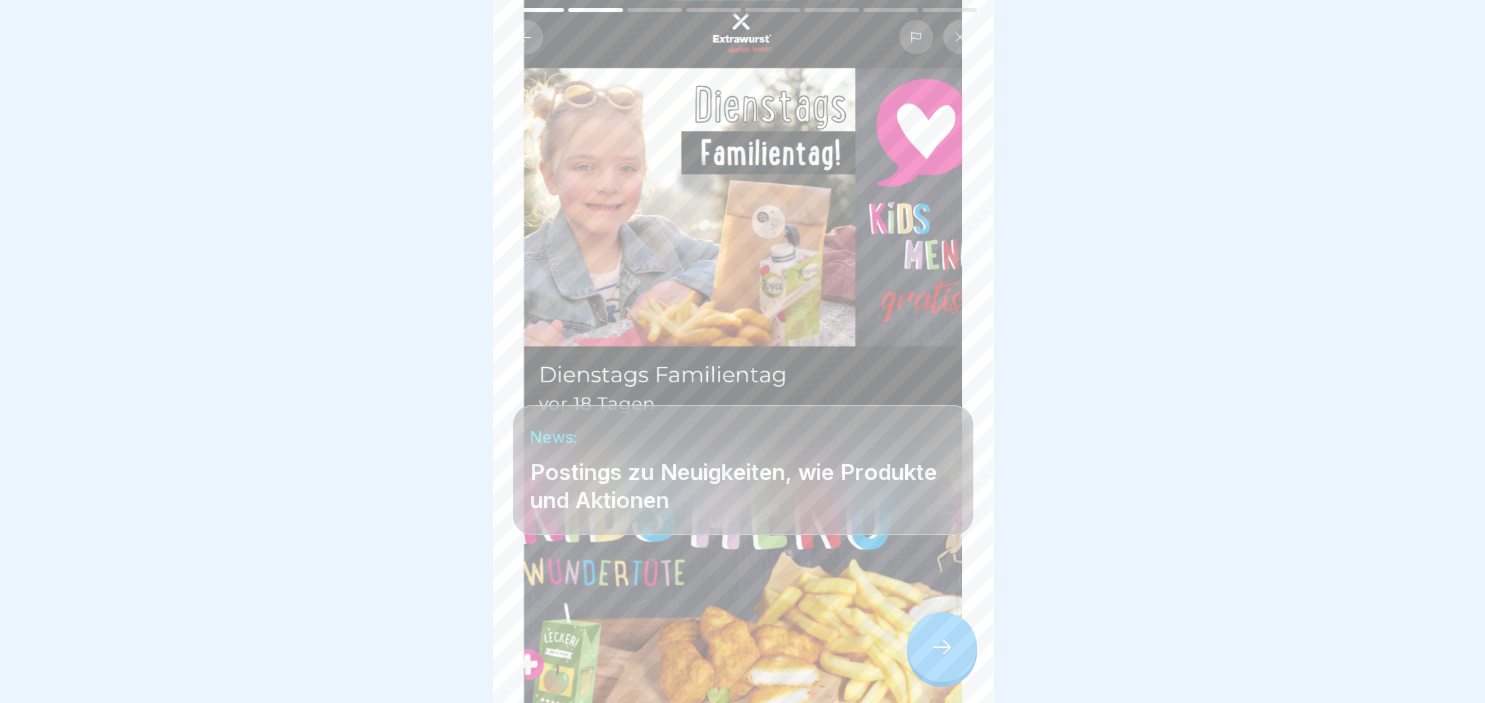 click at bounding box center [942, 647] 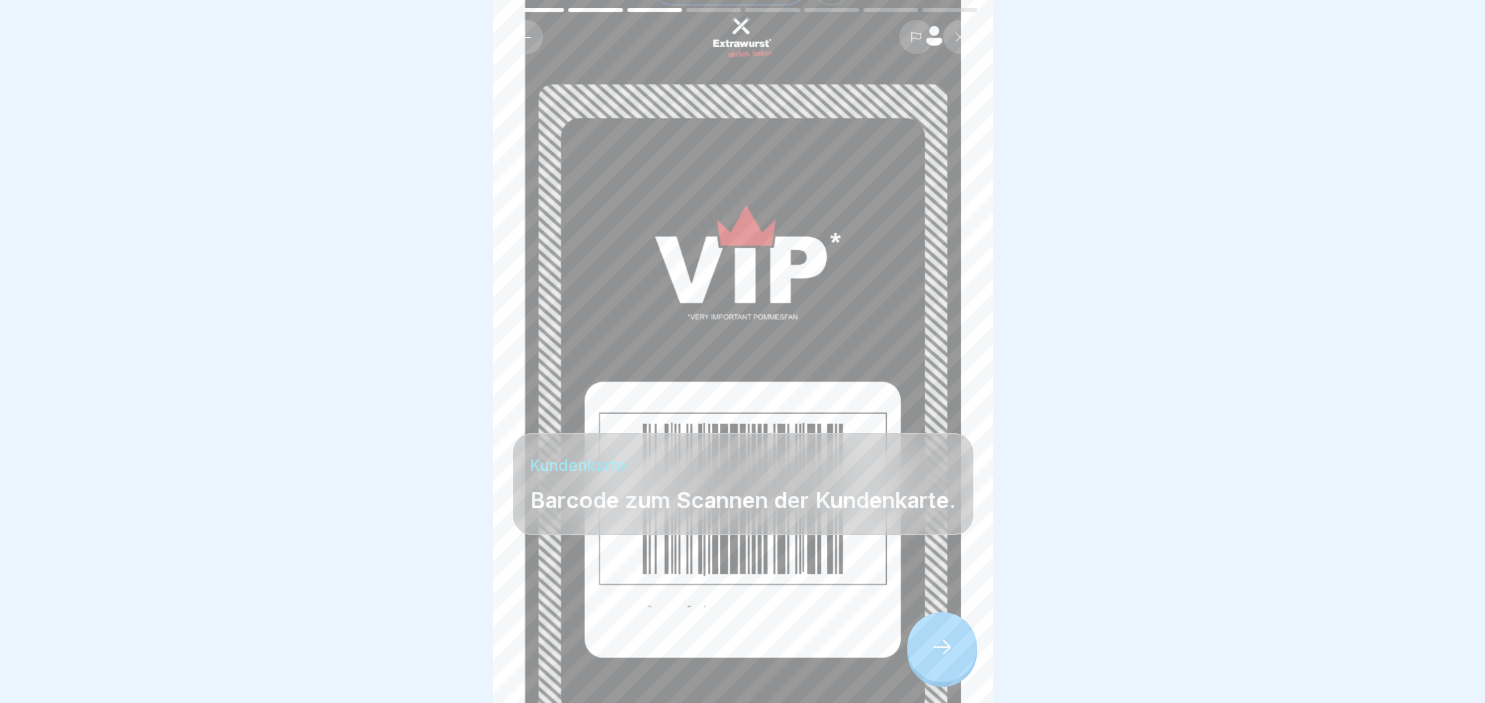 click at bounding box center (942, 647) 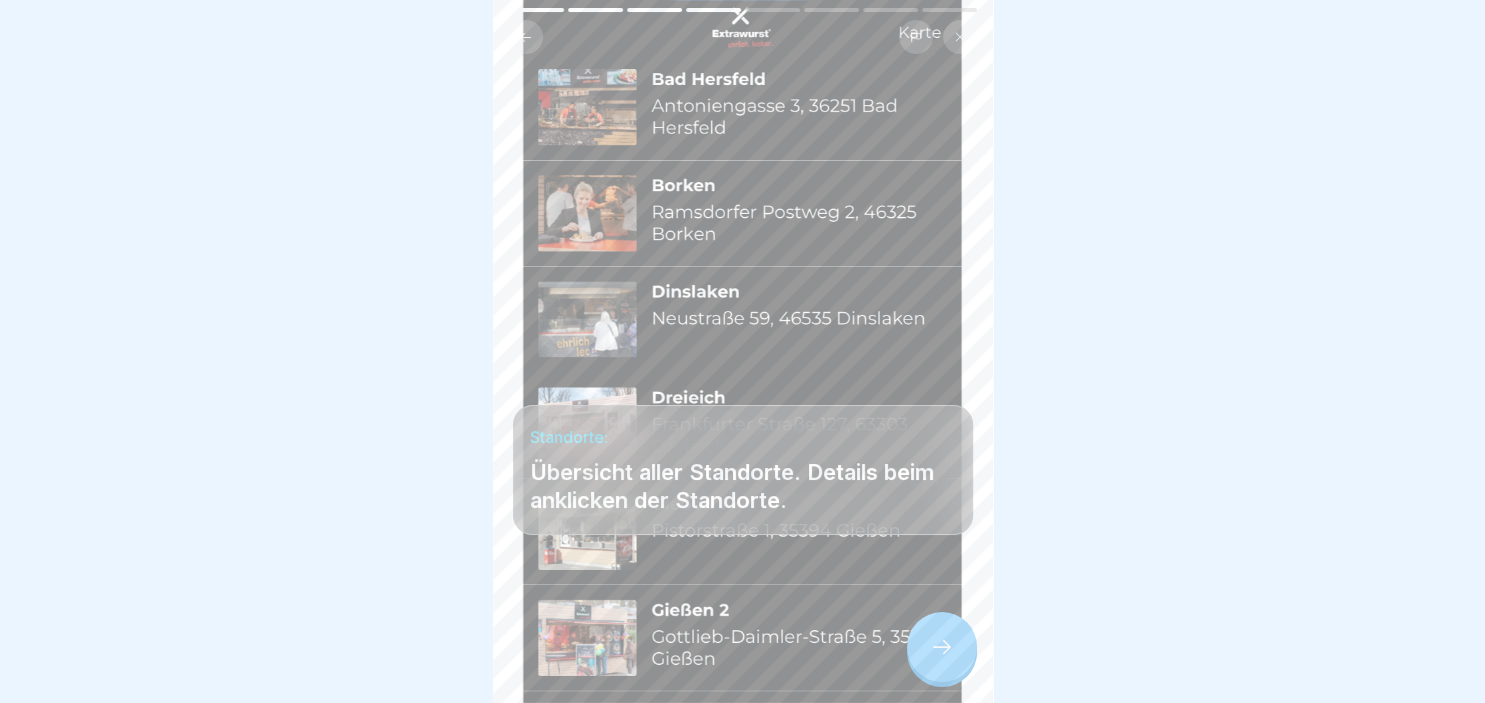 click at bounding box center [942, 647] 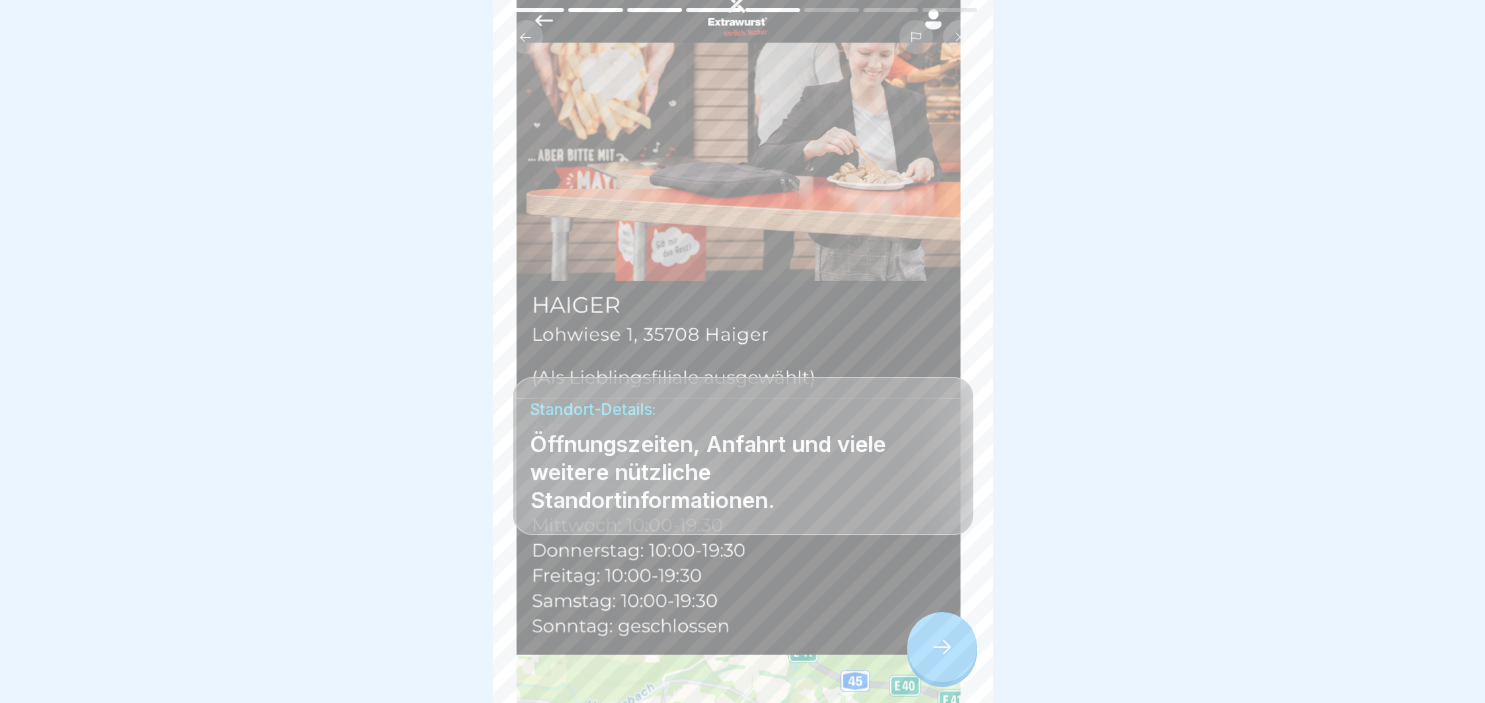 click at bounding box center [942, 647] 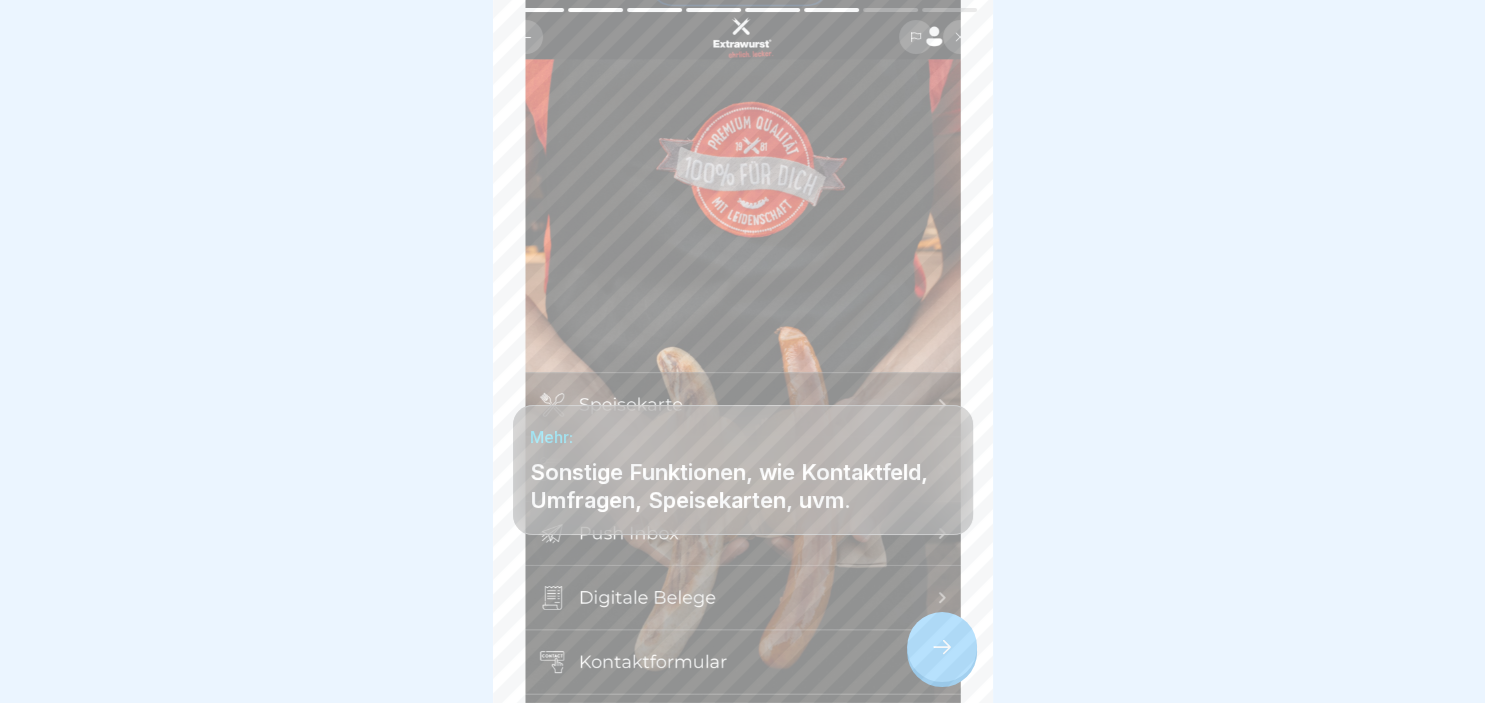 click at bounding box center [942, 647] 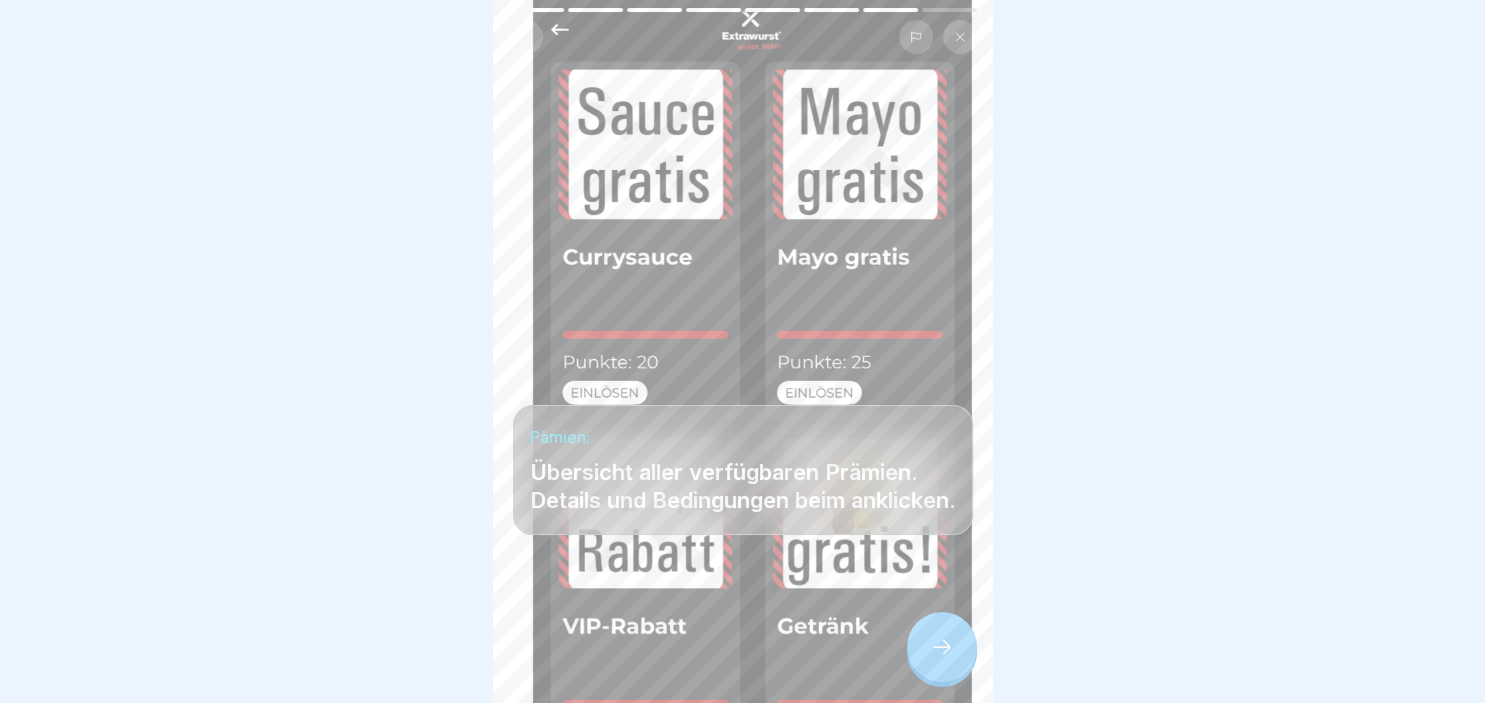 click at bounding box center (942, 647) 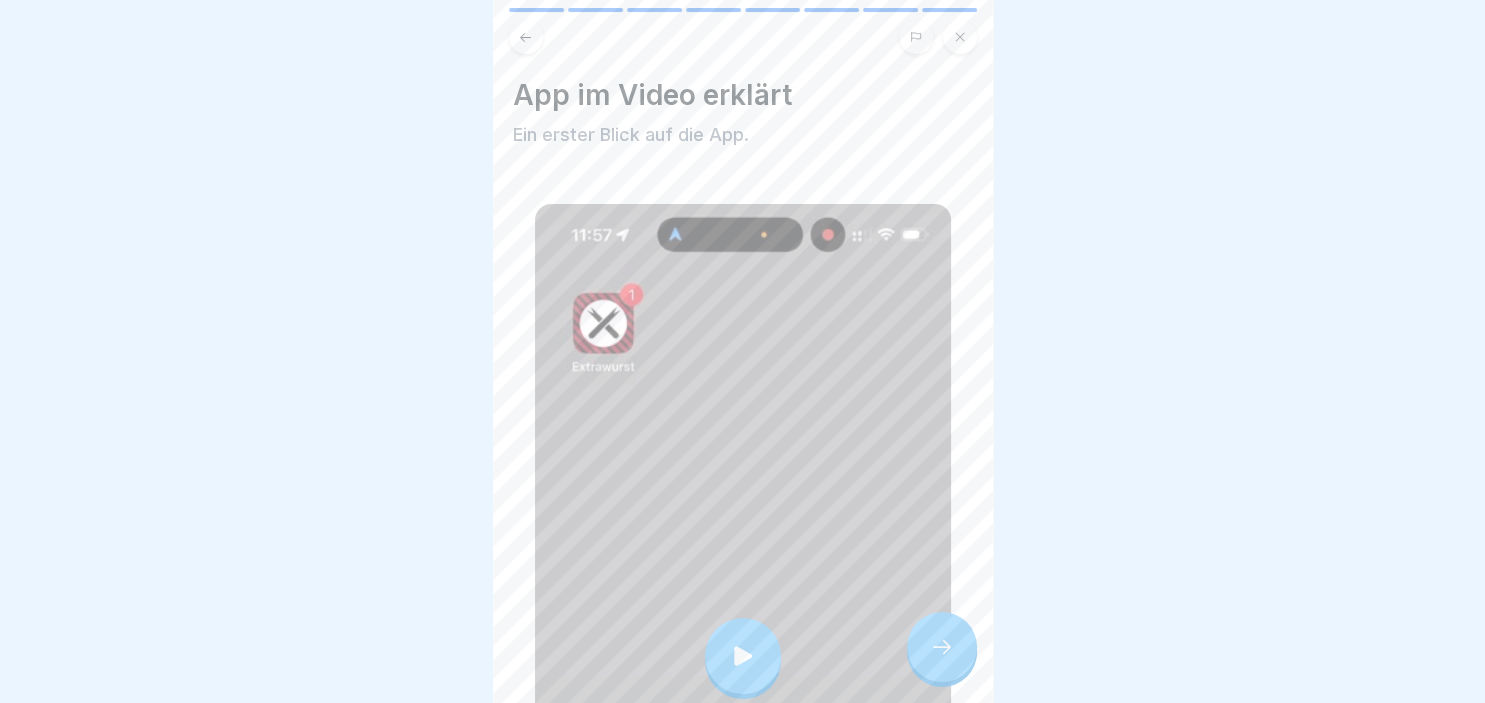 click at bounding box center (743, 656) 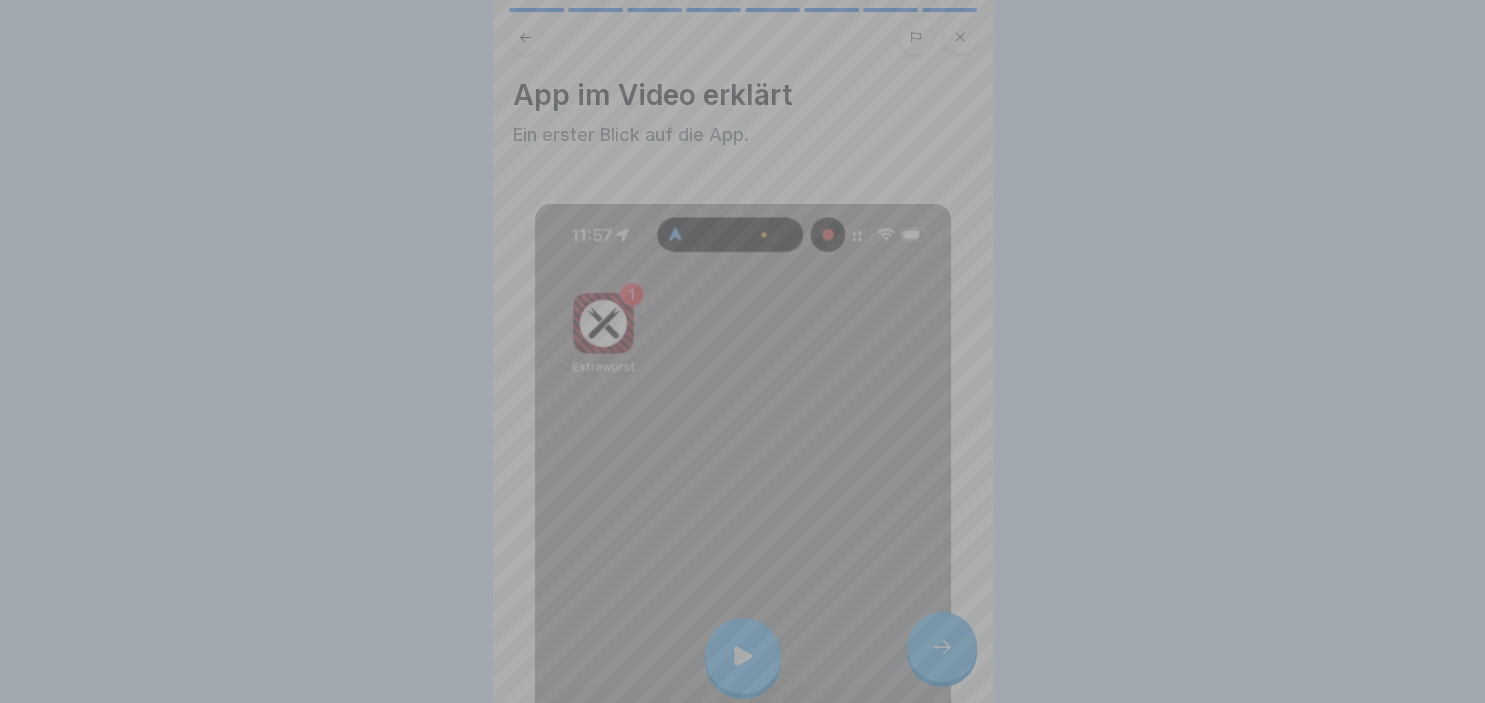 click at bounding box center (743, 351) 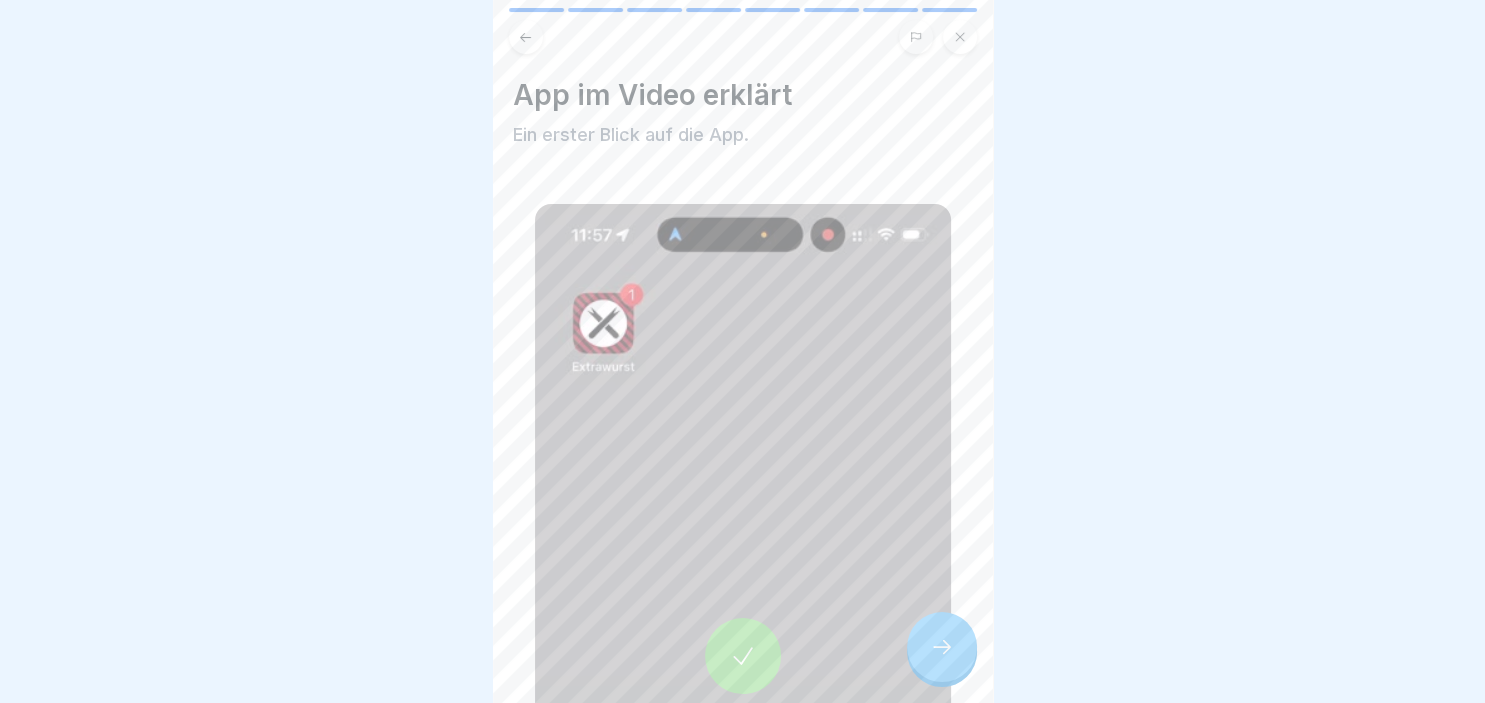 click at bounding box center [942, 647] 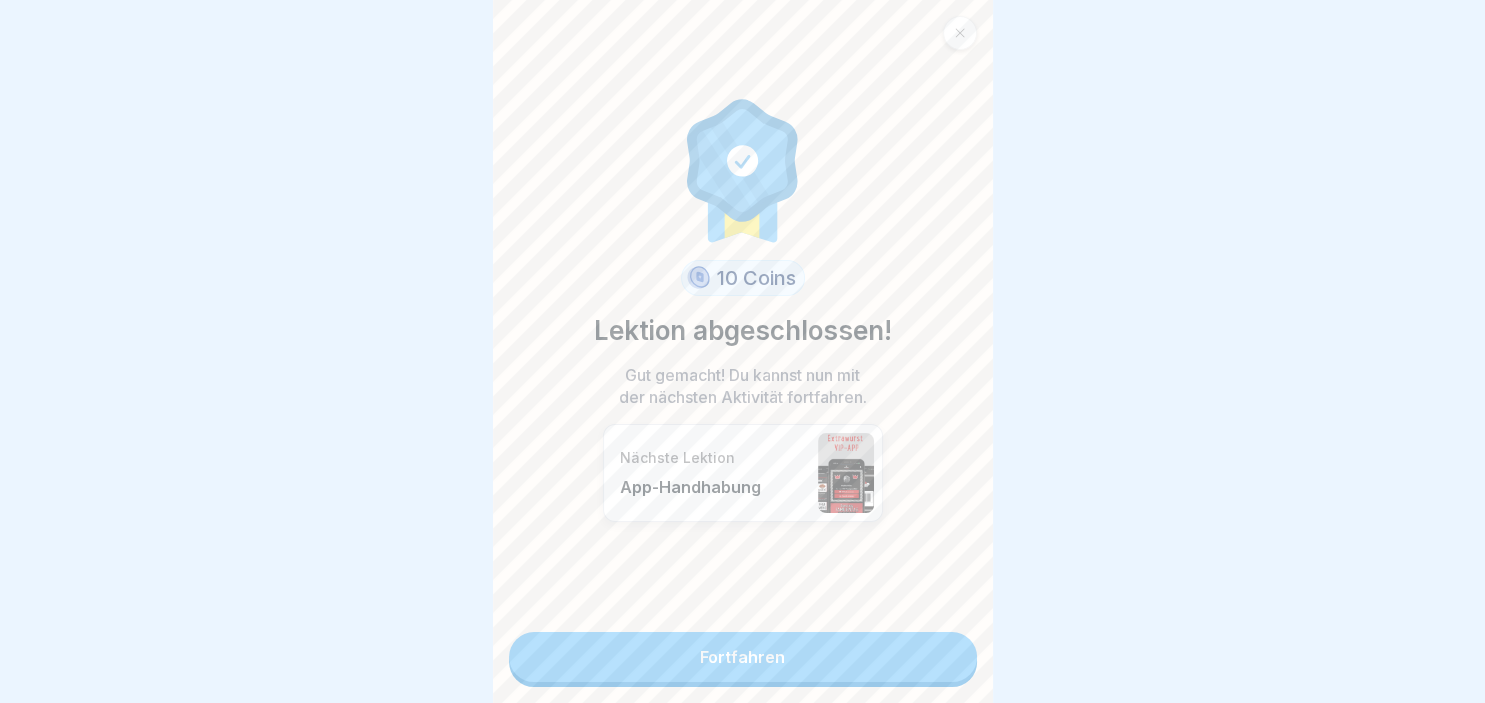 click on "Fortfahren" at bounding box center (743, 657) 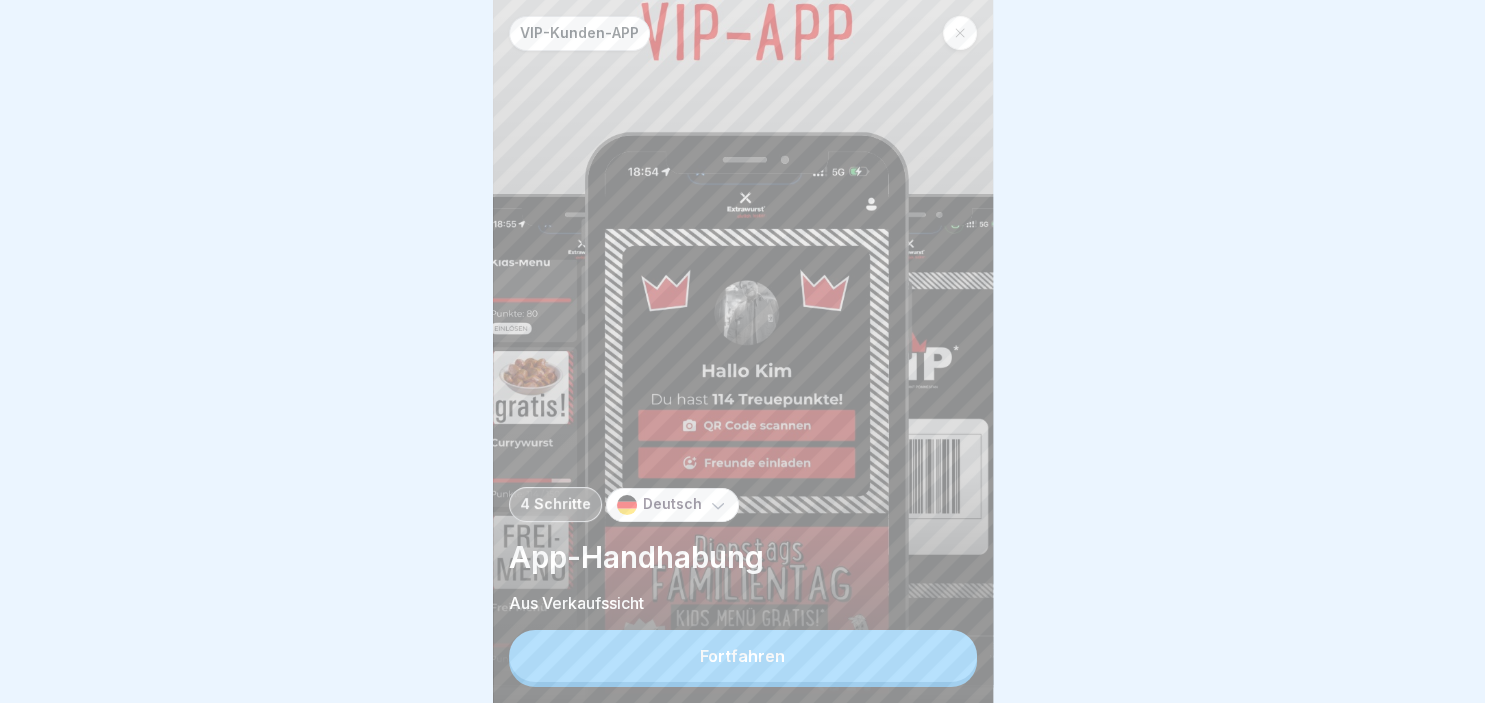 click on "Fortfahren" at bounding box center (743, 656) 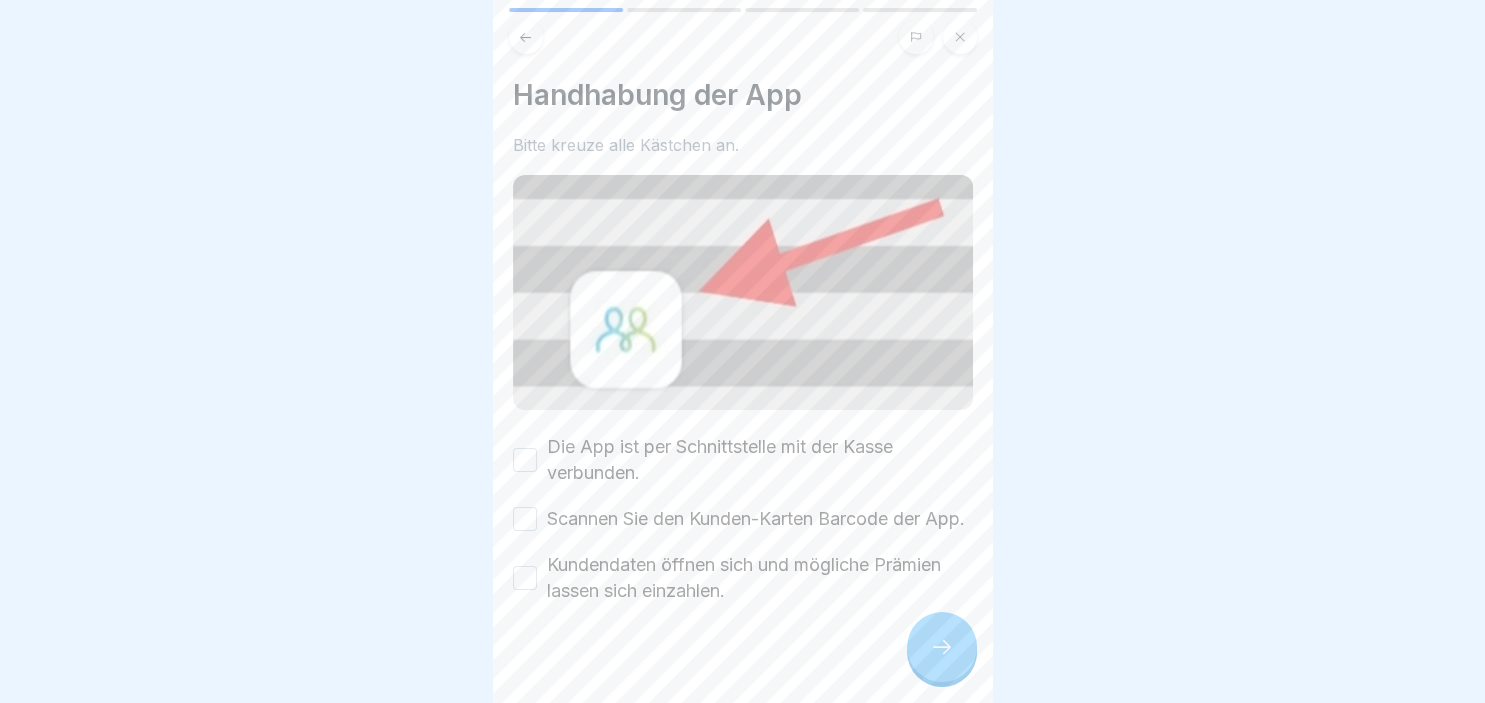 click on "Die App ist per Schnittstelle mit der Kasse verbunden." at bounding box center [525, 460] 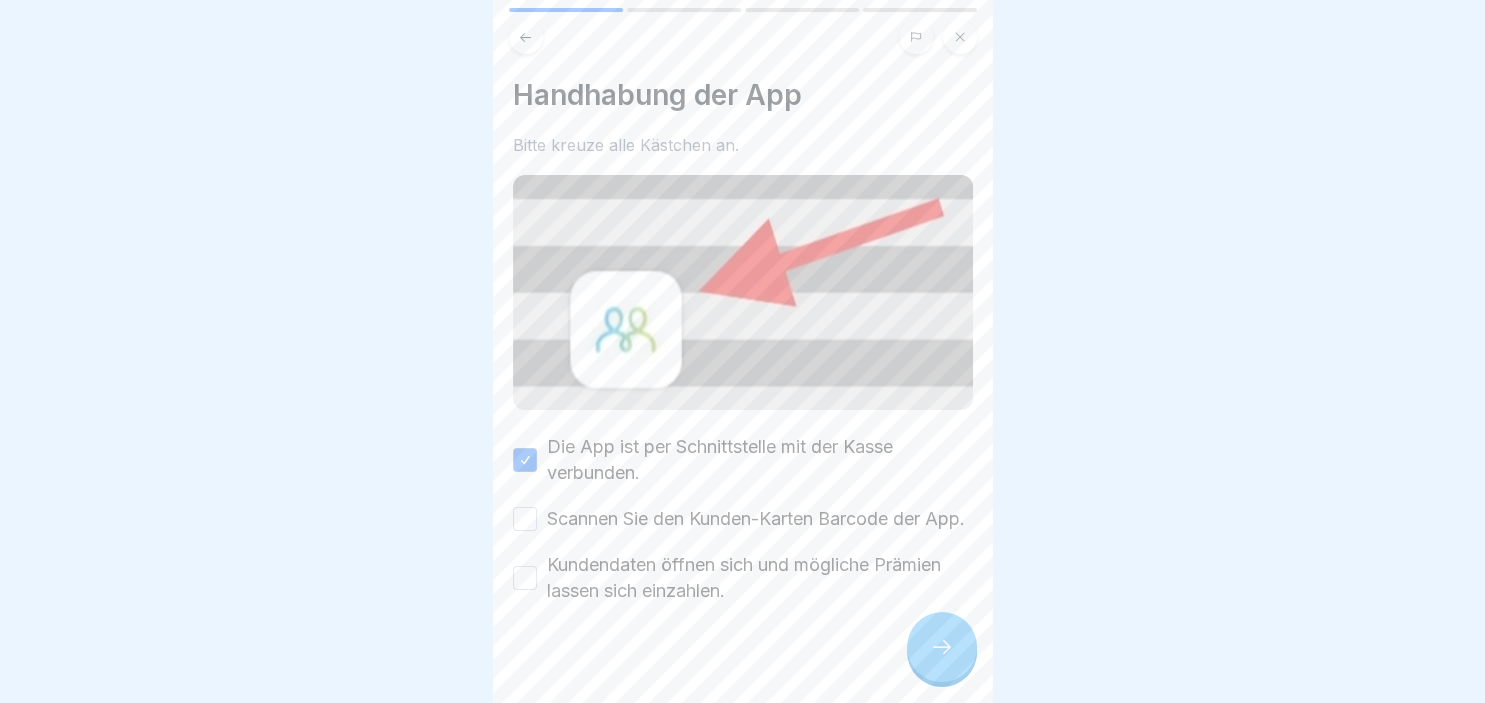 click on "Scannen Sie den Kunden-Karten Barcode der App." at bounding box center [525, 519] 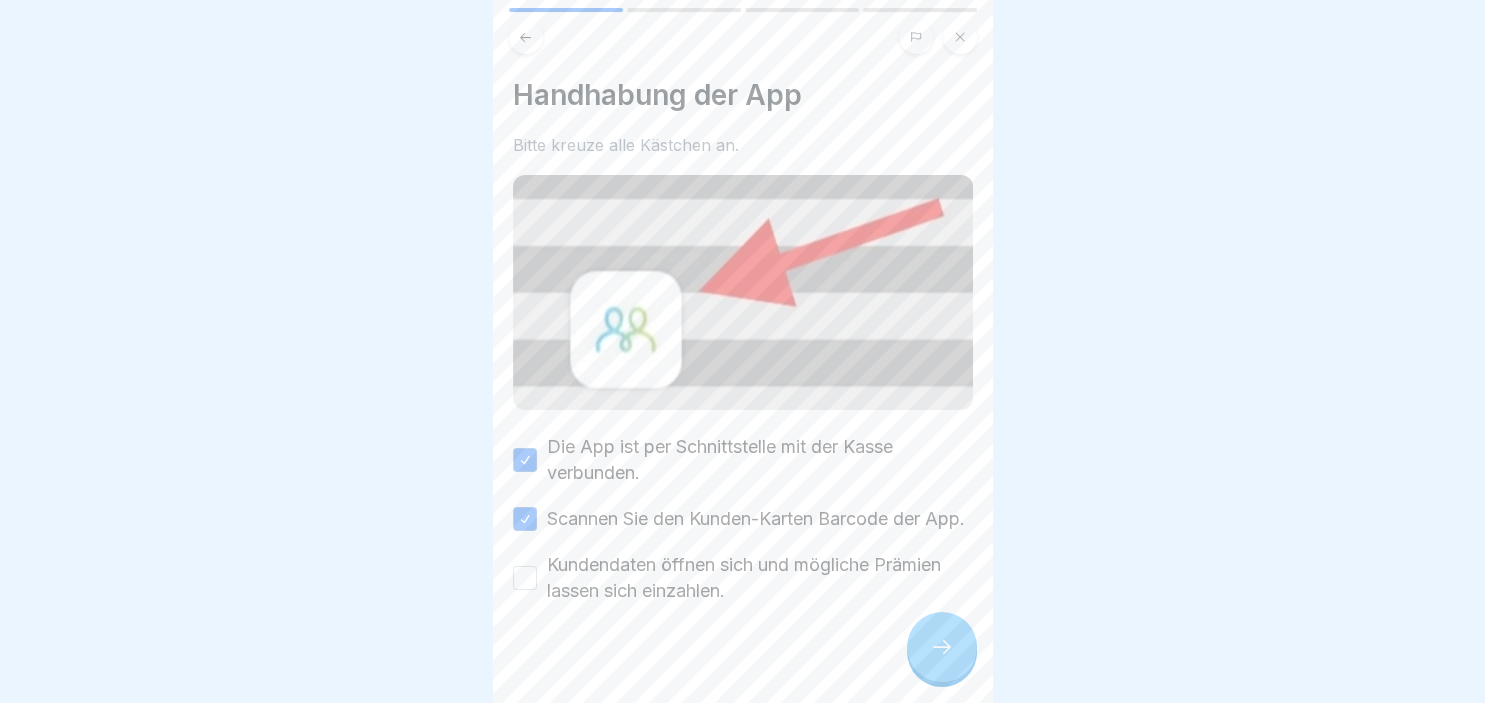 click on "Kundendaten öffnen sich und mögliche Prämien lassen sich einzahlen." at bounding box center [743, 578] 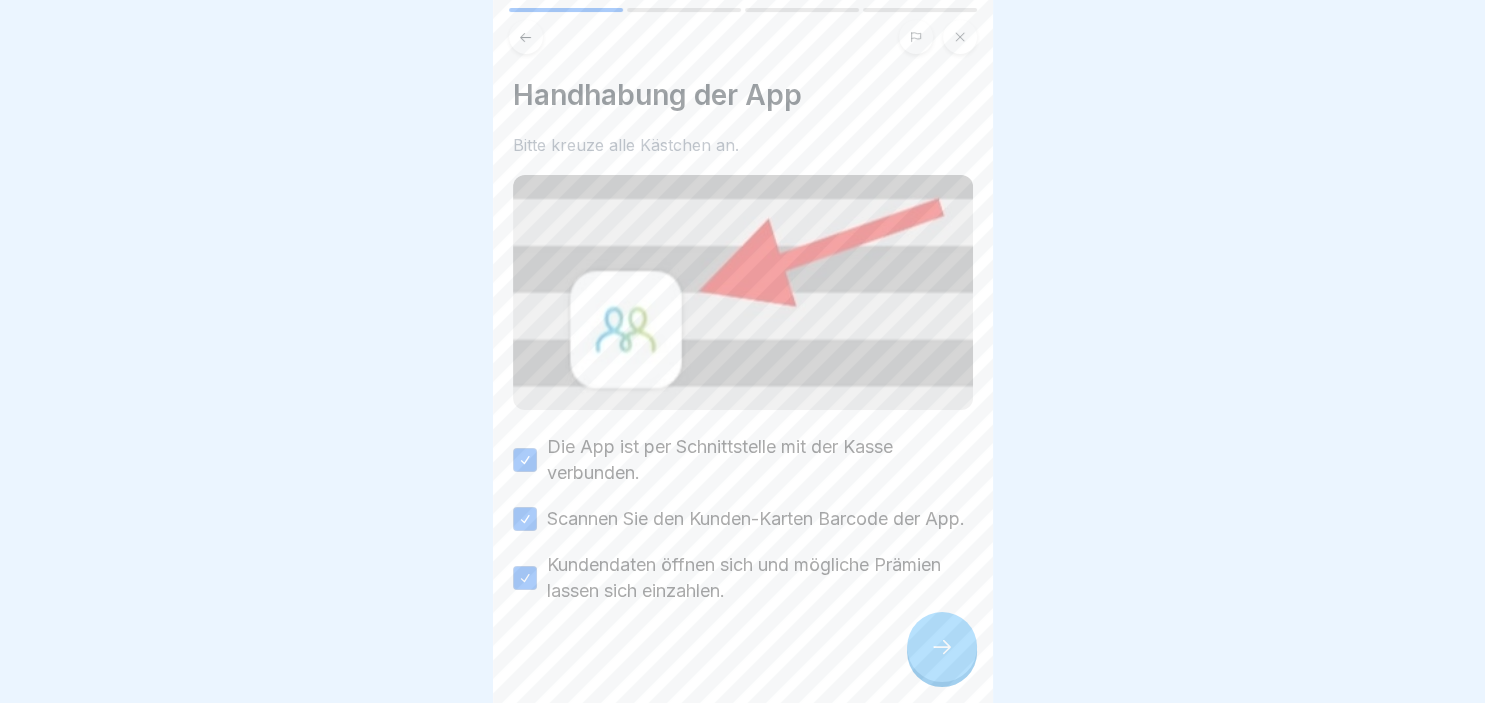 click at bounding box center (942, 647) 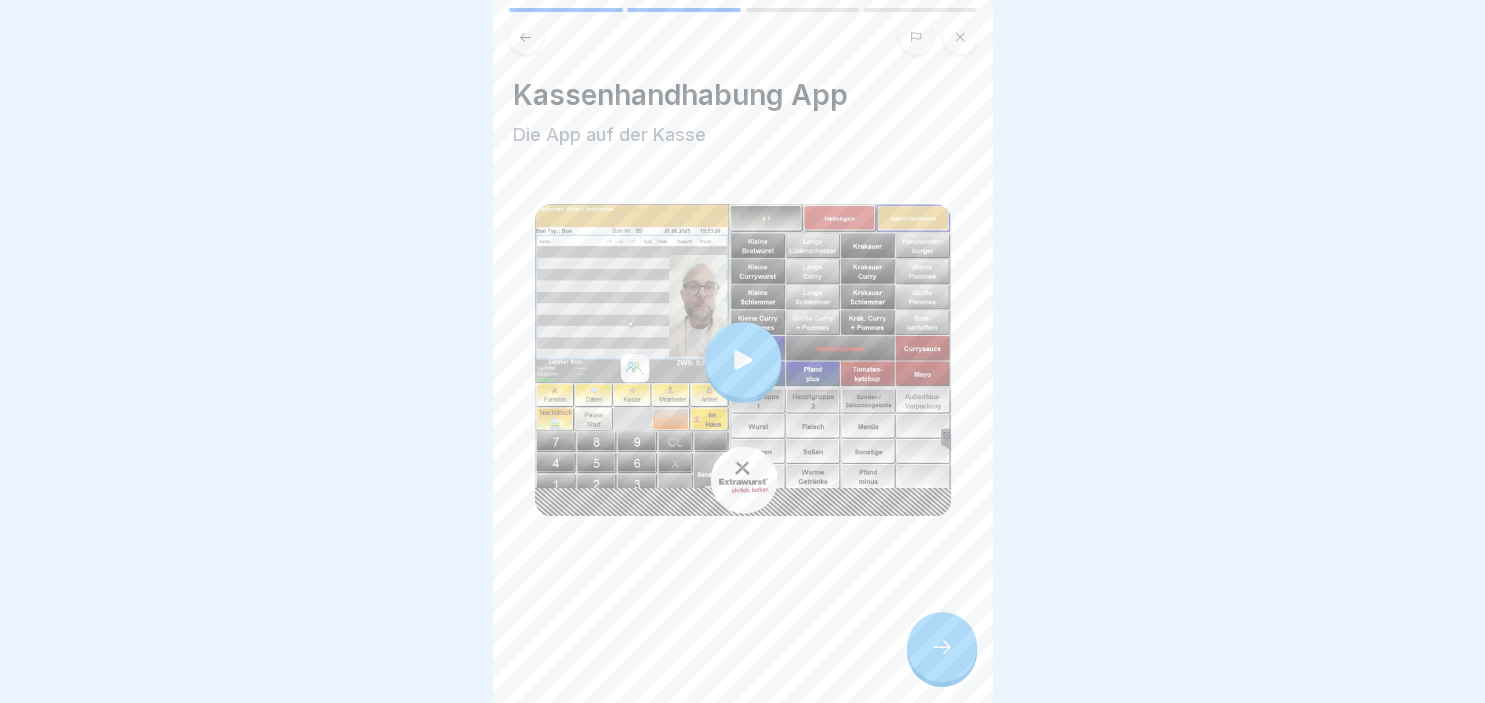 click at bounding box center (743, 360) 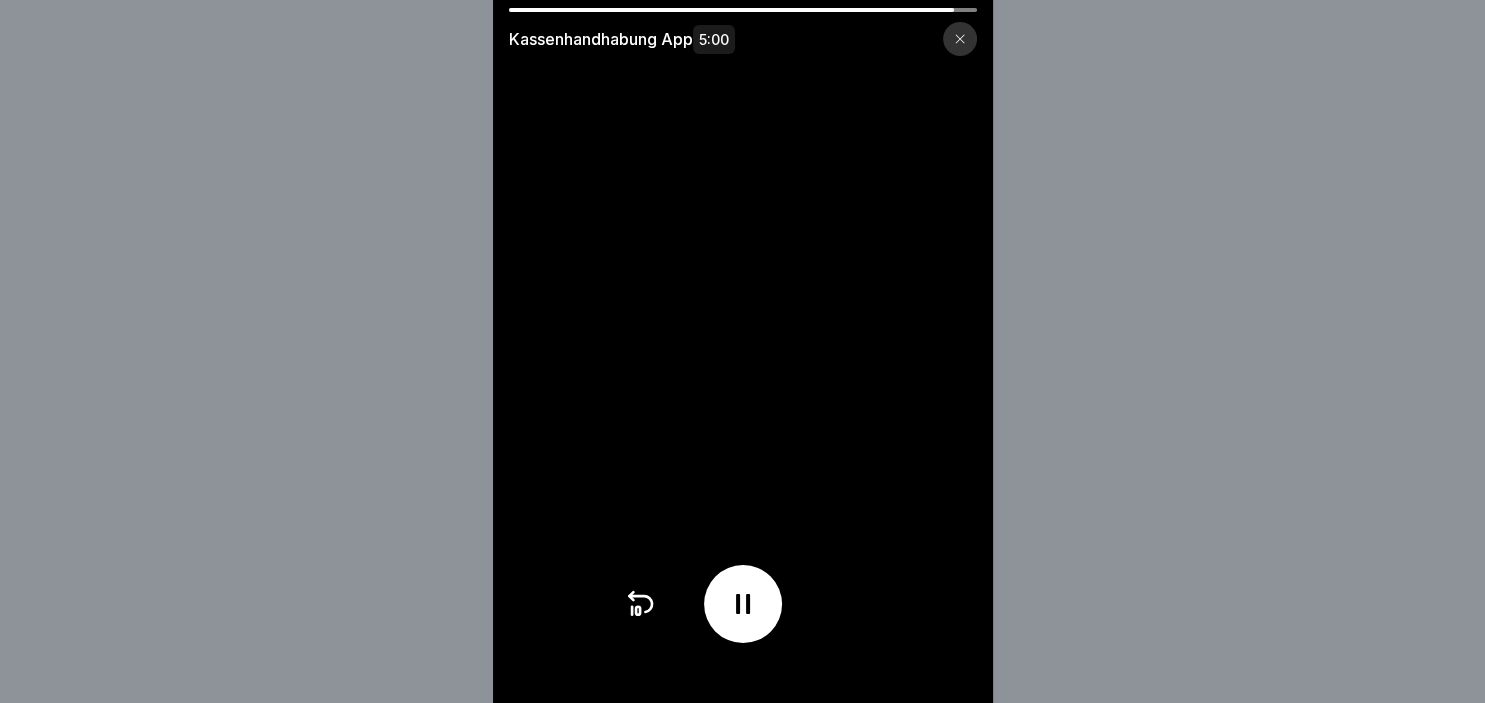 click at bounding box center (743, 604) 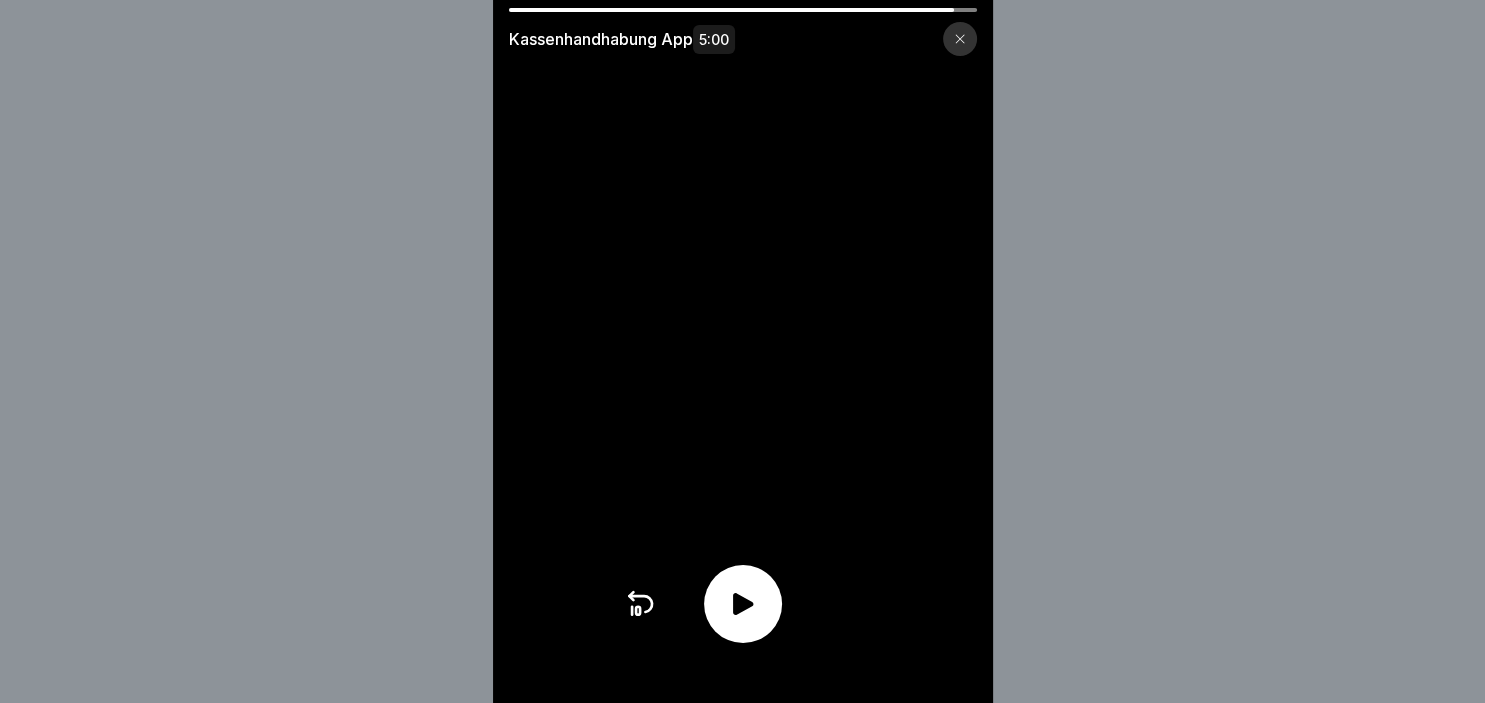 click at bounding box center [743, 604] 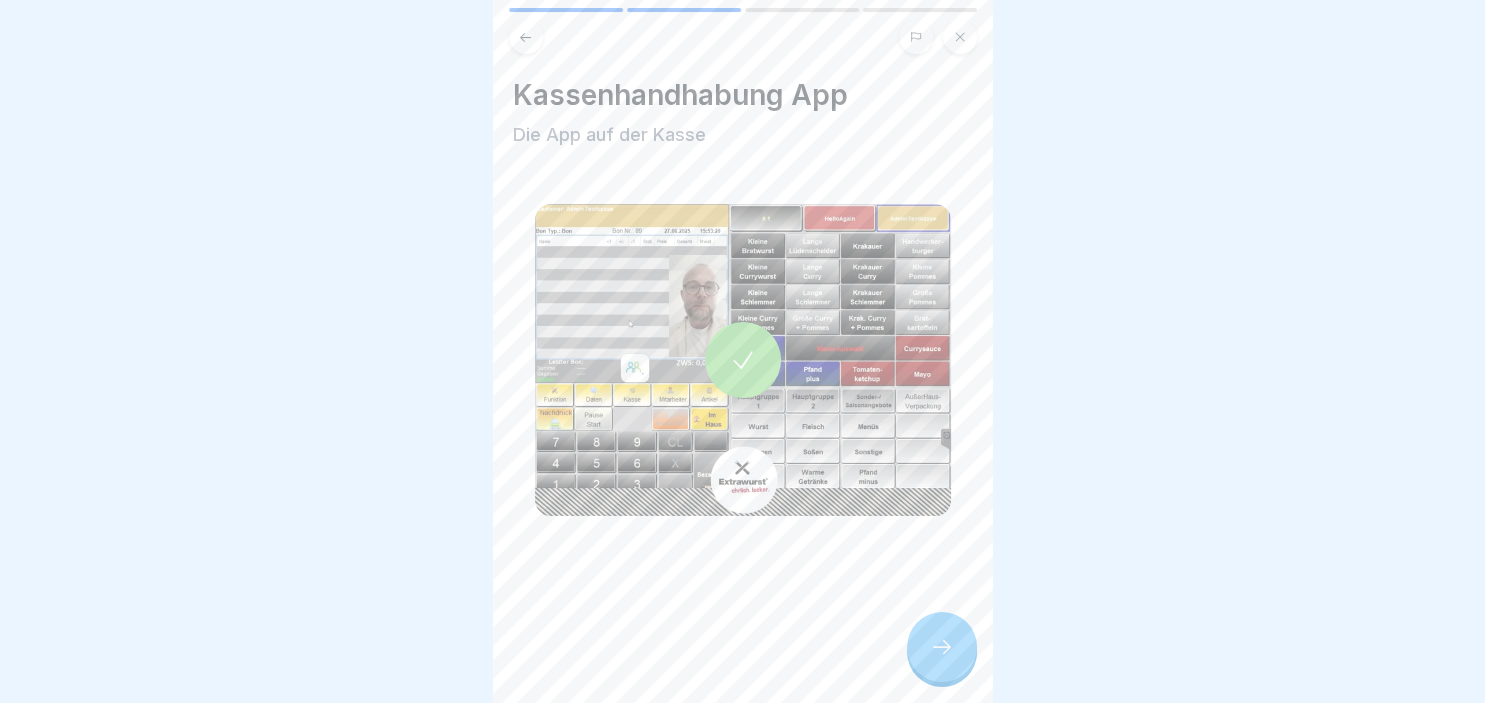 click 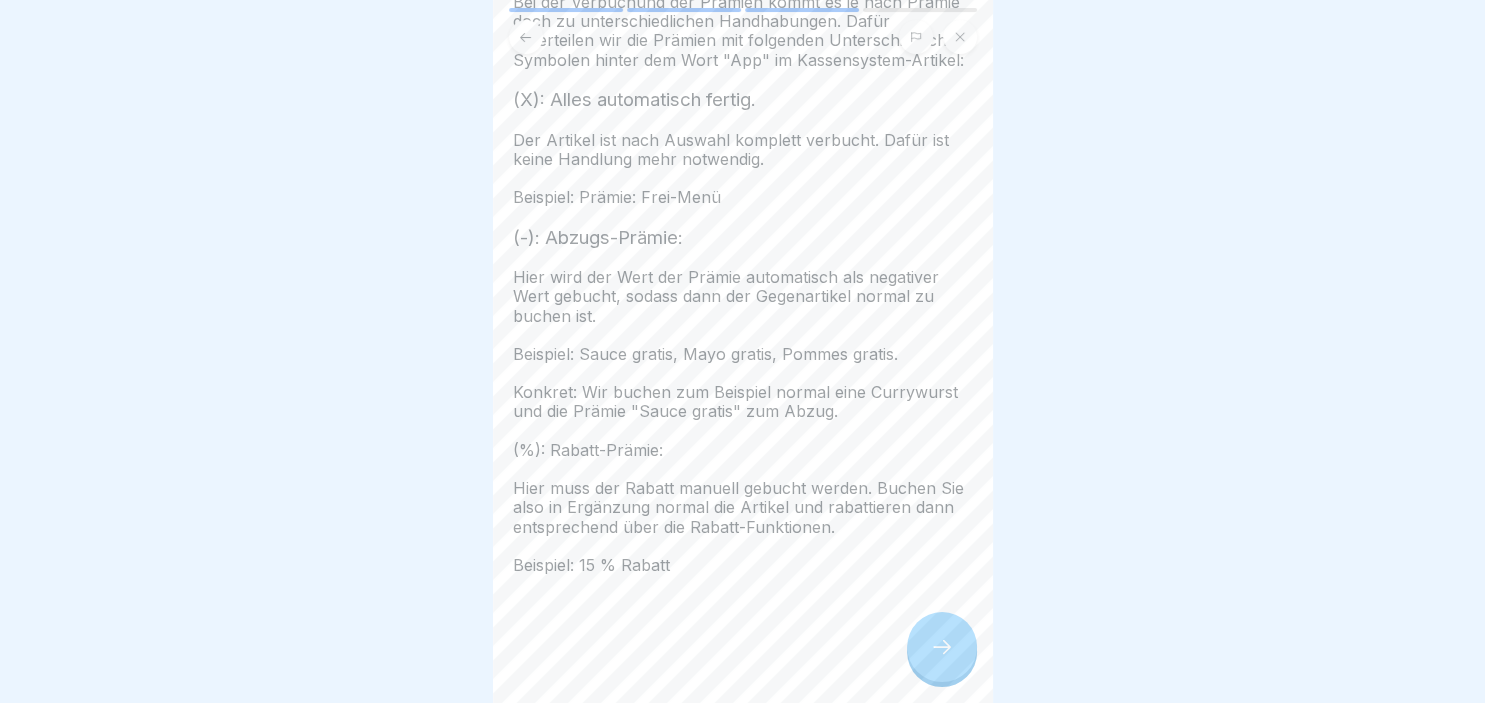 scroll, scrollTop: 142, scrollLeft: 0, axis: vertical 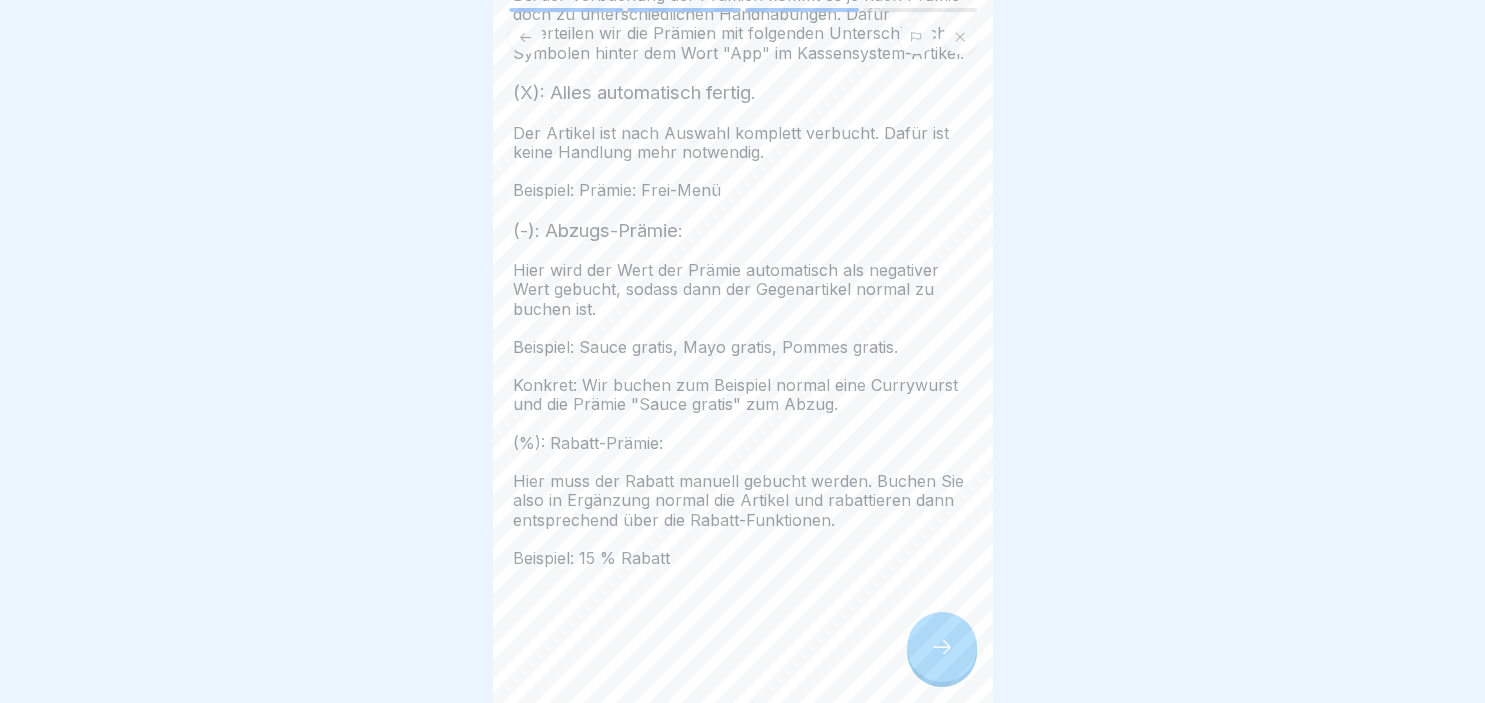 click at bounding box center [942, 647] 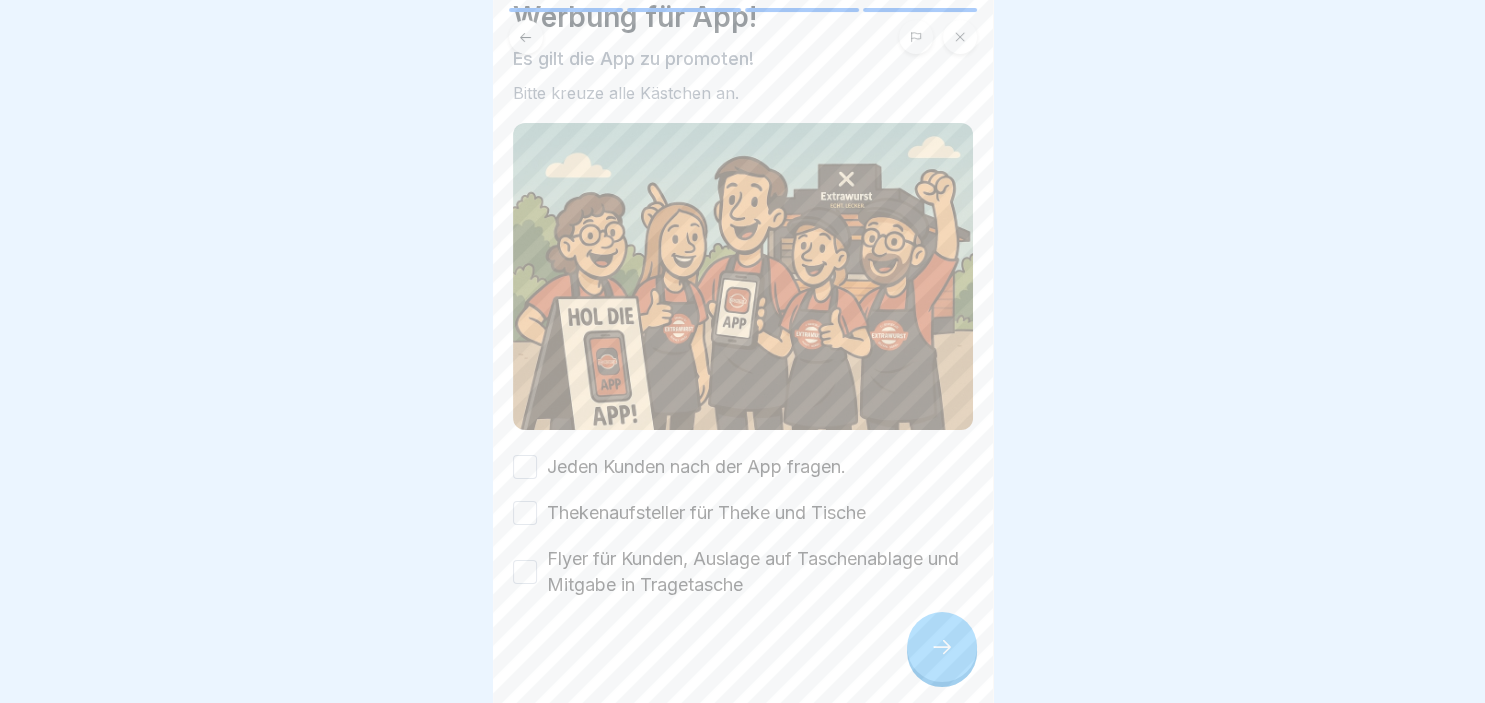 scroll, scrollTop: 92, scrollLeft: 0, axis: vertical 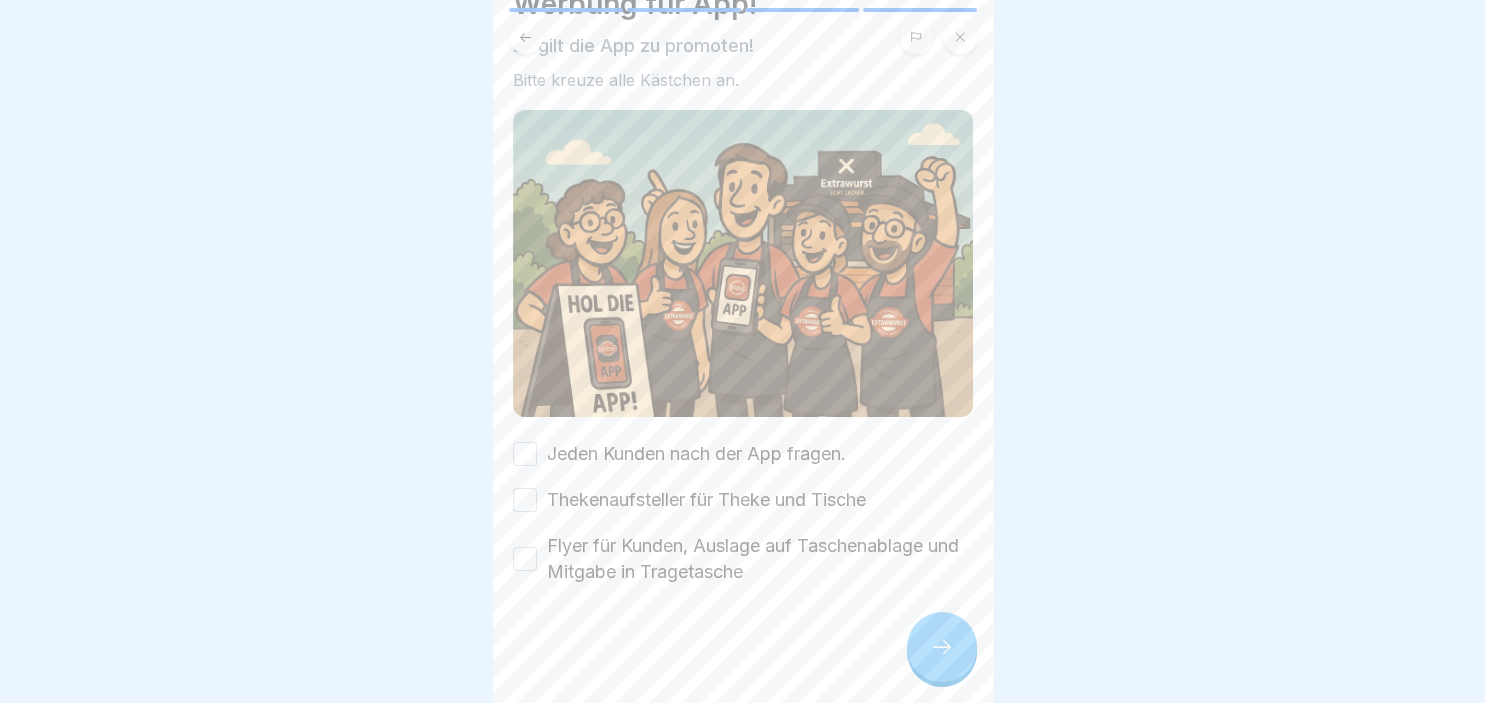 click on "Werbung für App! Es gilt die App zu promoten! Bitte kreuze alle Kästchen an. Jeden Kunden nach der App fragen.  Thekenaufsteller für Theke und Tische Flyer für Kunden, Auslage auf Taschenablage und Mitgabe in Tragetasche" at bounding box center [743, 351] 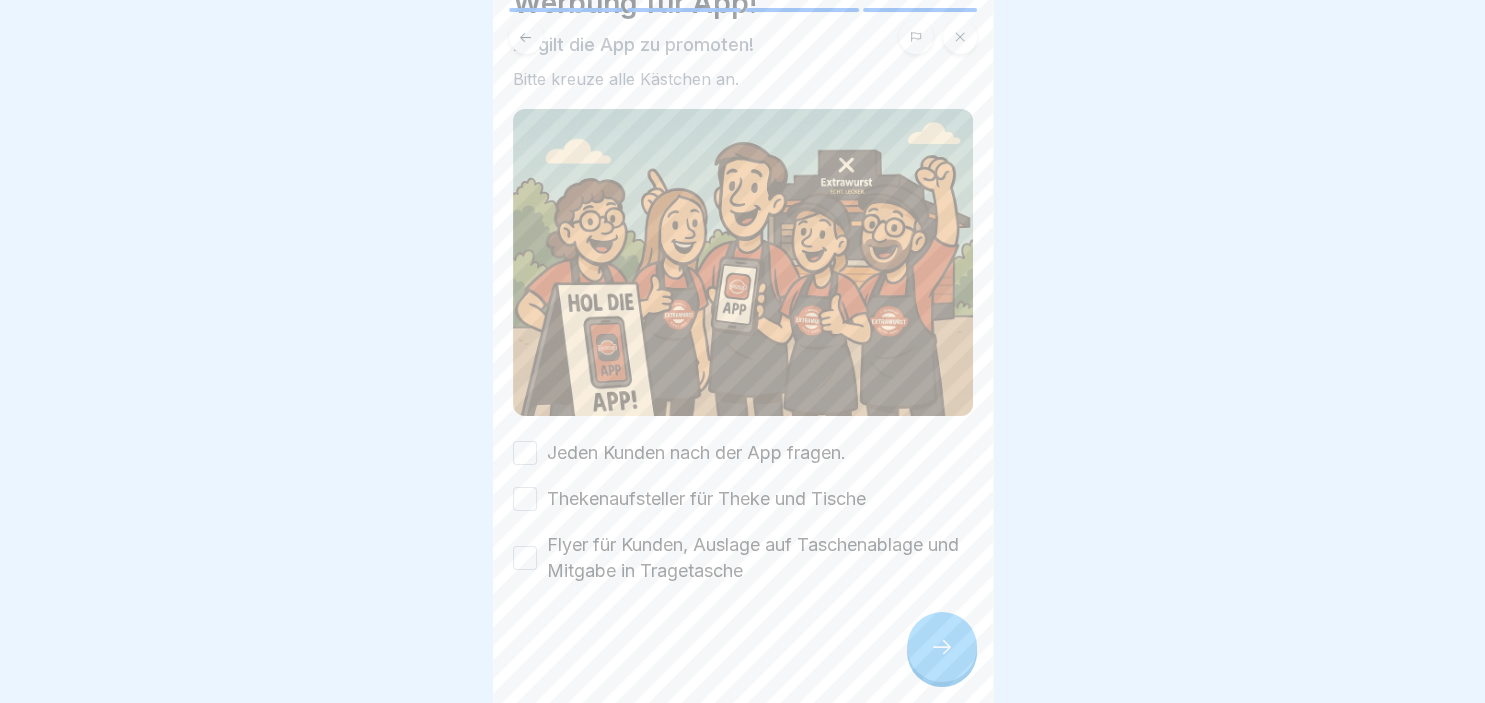 click on "Jeden Kunden nach der App fragen." at bounding box center (525, 453) 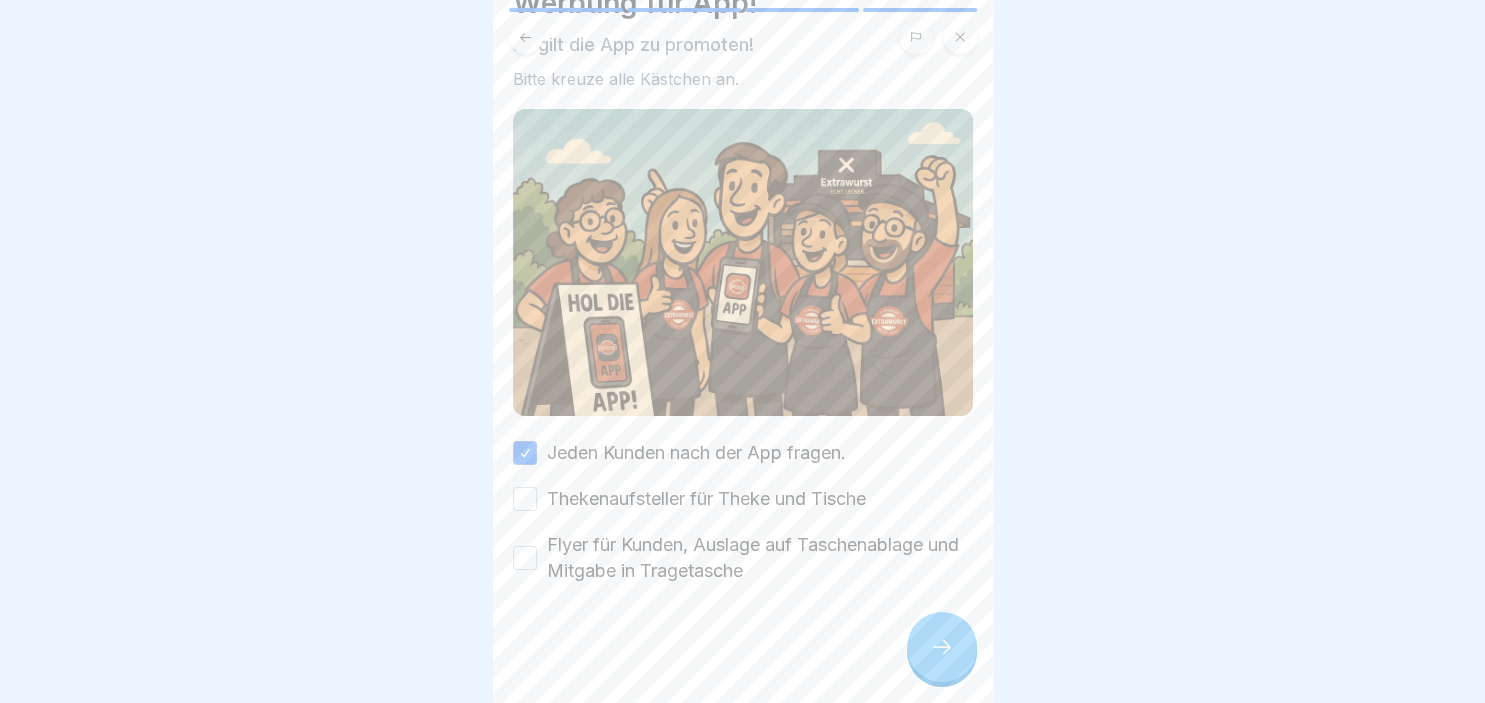 click on "Thekenaufsteller für Theke und Tische" at bounding box center (525, 499) 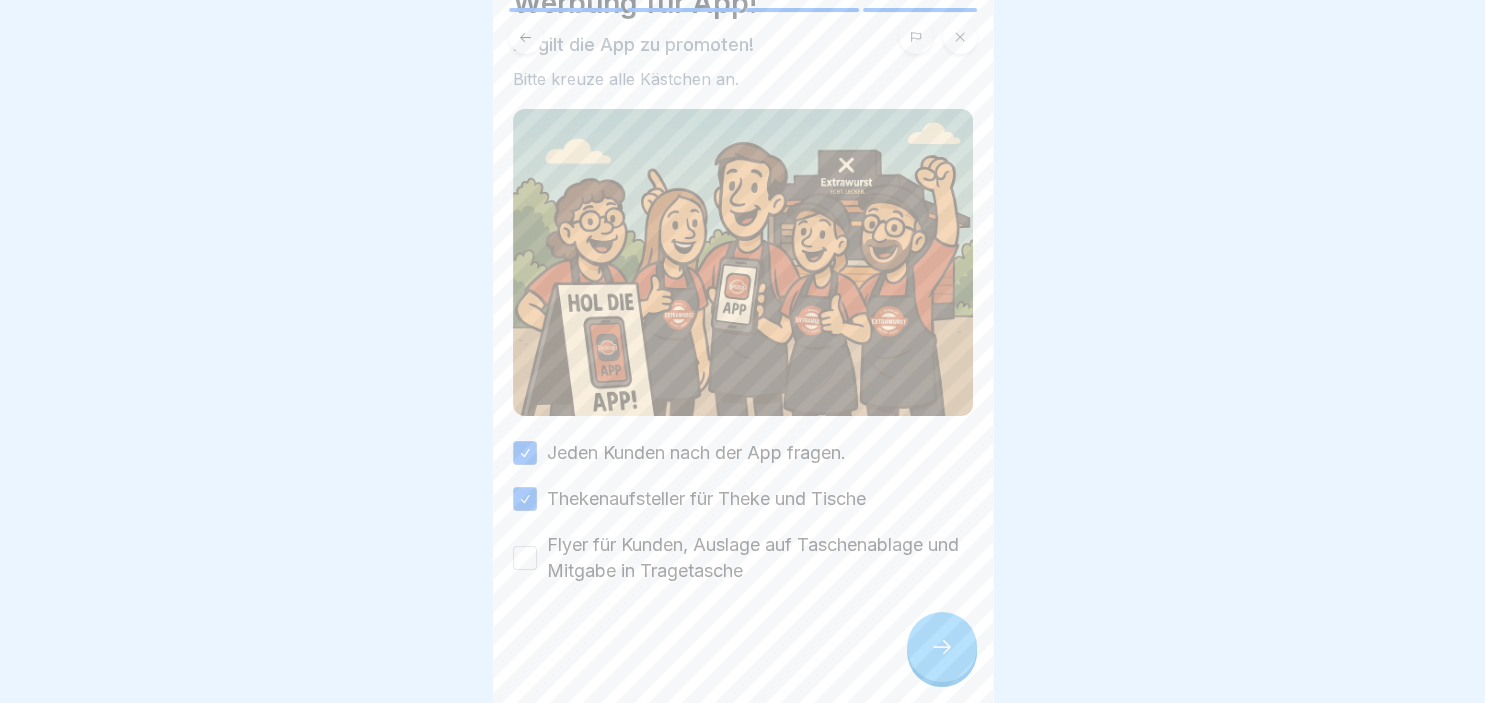 click on "Flyer für Kunden, Auslage auf Taschenablage und Mitgabe in Tragetasche" at bounding box center [525, 558] 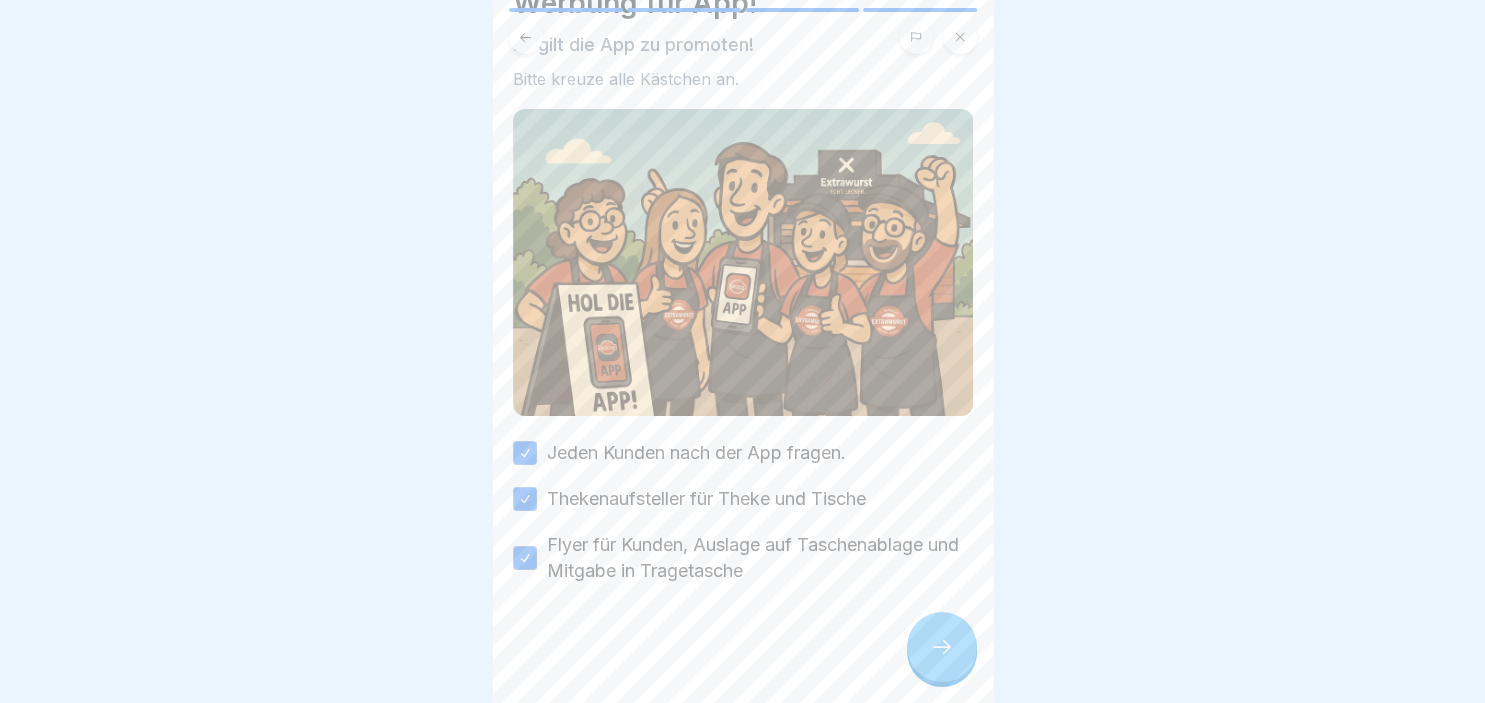 click at bounding box center (942, 647) 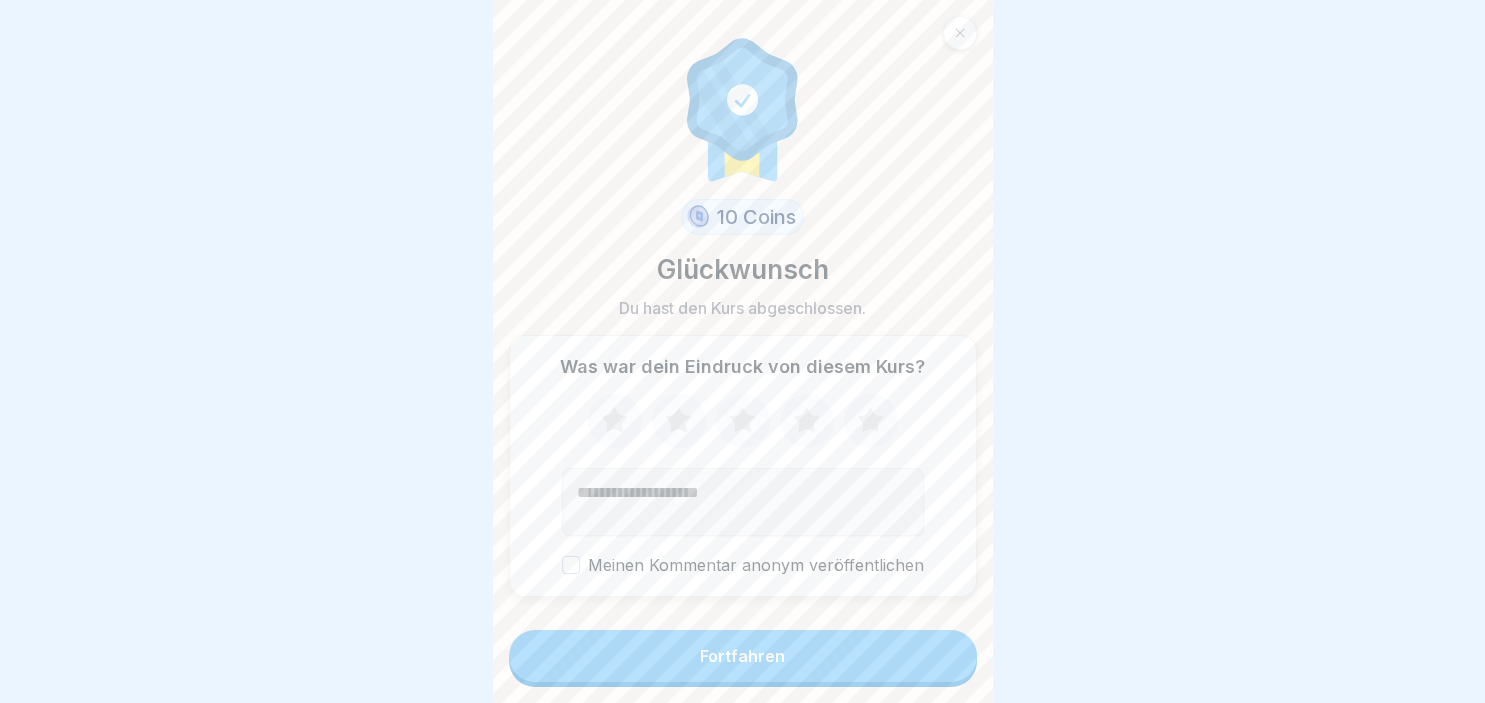 click on "Fortfahren" at bounding box center (743, 656) 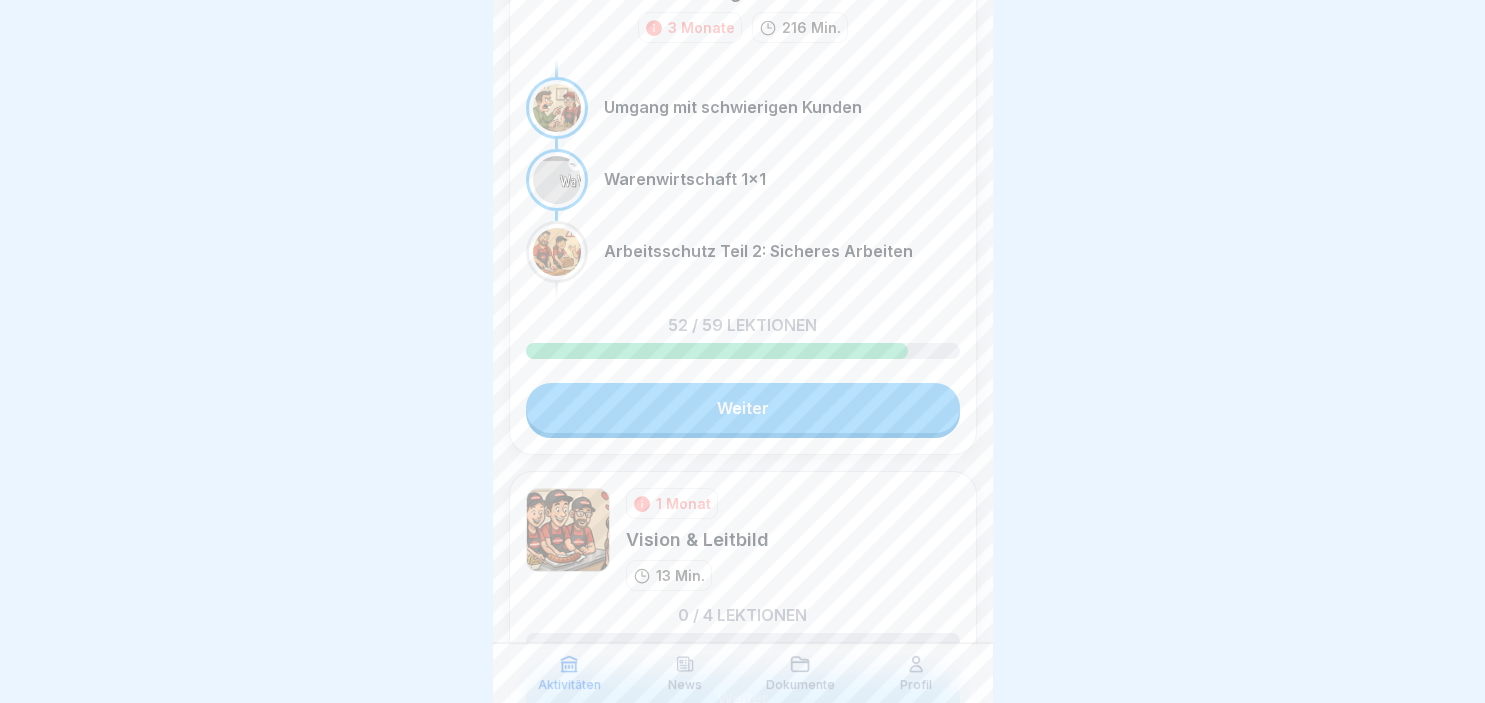 scroll, scrollTop: 75, scrollLeft: 0, axis: vertical 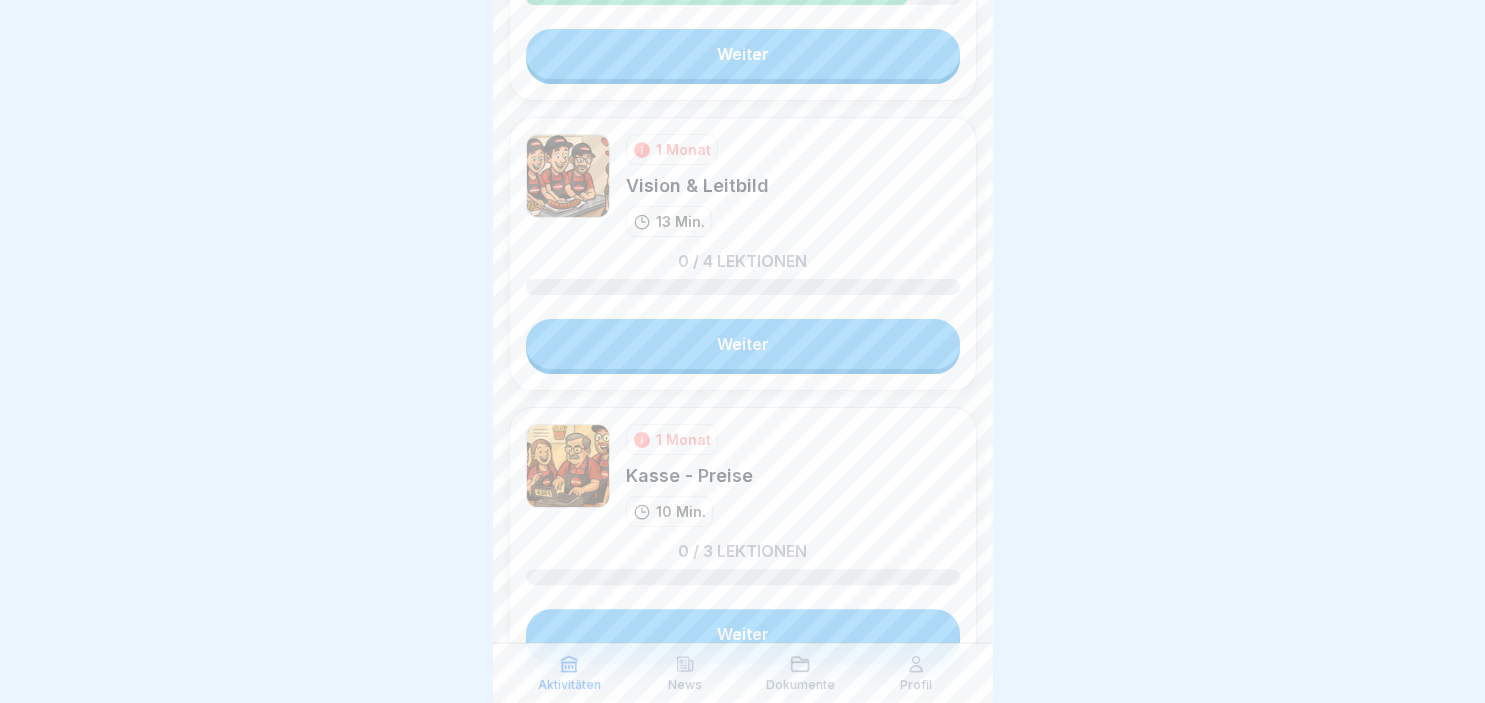 click on "Weiter" at bounding box center [743, 344] 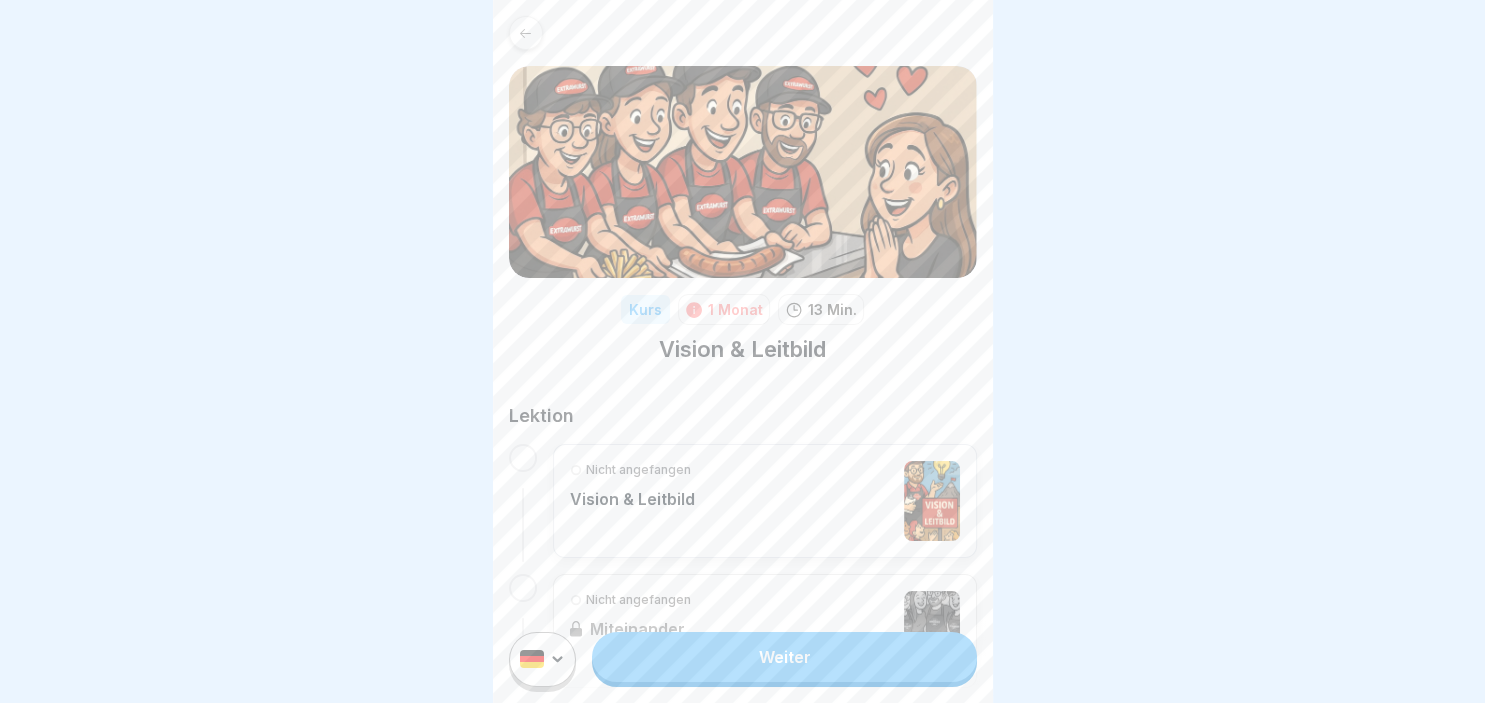 click on "Weiter" at bounding box center [784, 657] 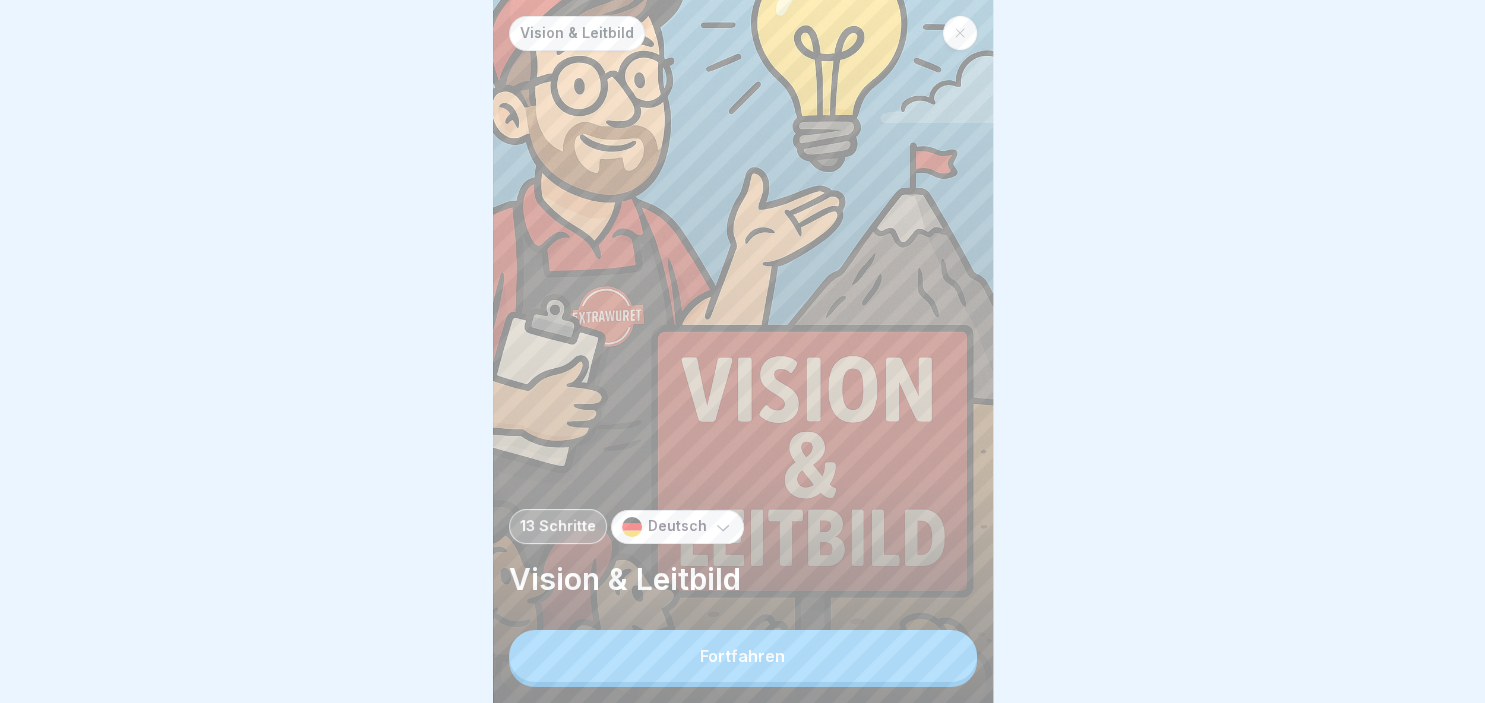 click on "Fortfahren" at bounding box center [742, 656] 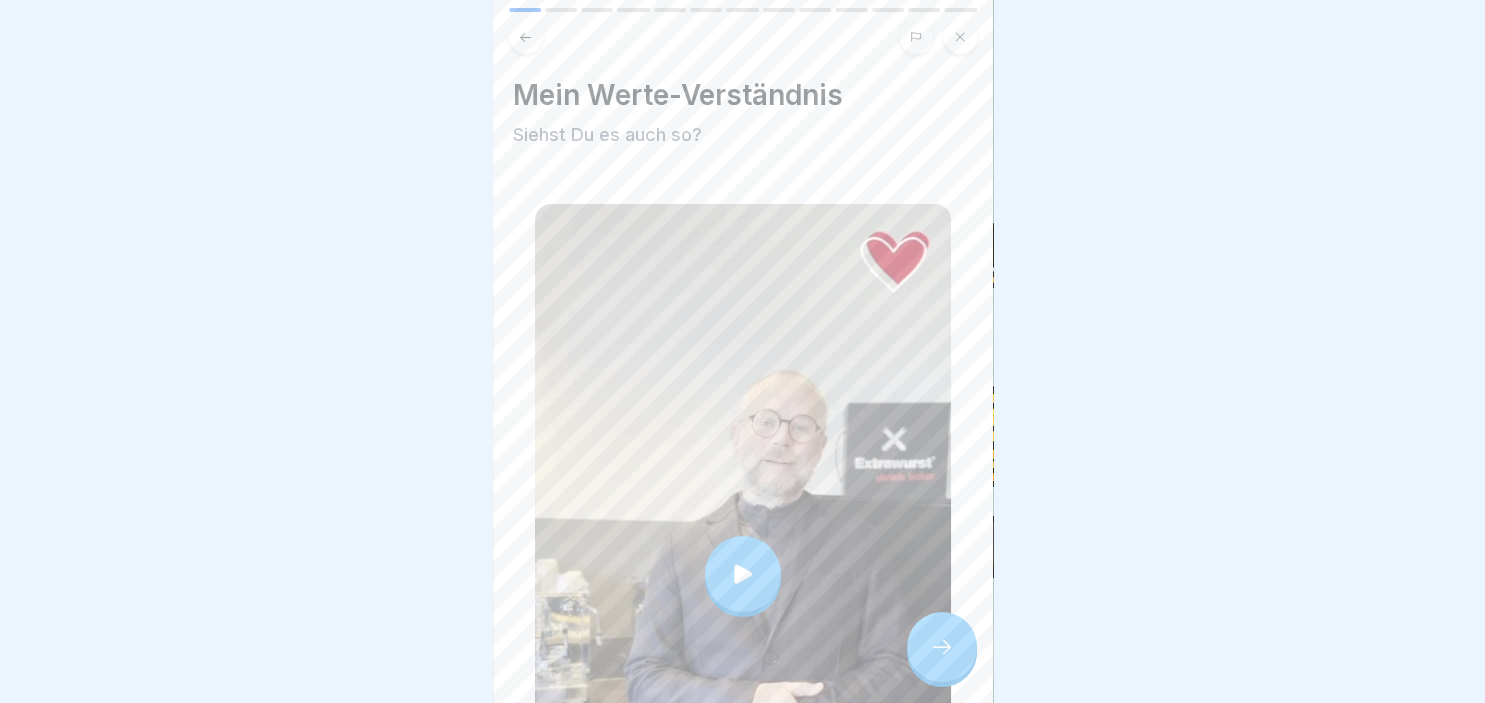 click at bounding box center (743, 574) 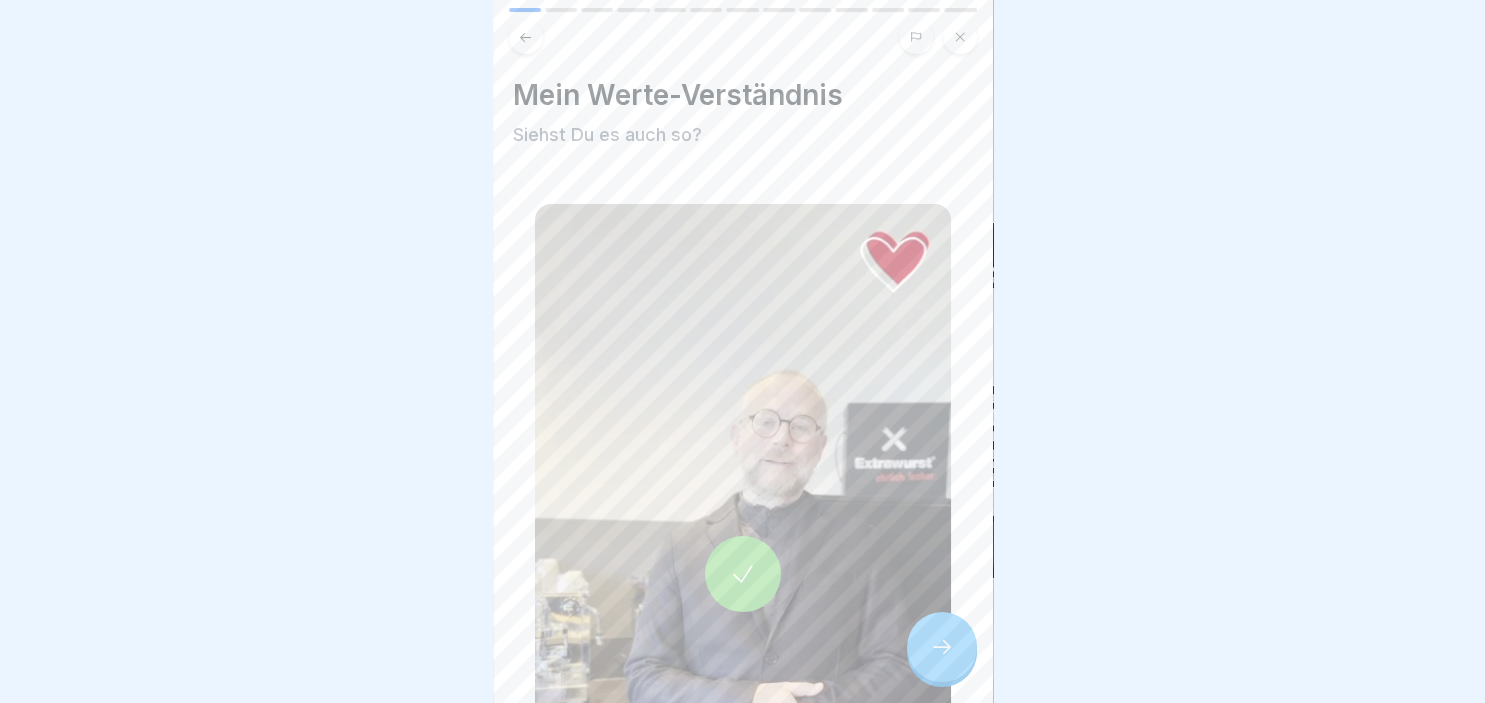 click at bounding box center (942, 647) 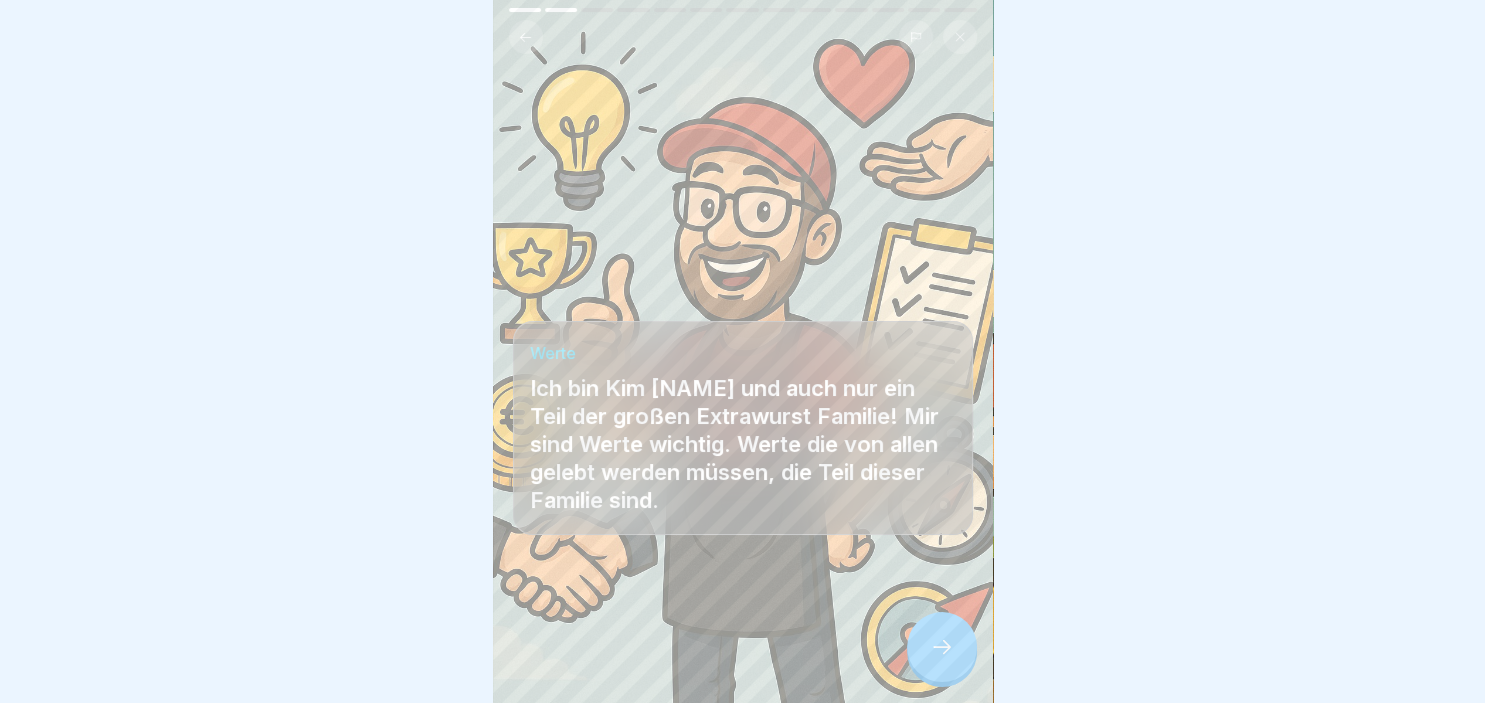click at bounding box center (942, 647) 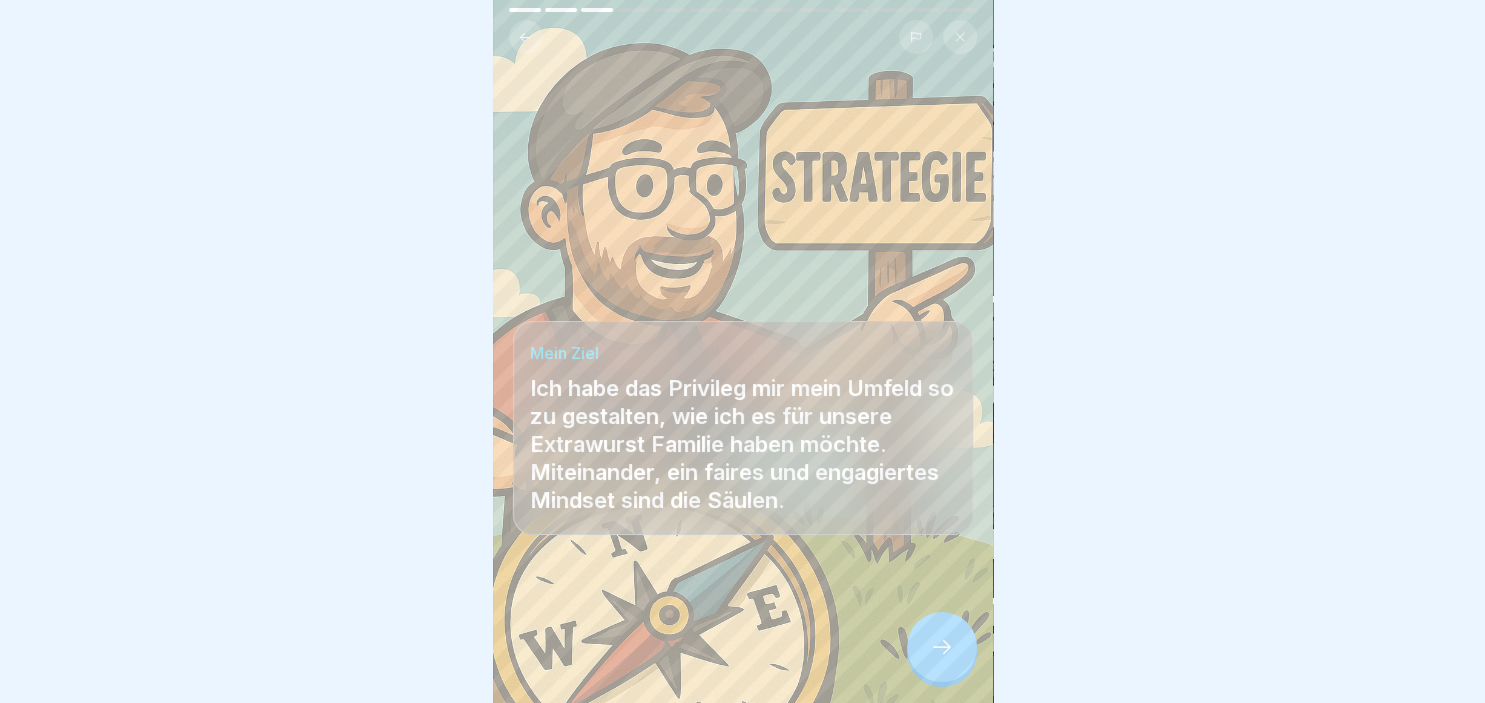 click at bounding box center (942, 647) 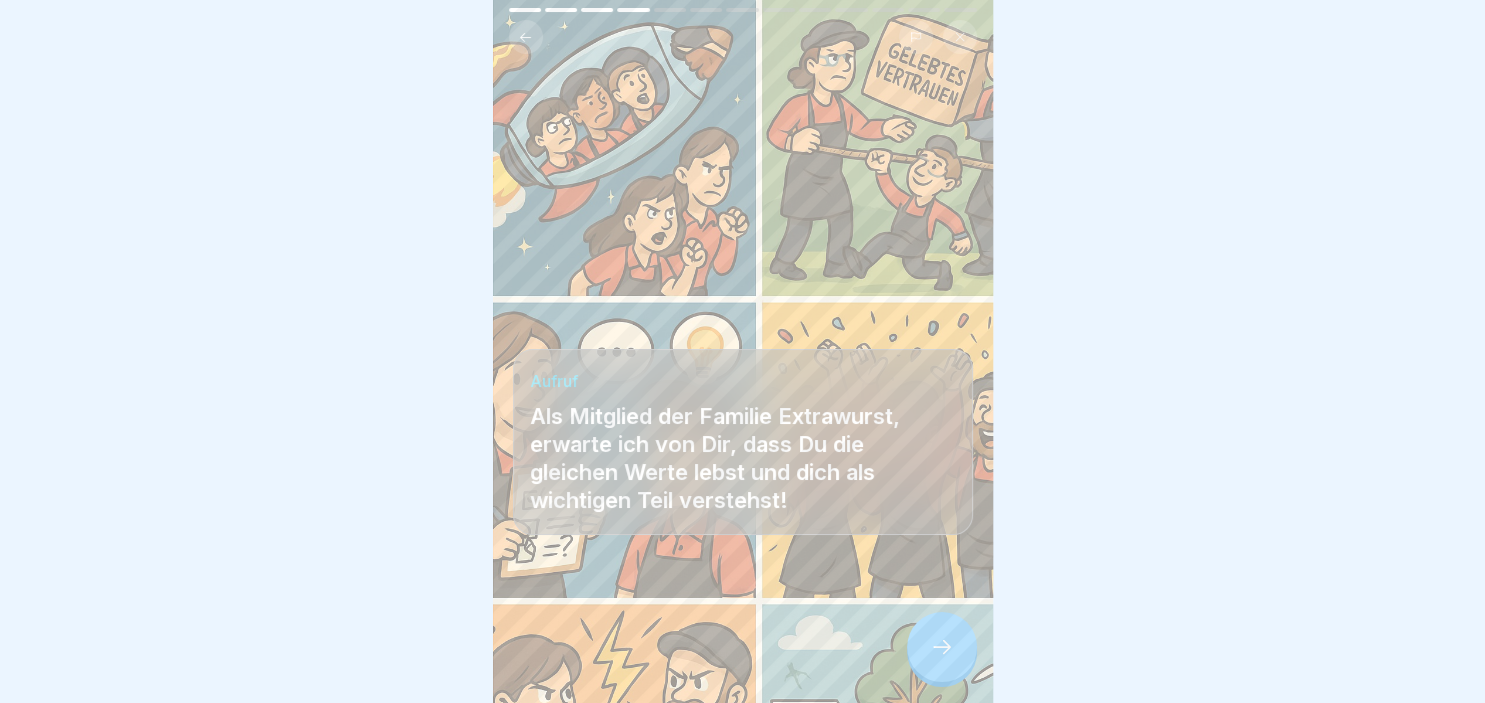 click at bounding box center [942, 647] 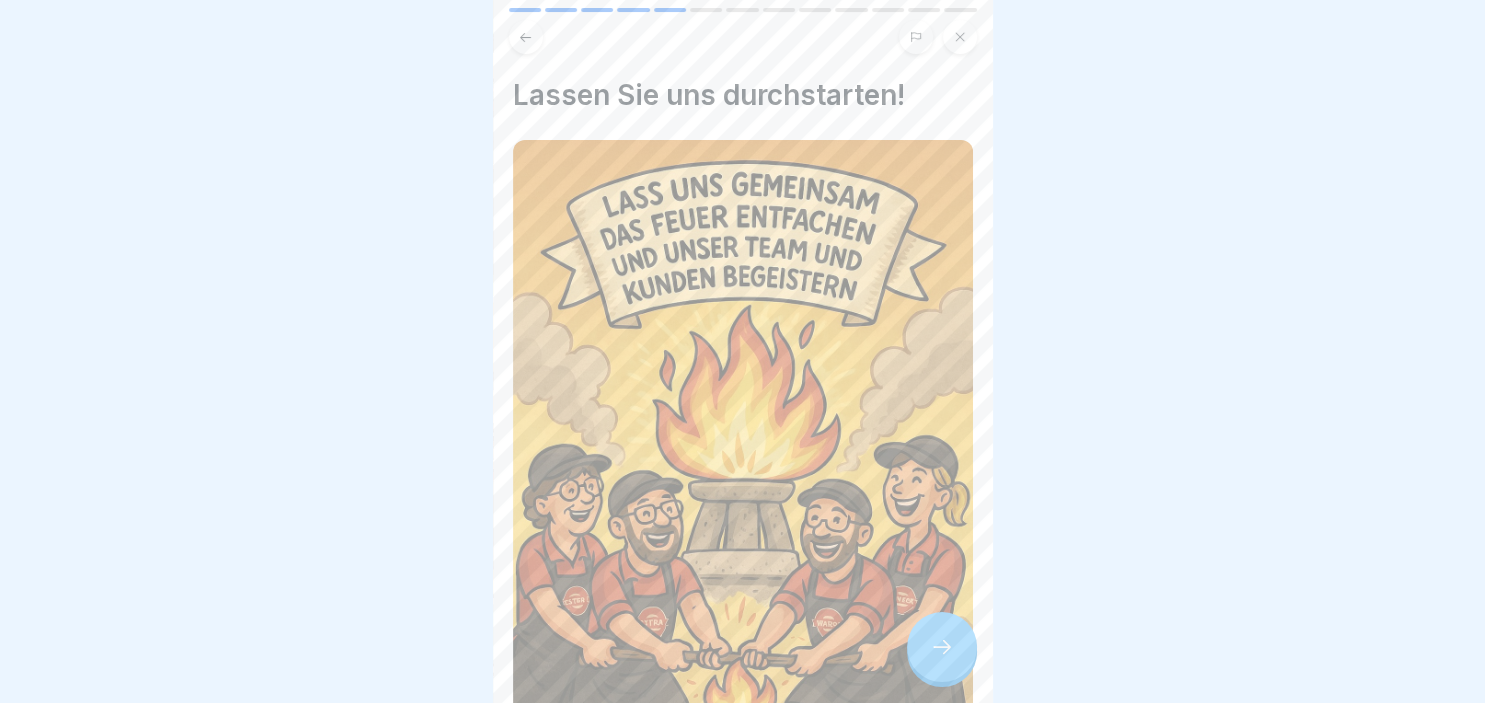 click at bounding box center [942, 647] 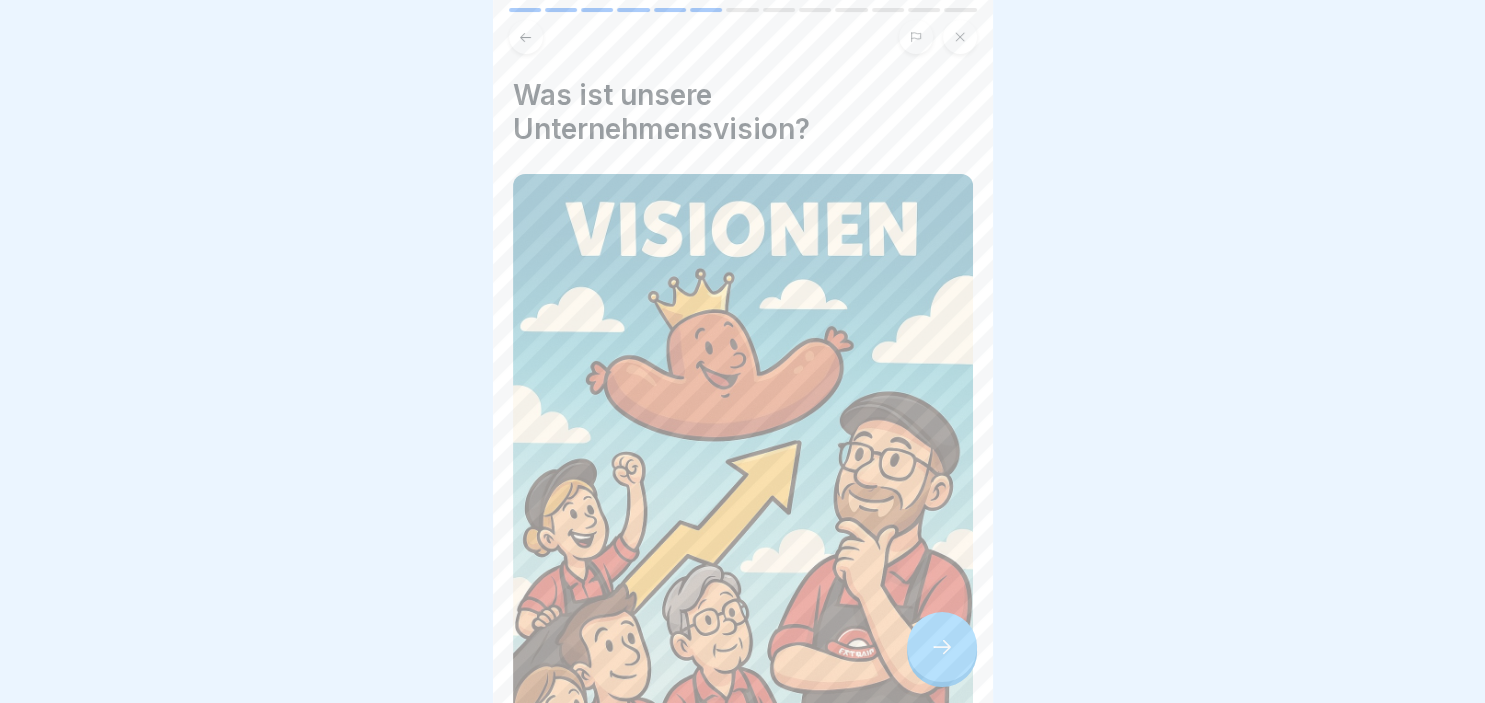 click at bounding box center (942, 647) 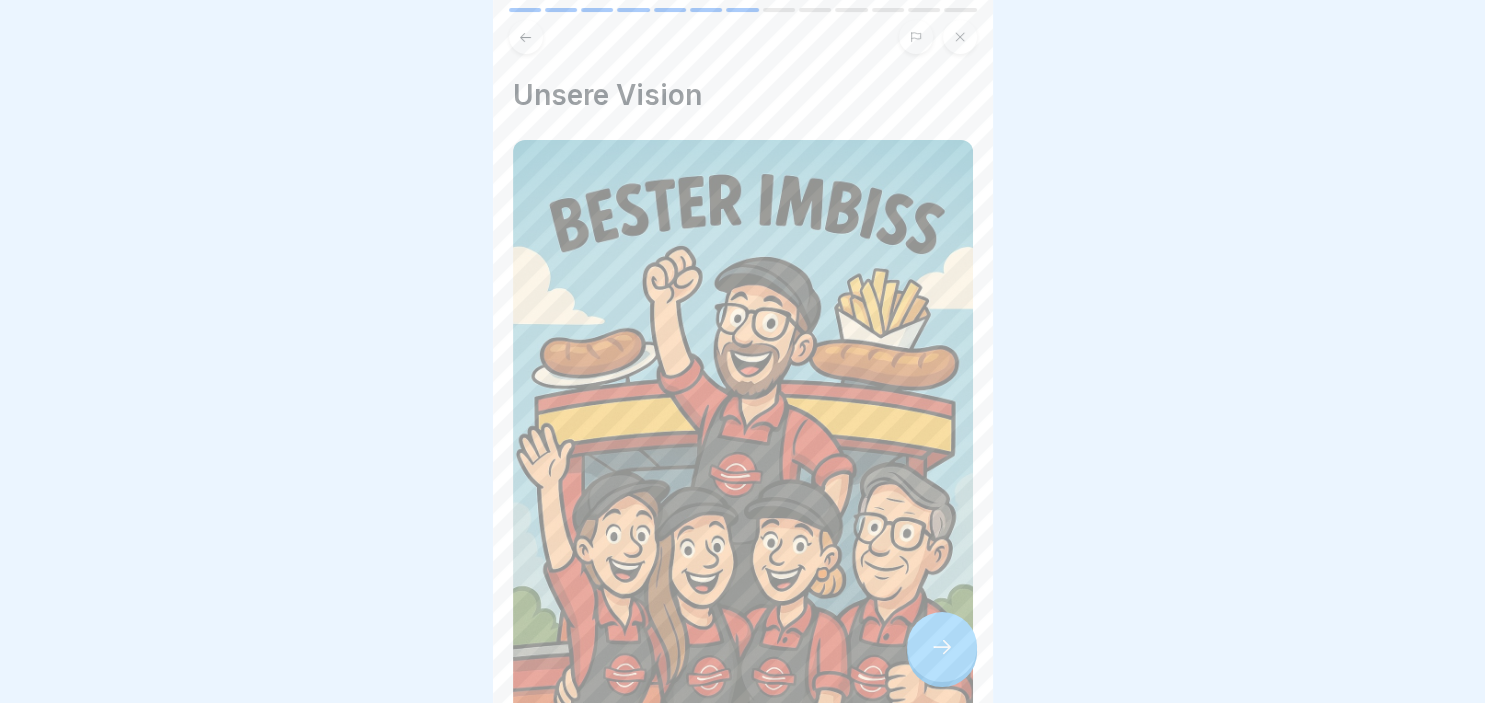 click at bounding box center [942, 647] 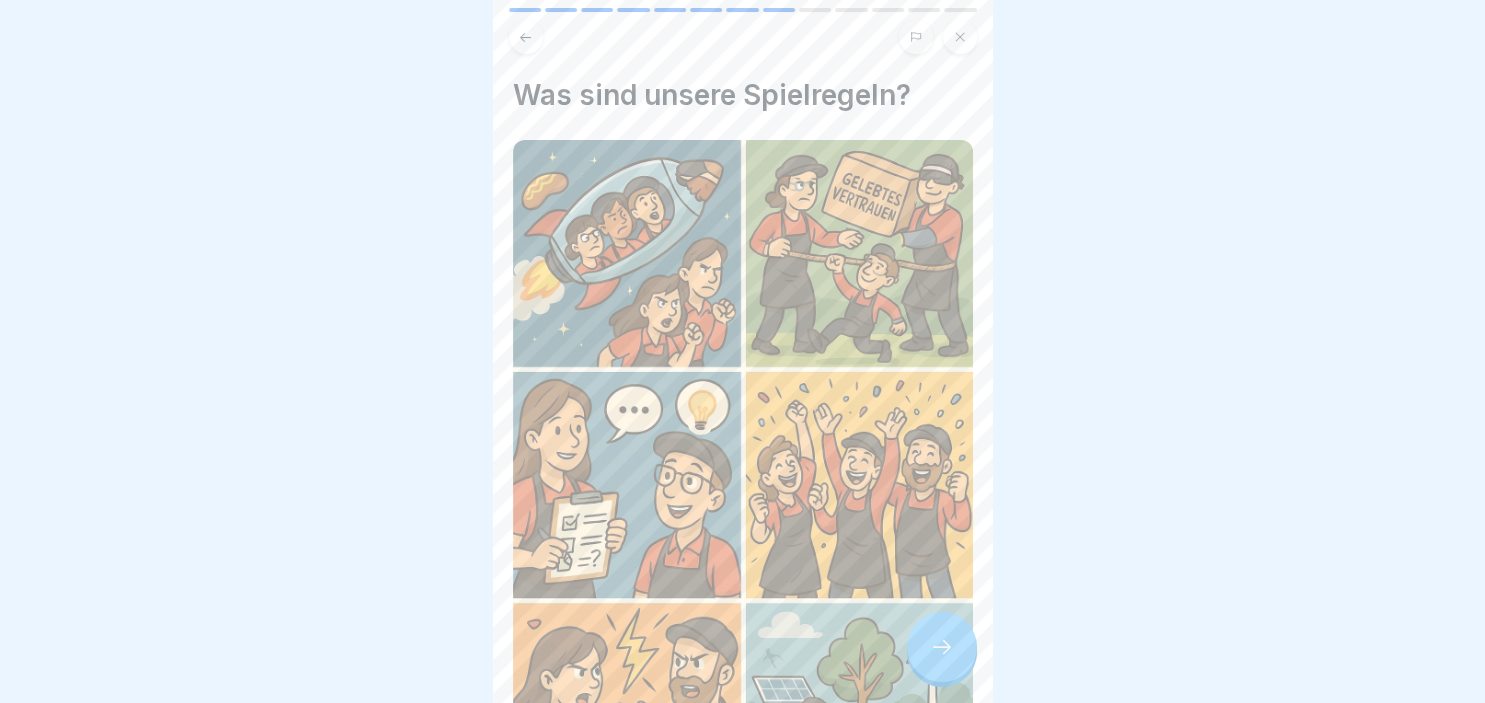 click at bounding box center [942, 647] 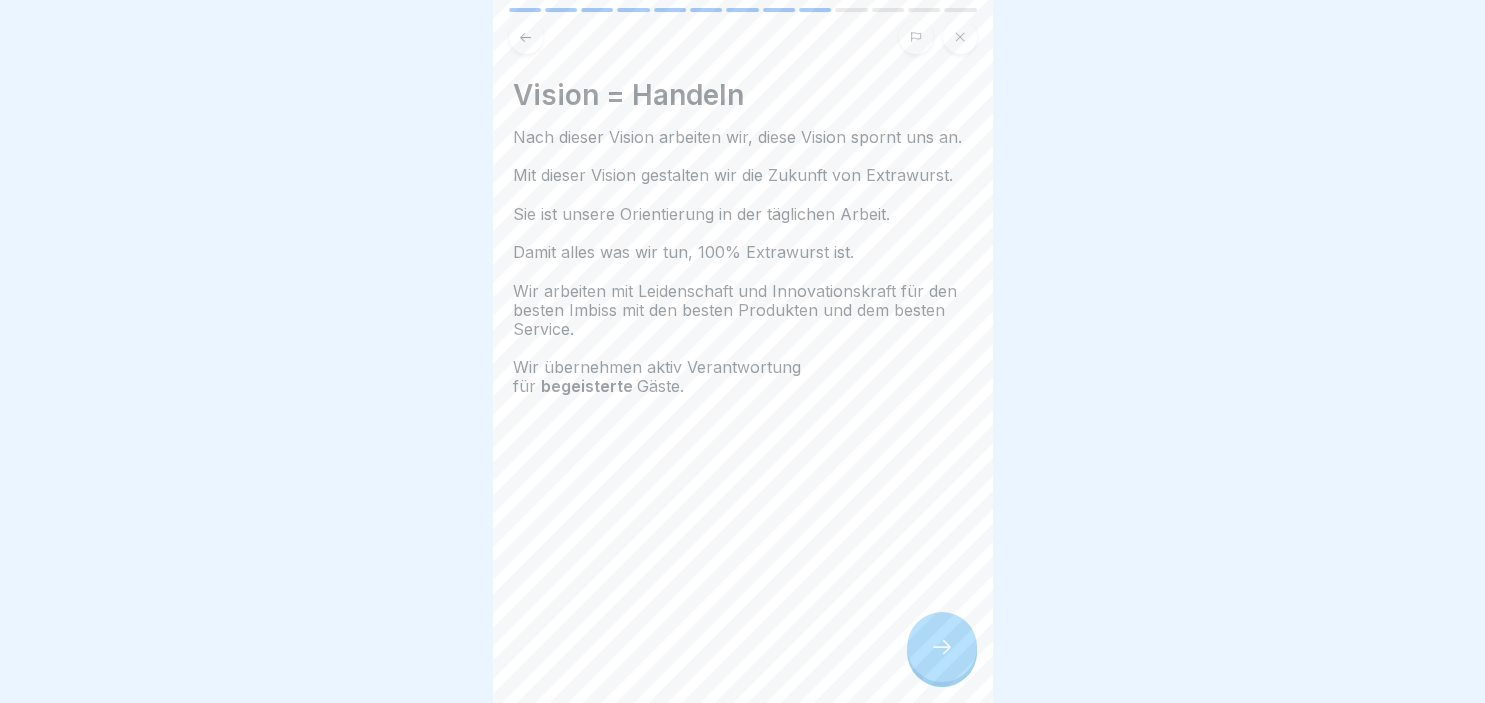 click at bounding box center [942, 647] 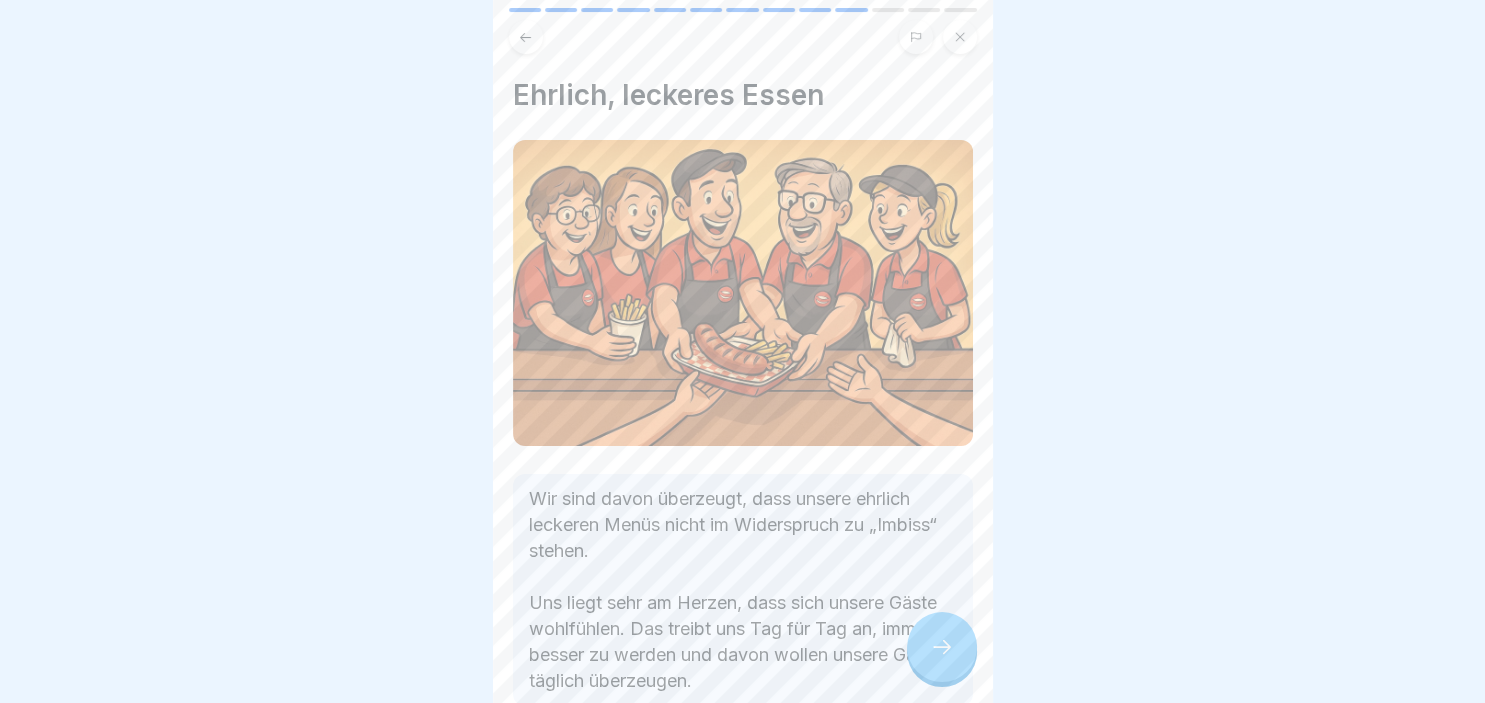 click at bounding box center [942, 647] 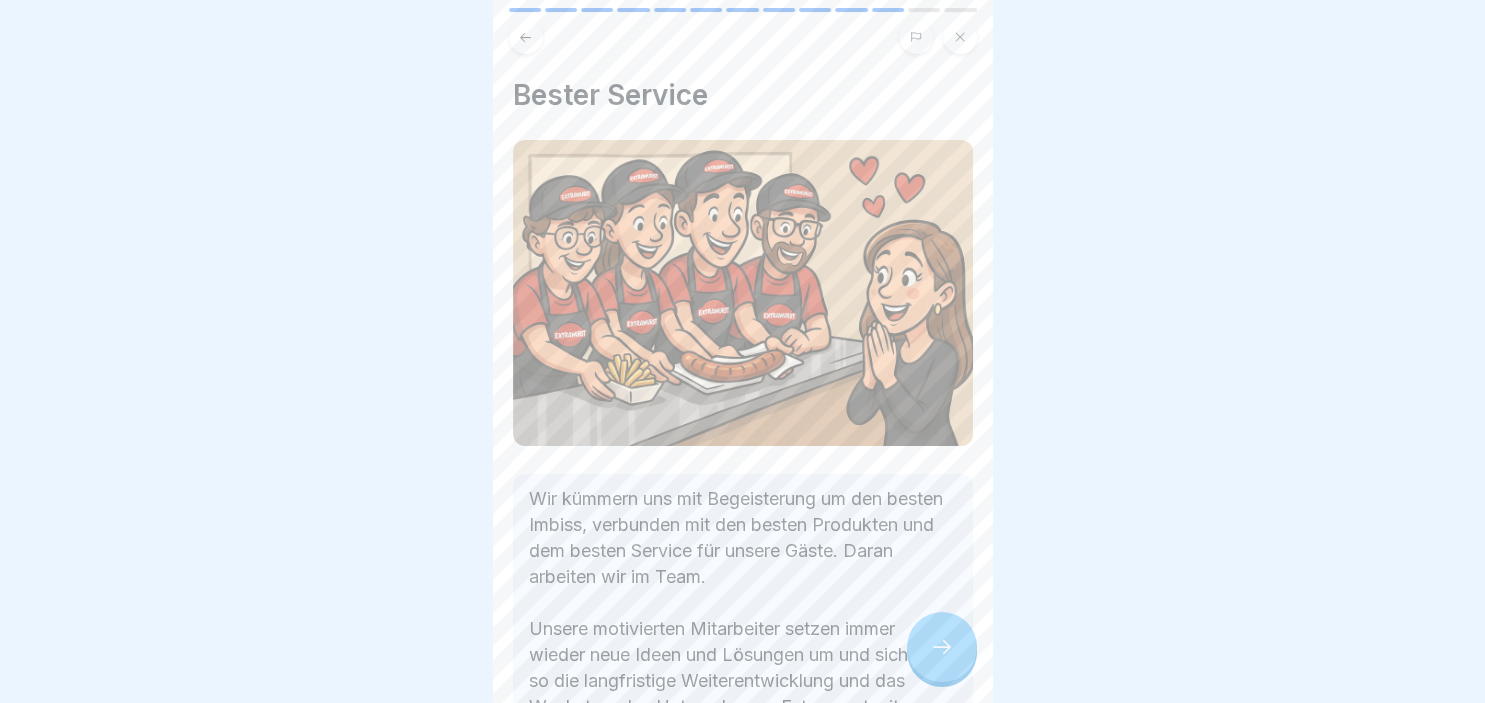 click at bounding box center (942, 647) 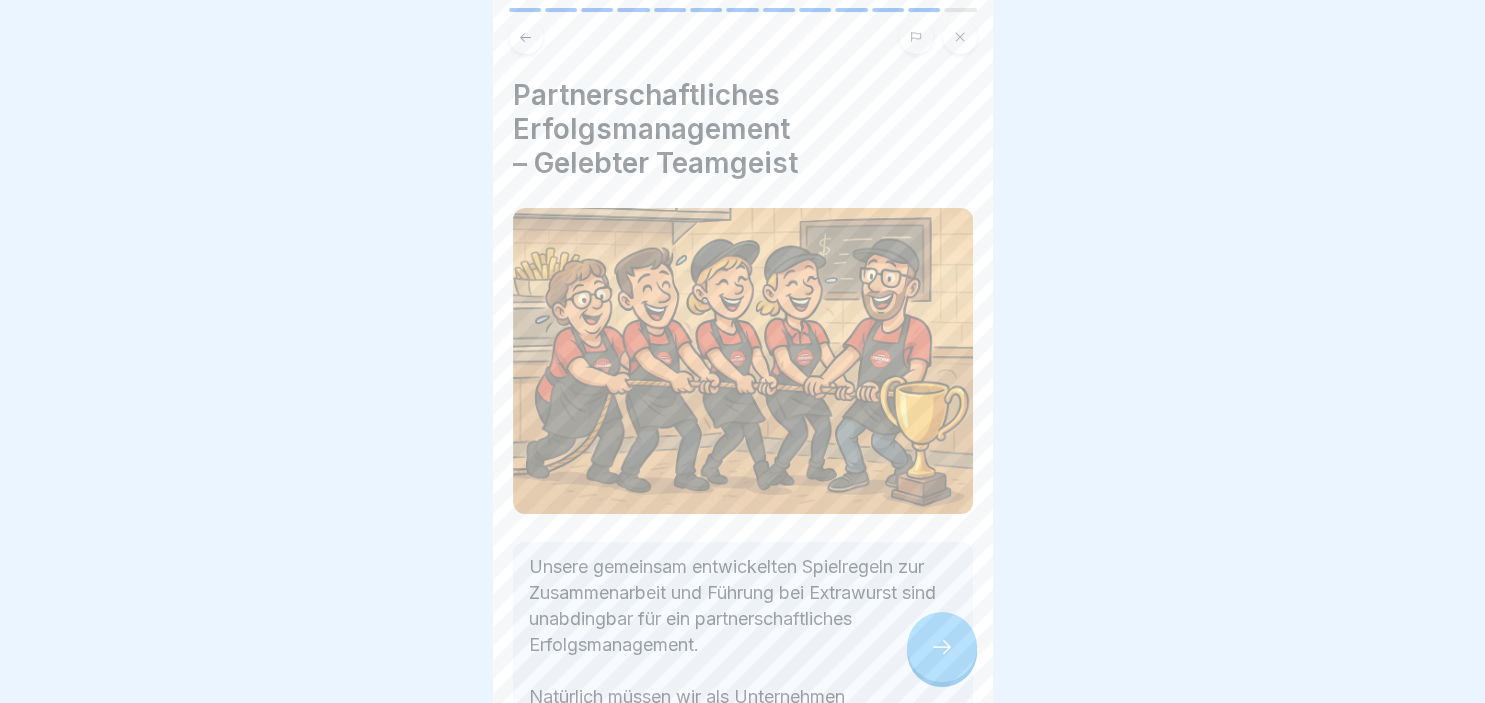 click at bounding box center [942, 647] 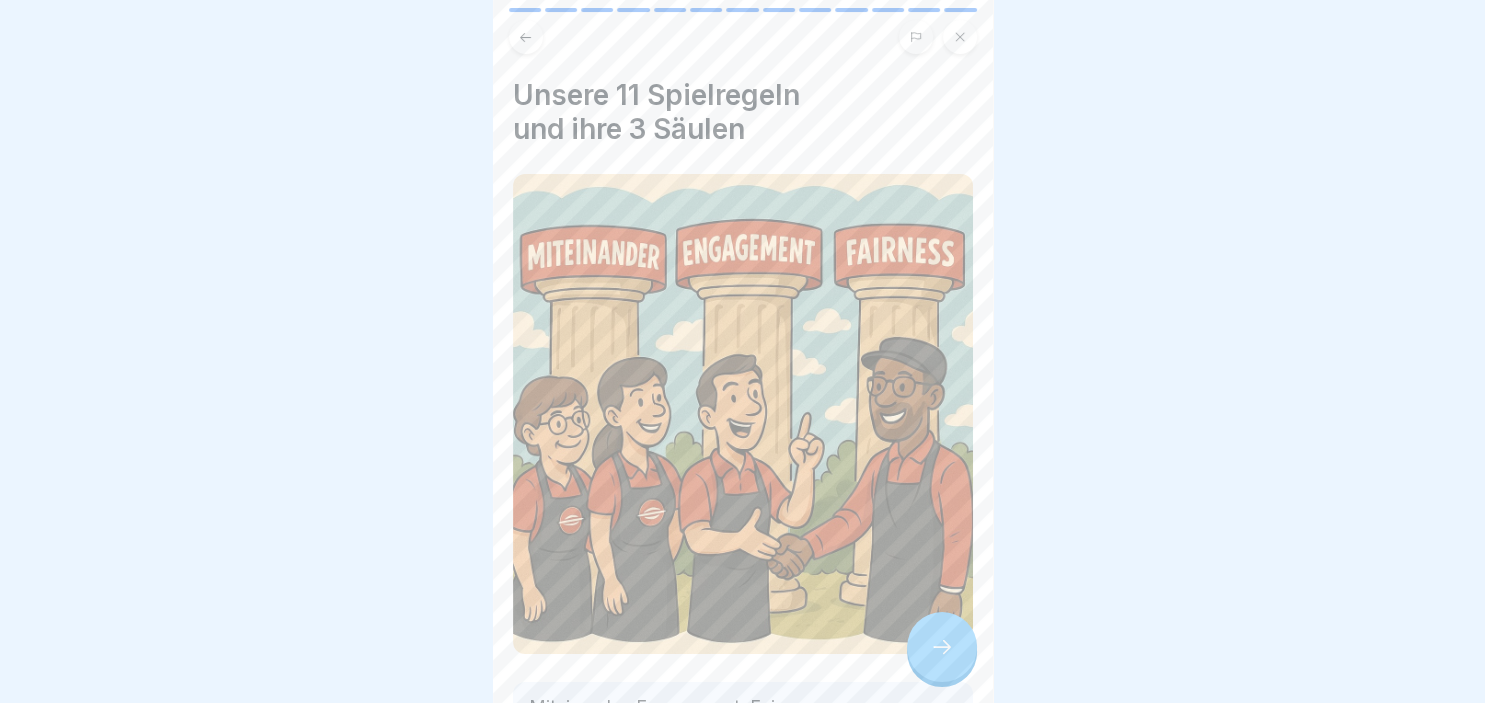 click at bounding box center (942, 647) 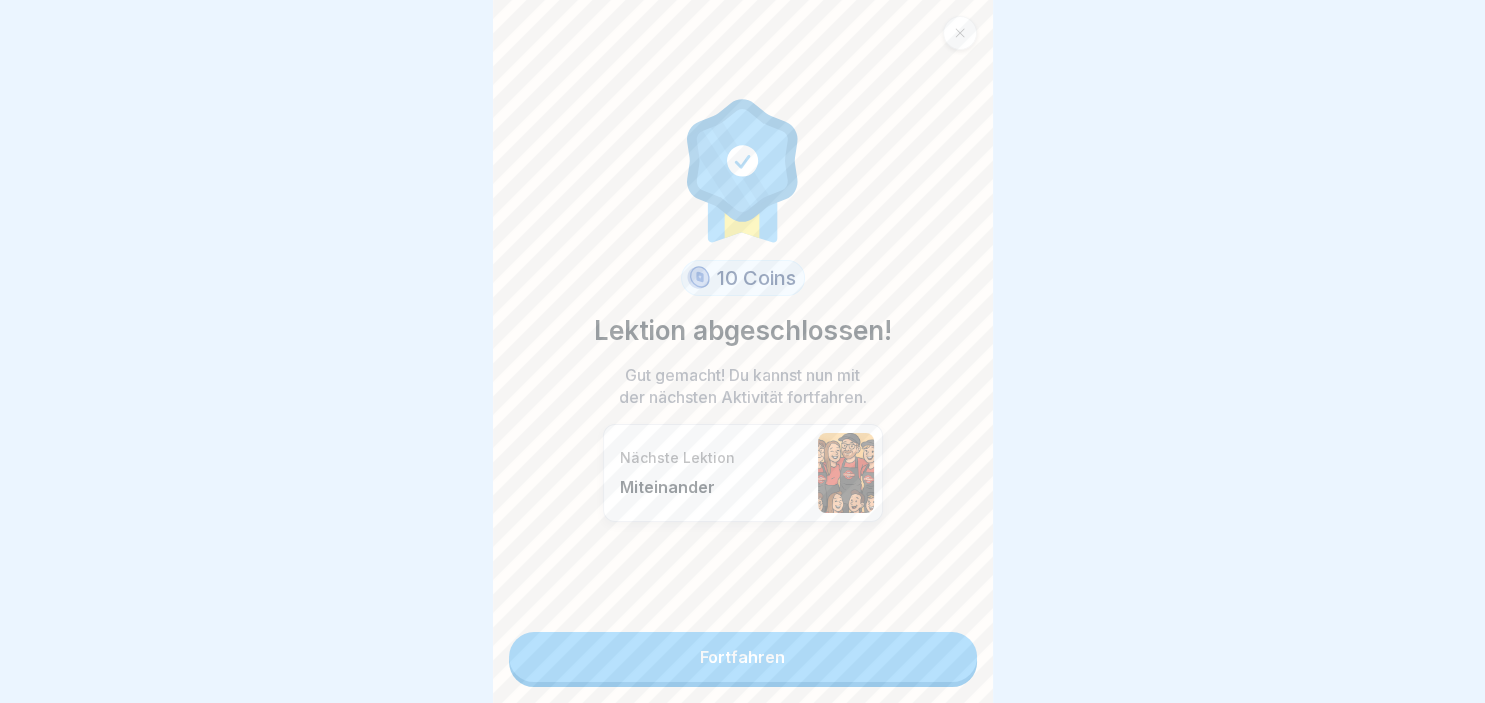 click on "Fortfahren" at bounding box center (743, 657) 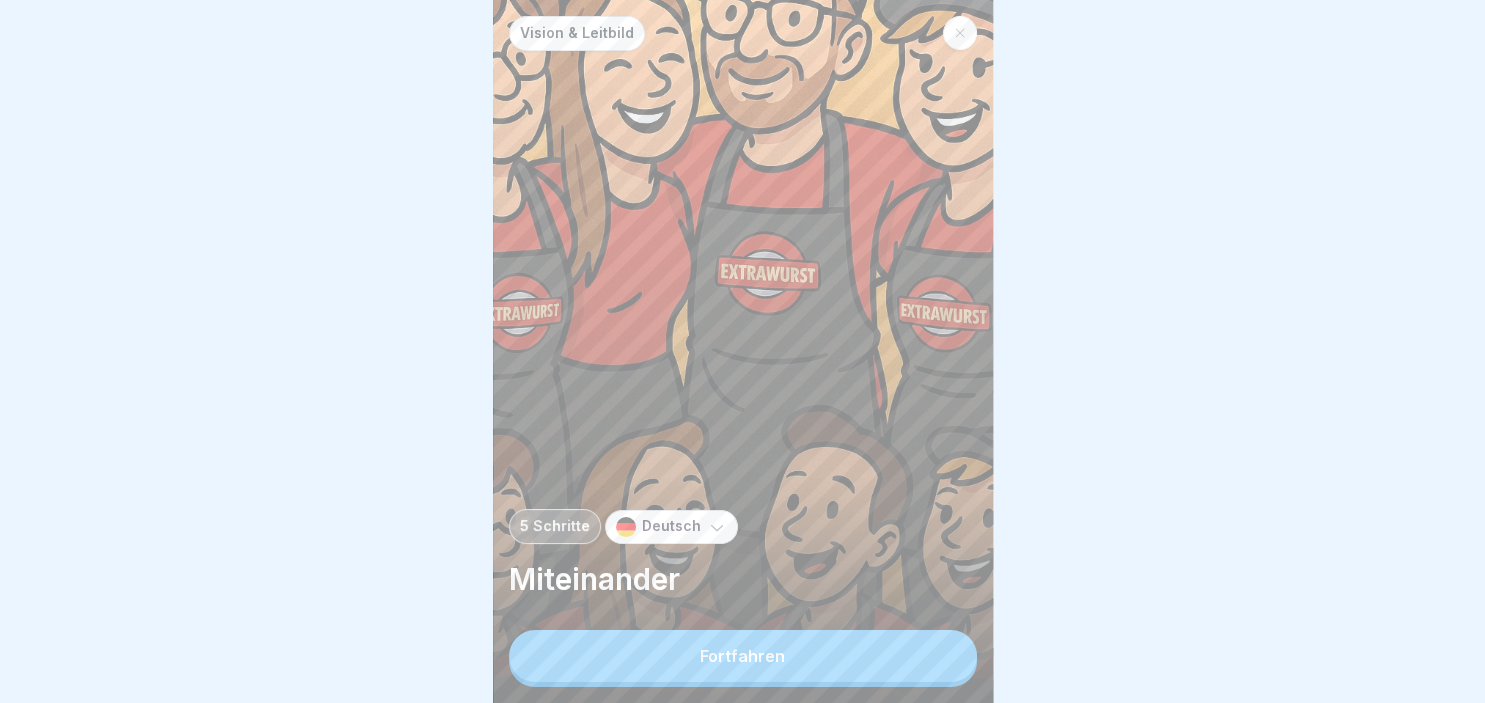 click on "Fortfahren" at bounding box center [743, 656] 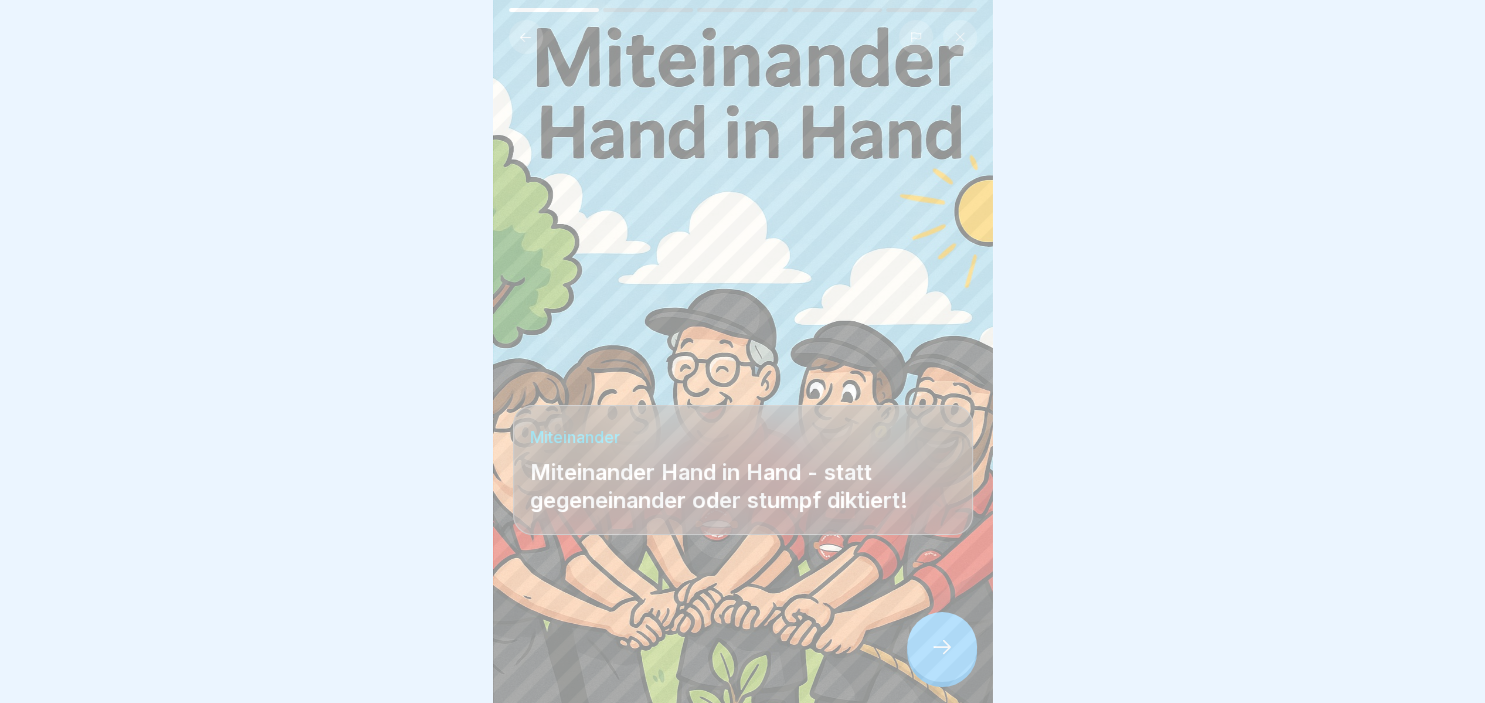 click 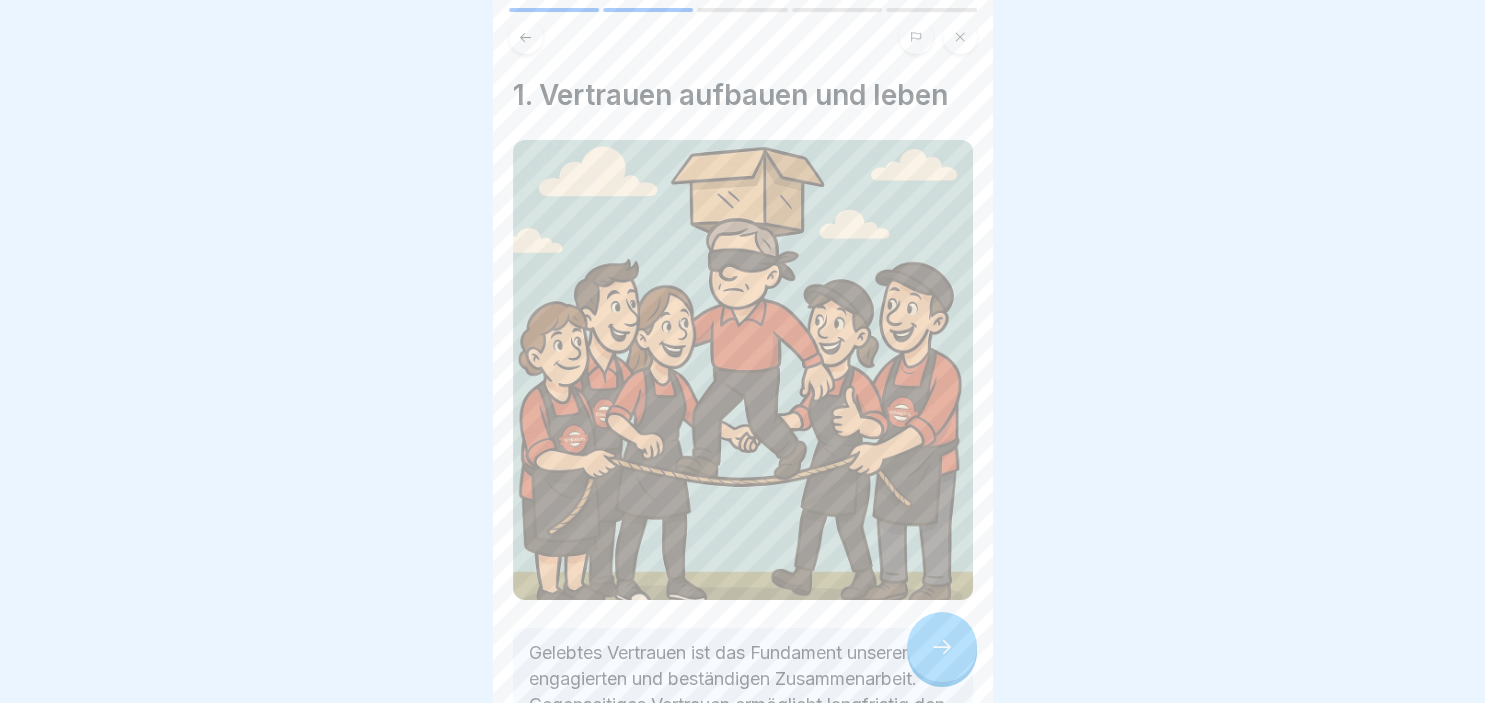click 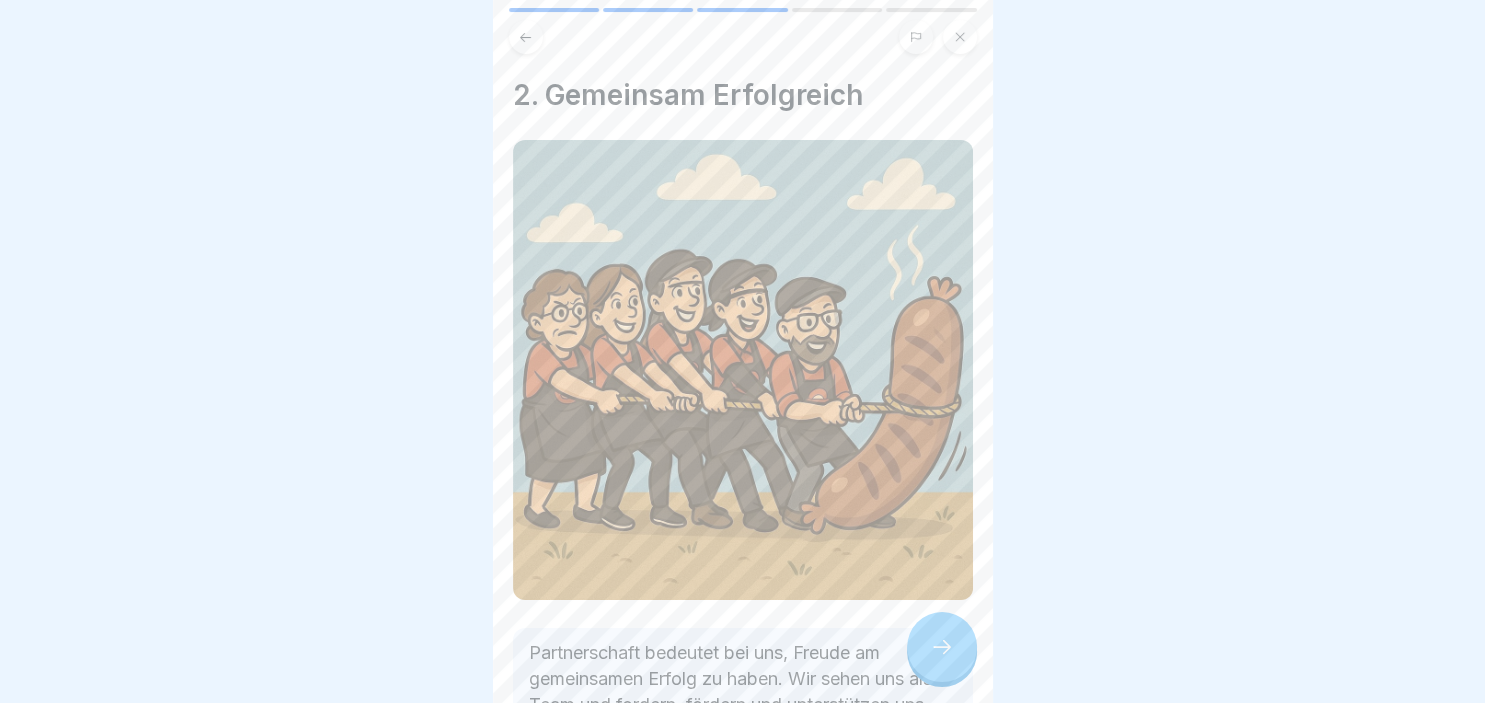 click 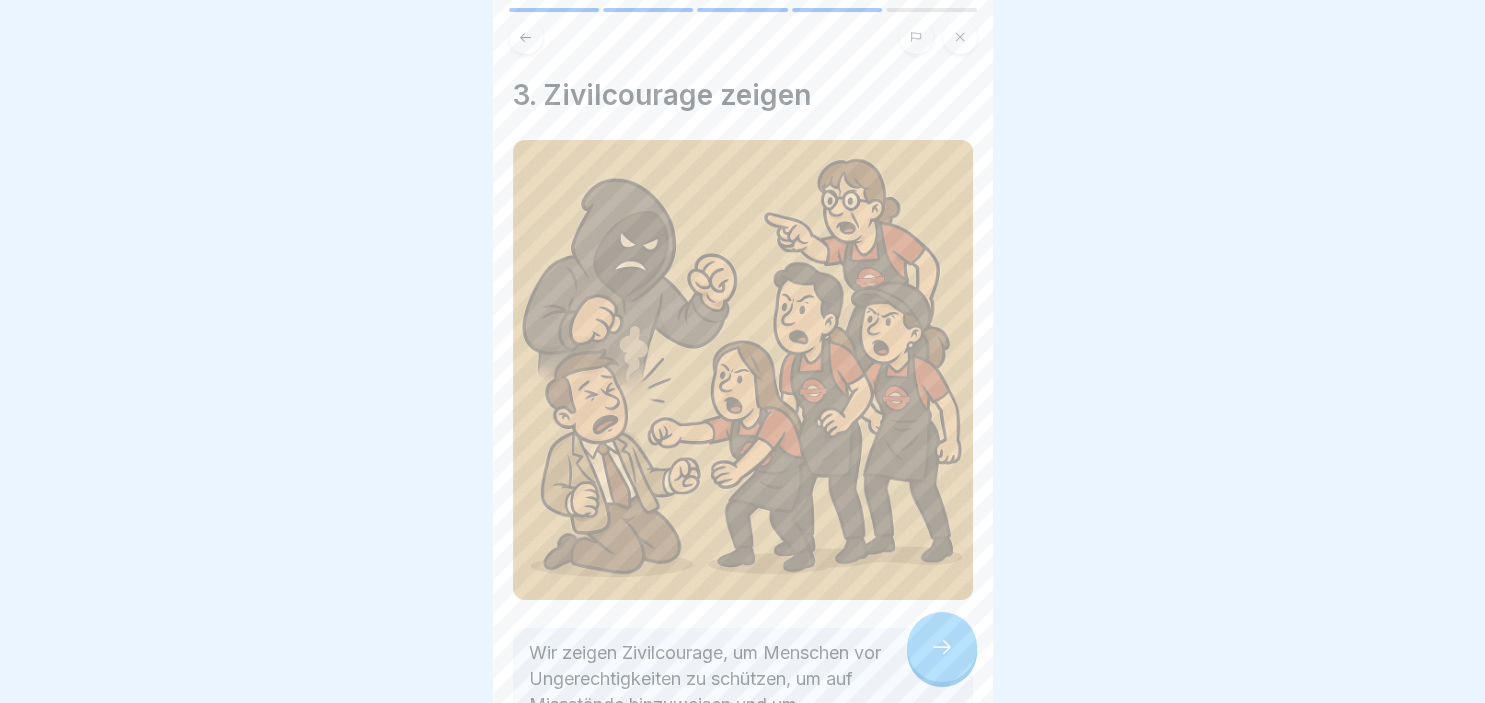 click 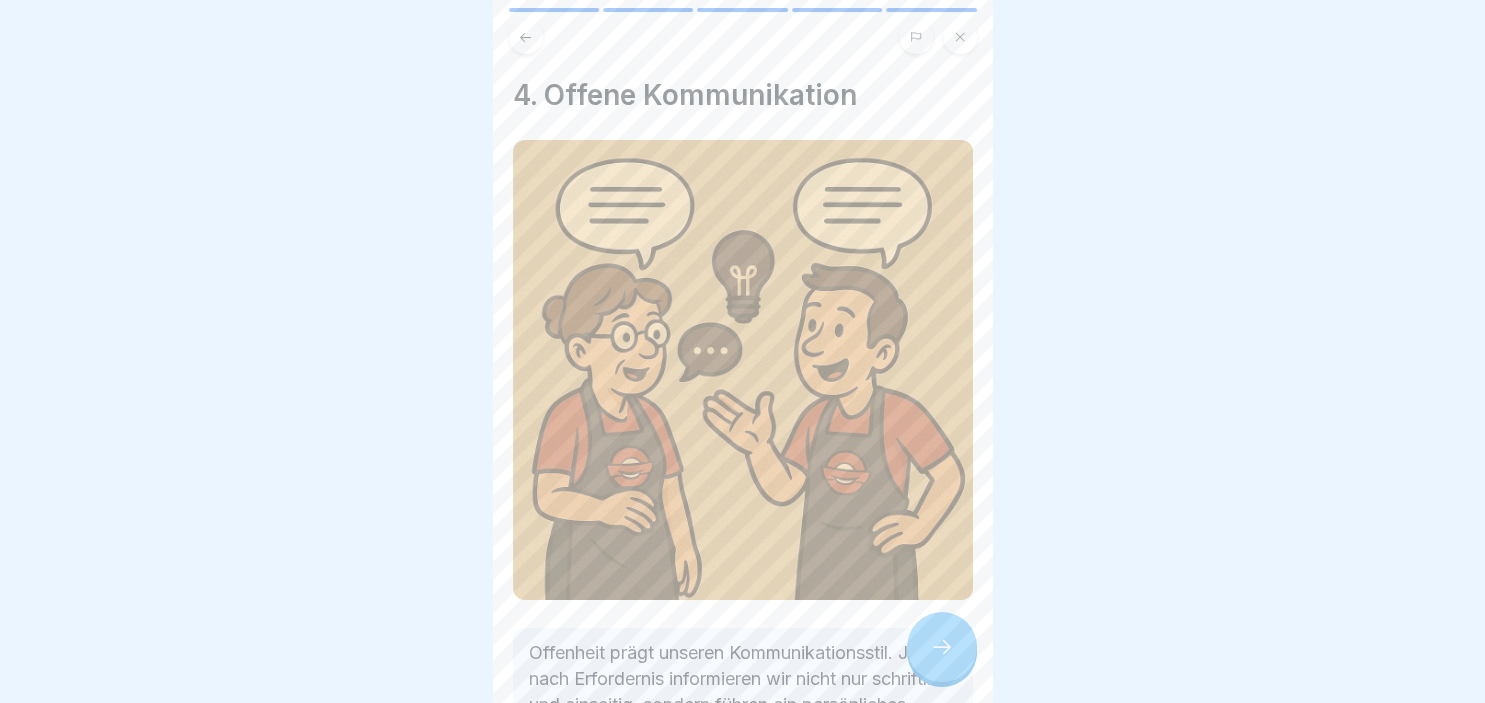 click 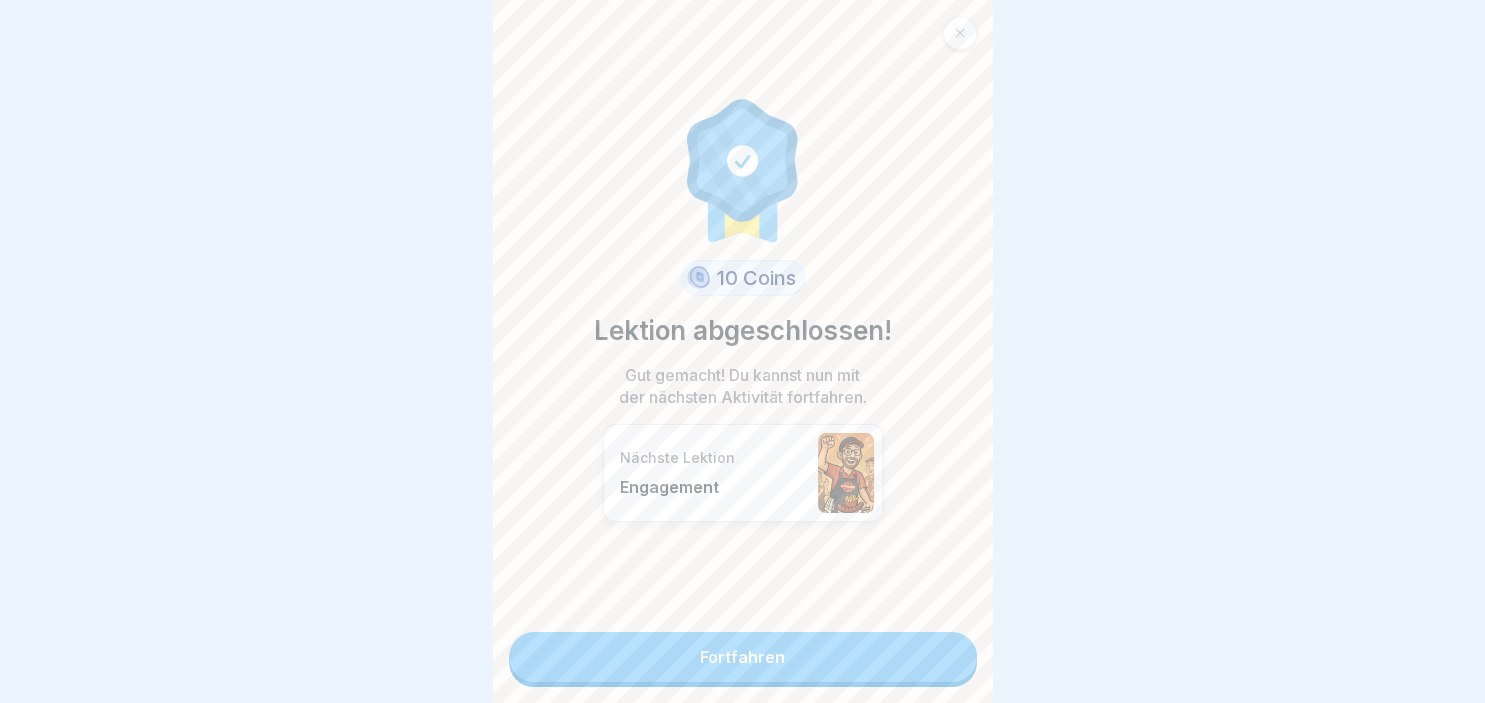 click on "Fortfahren" at bounding box center (743, 657) 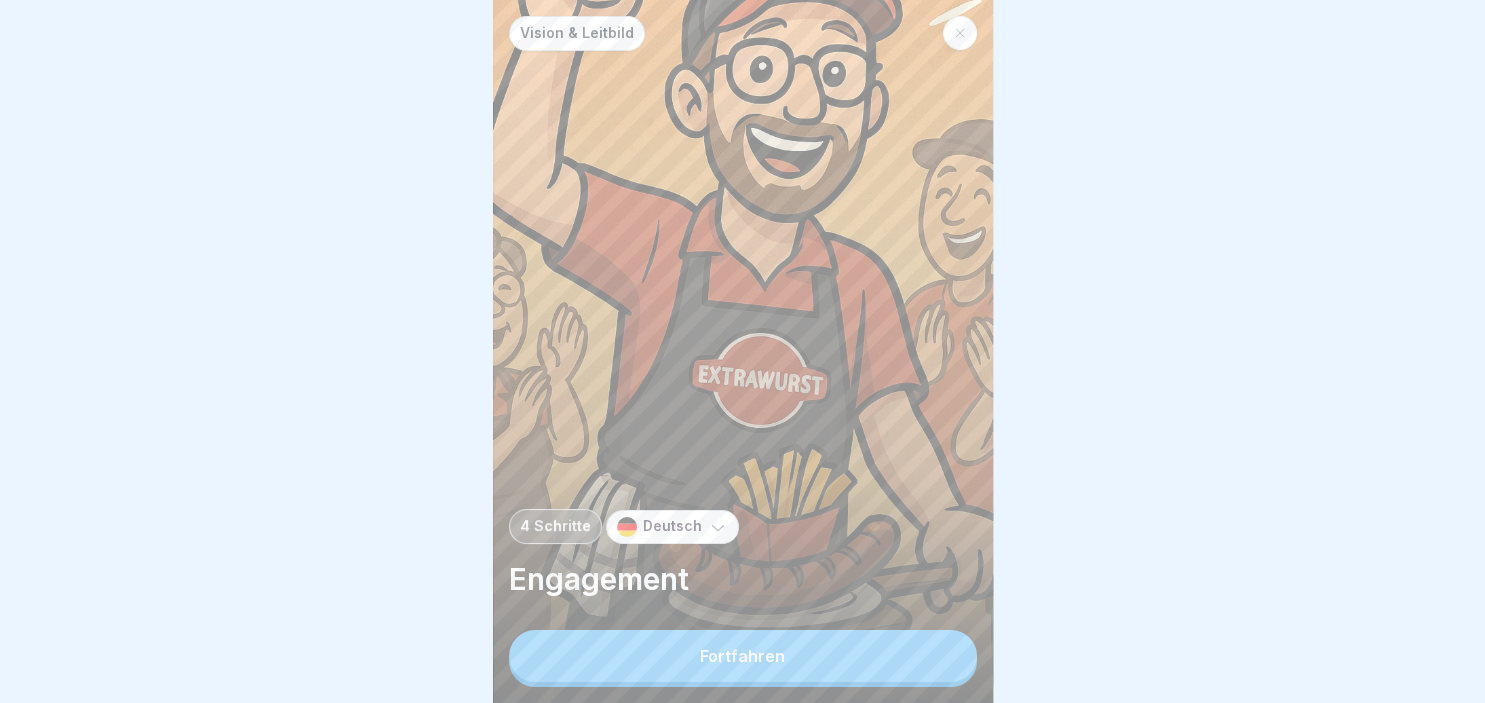 click on "Fortfahren" at bounding box center [743, 656] 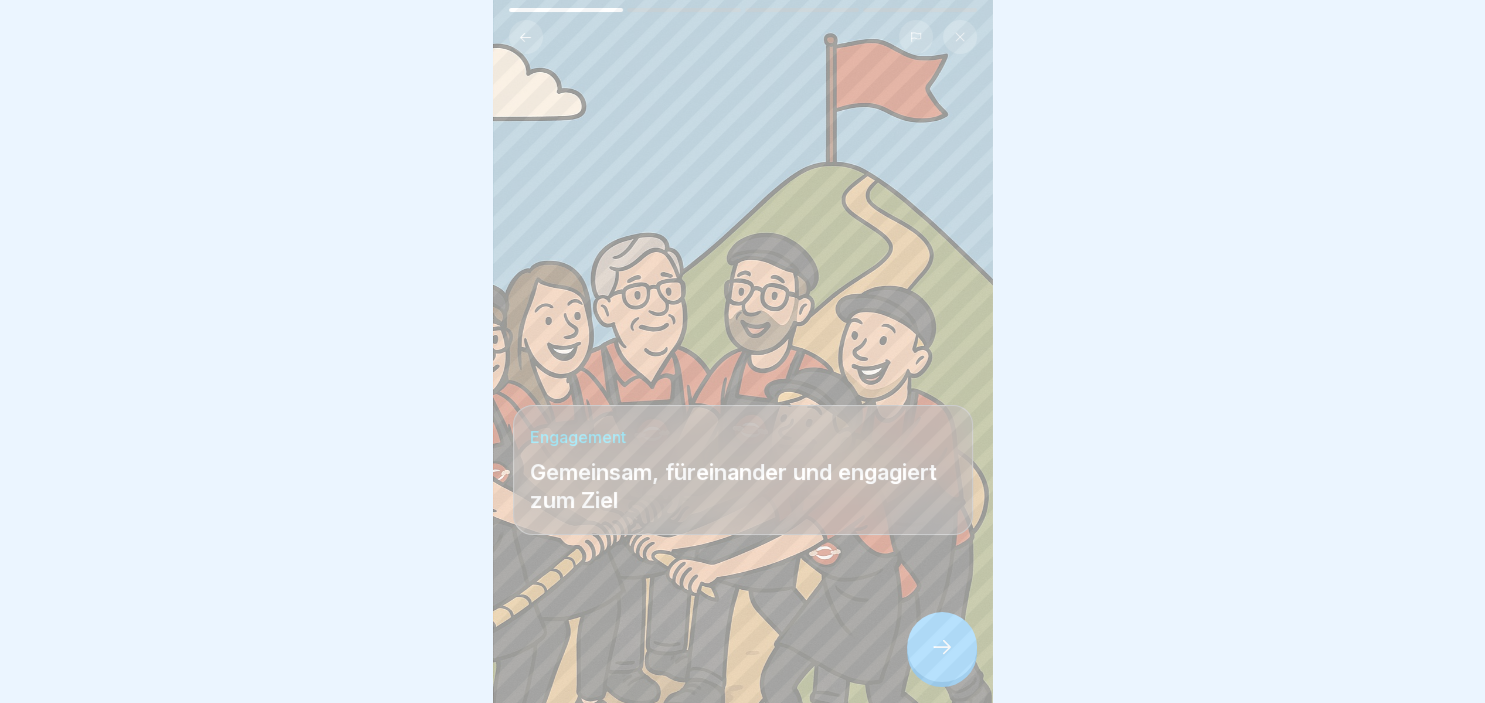 click 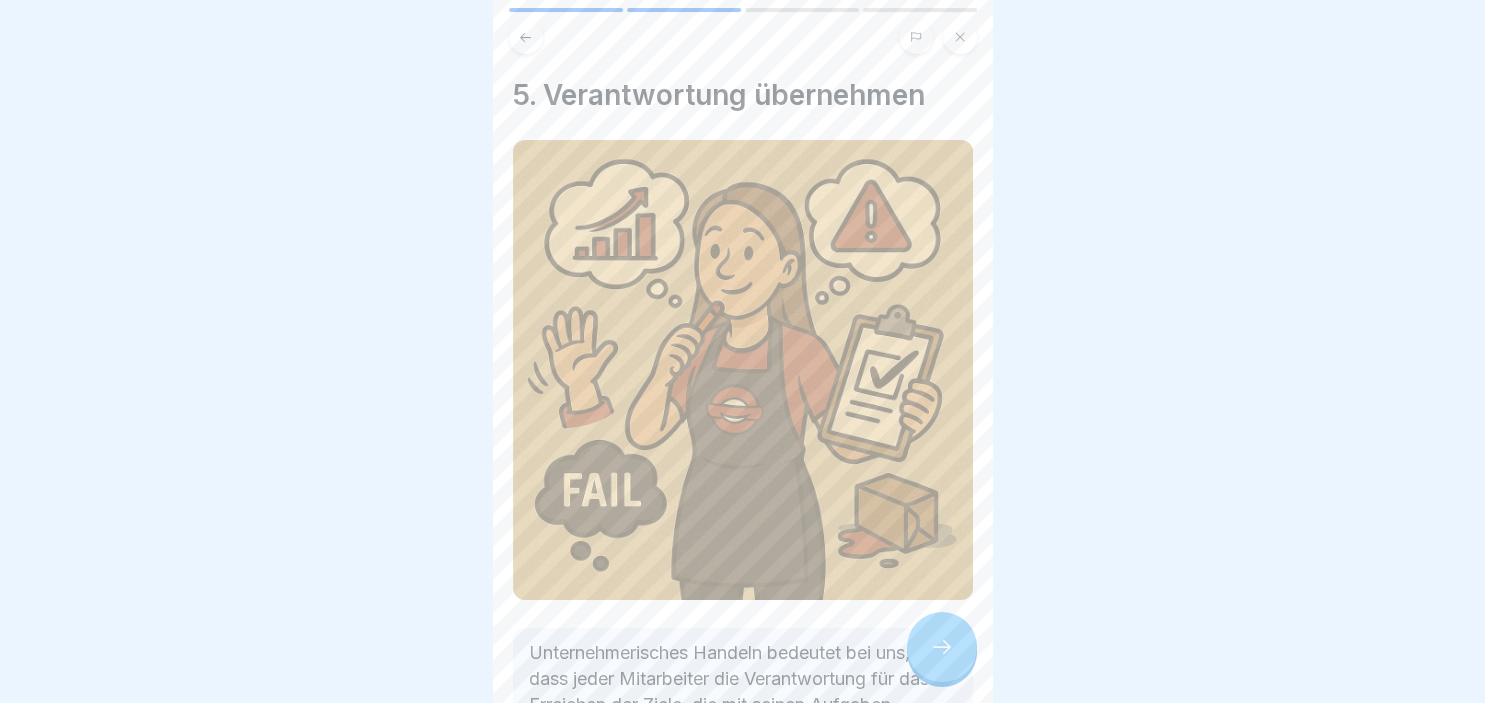 click 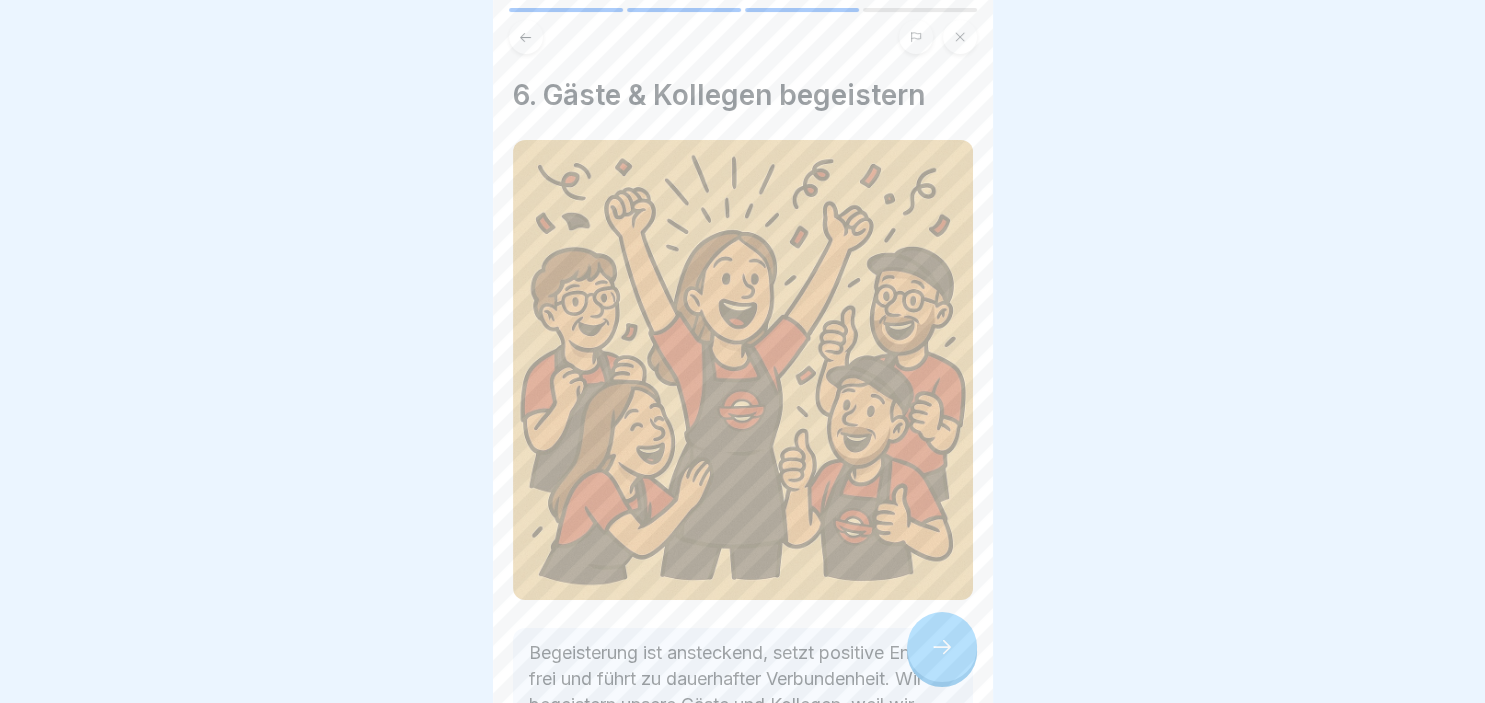 click 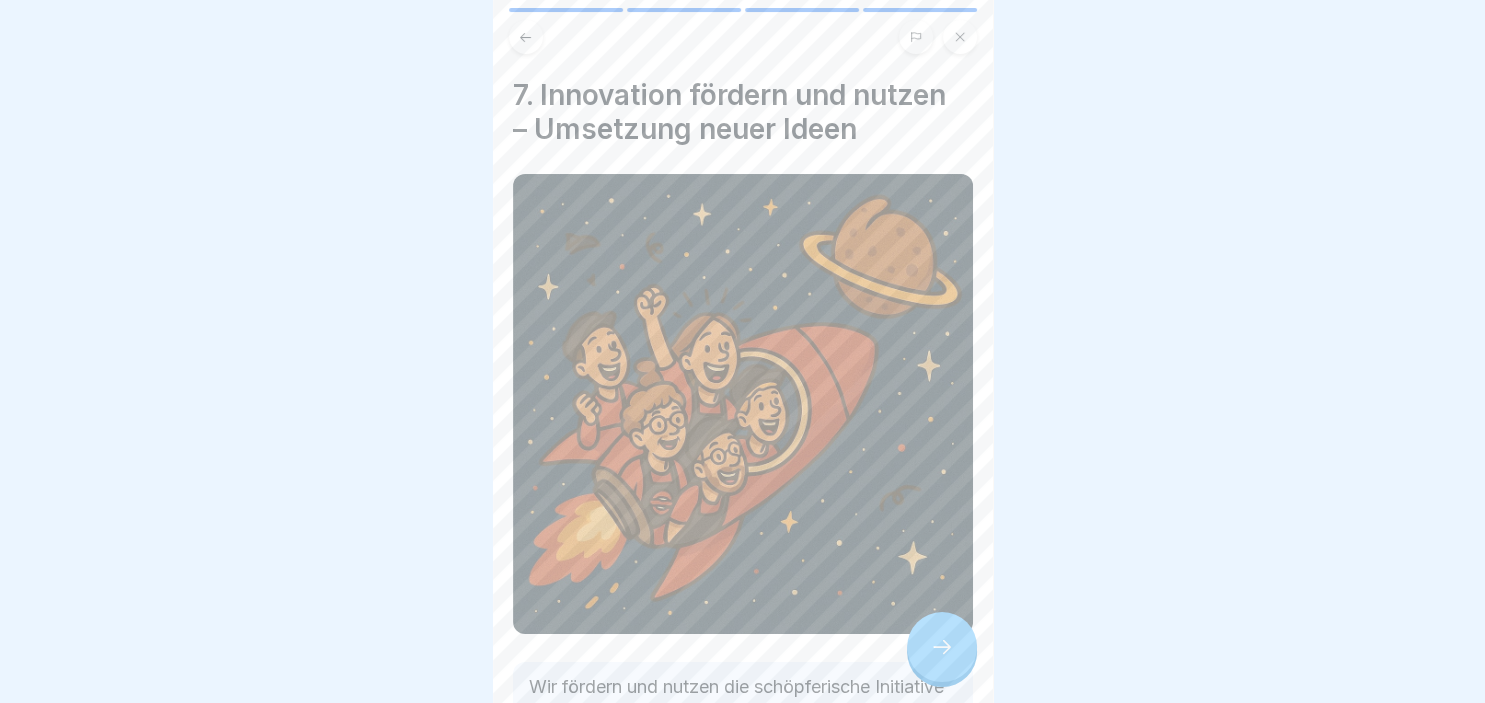 click 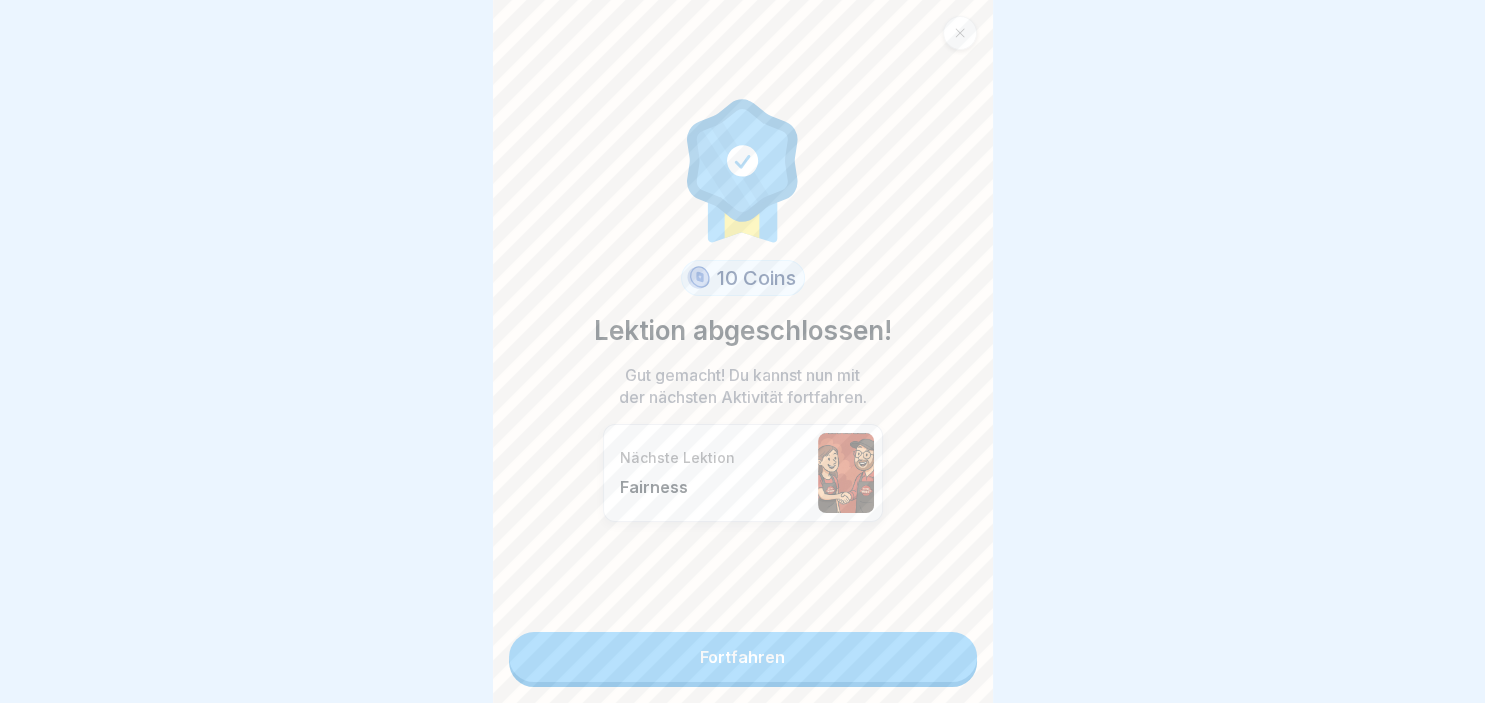 click on "Fortfahren" at bounding box center [743, 657] 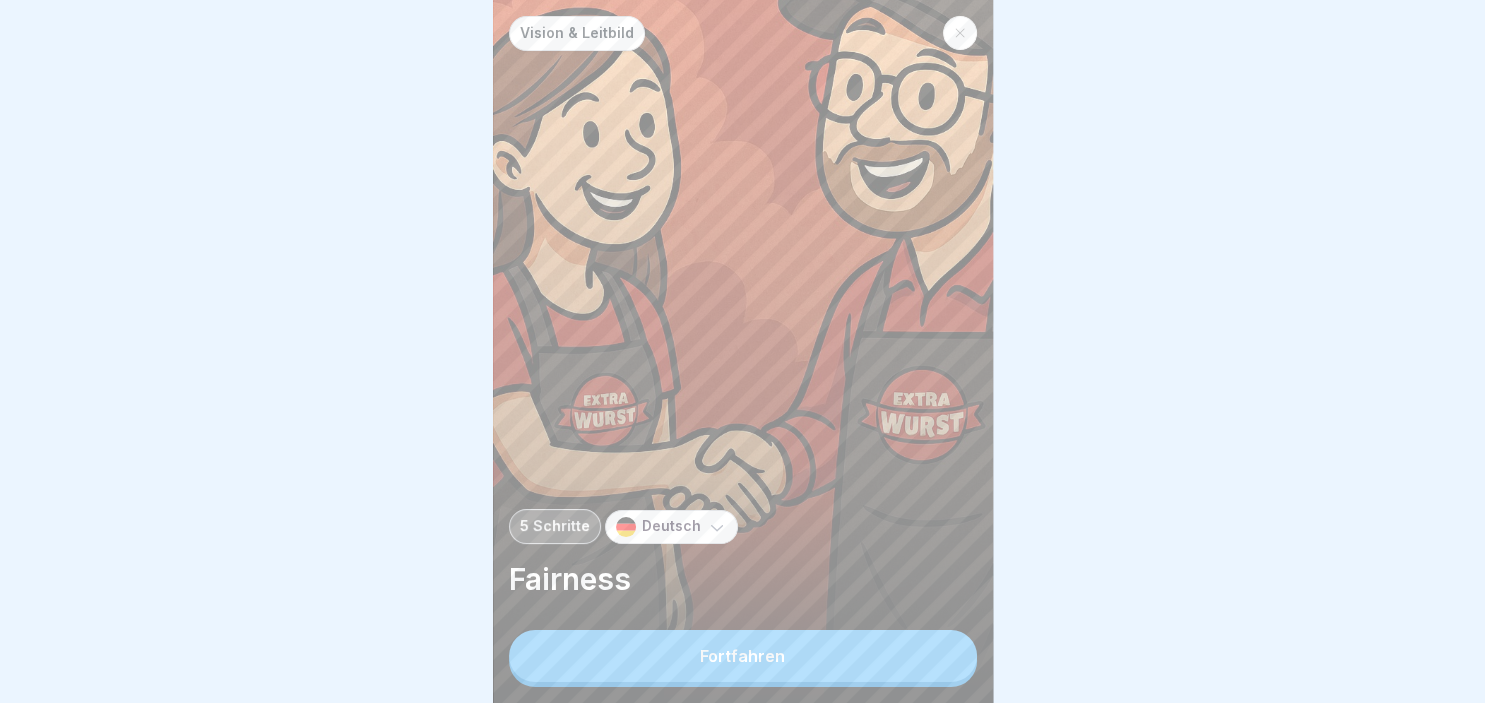 click on "Fortfahren" at bounding box center [743, 656] 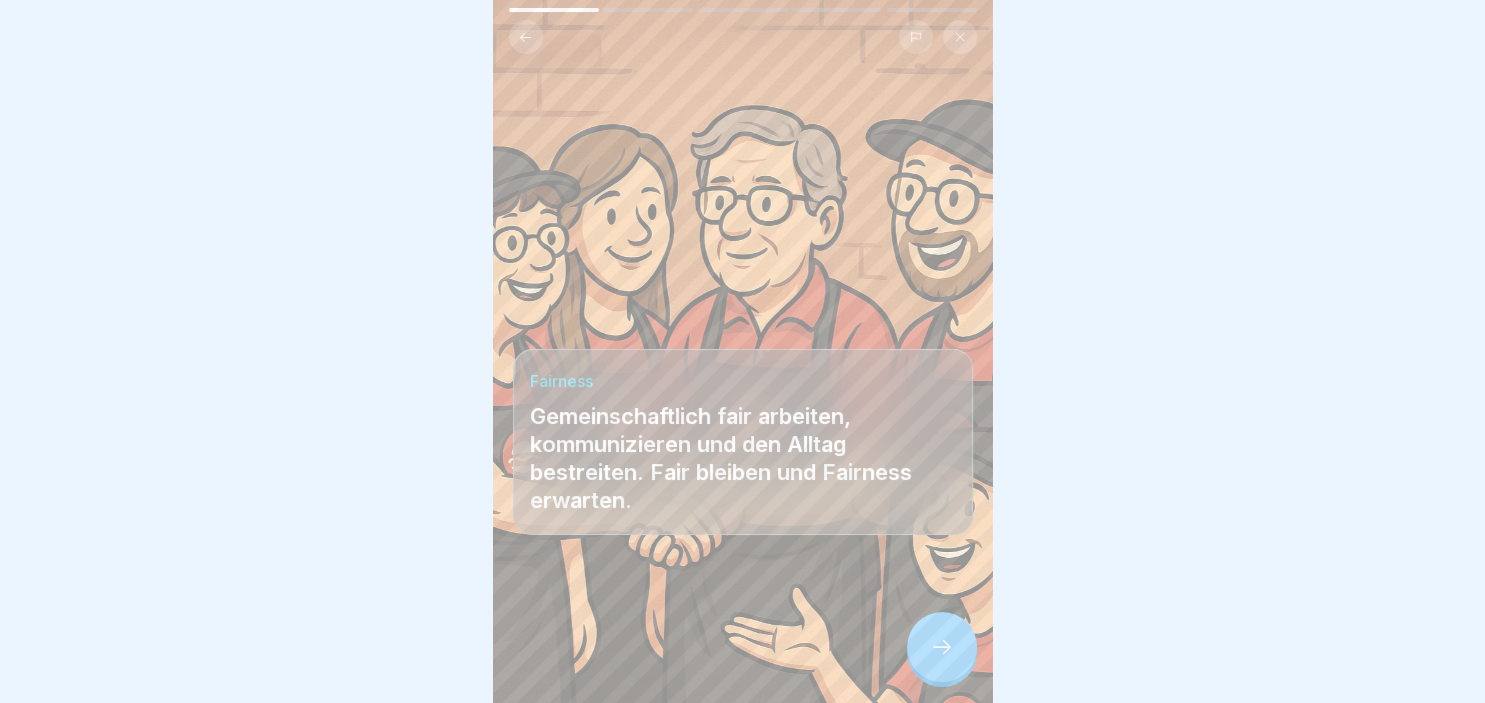 click 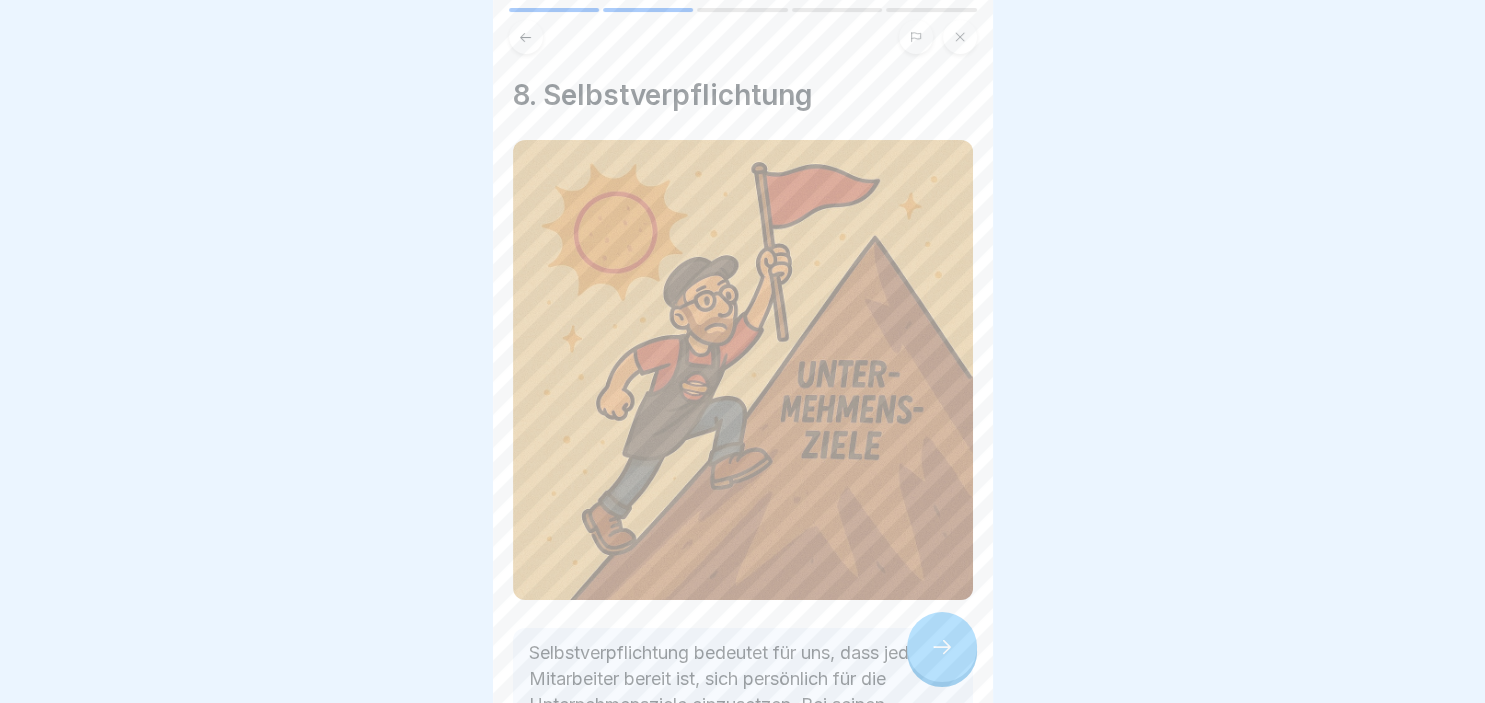 click 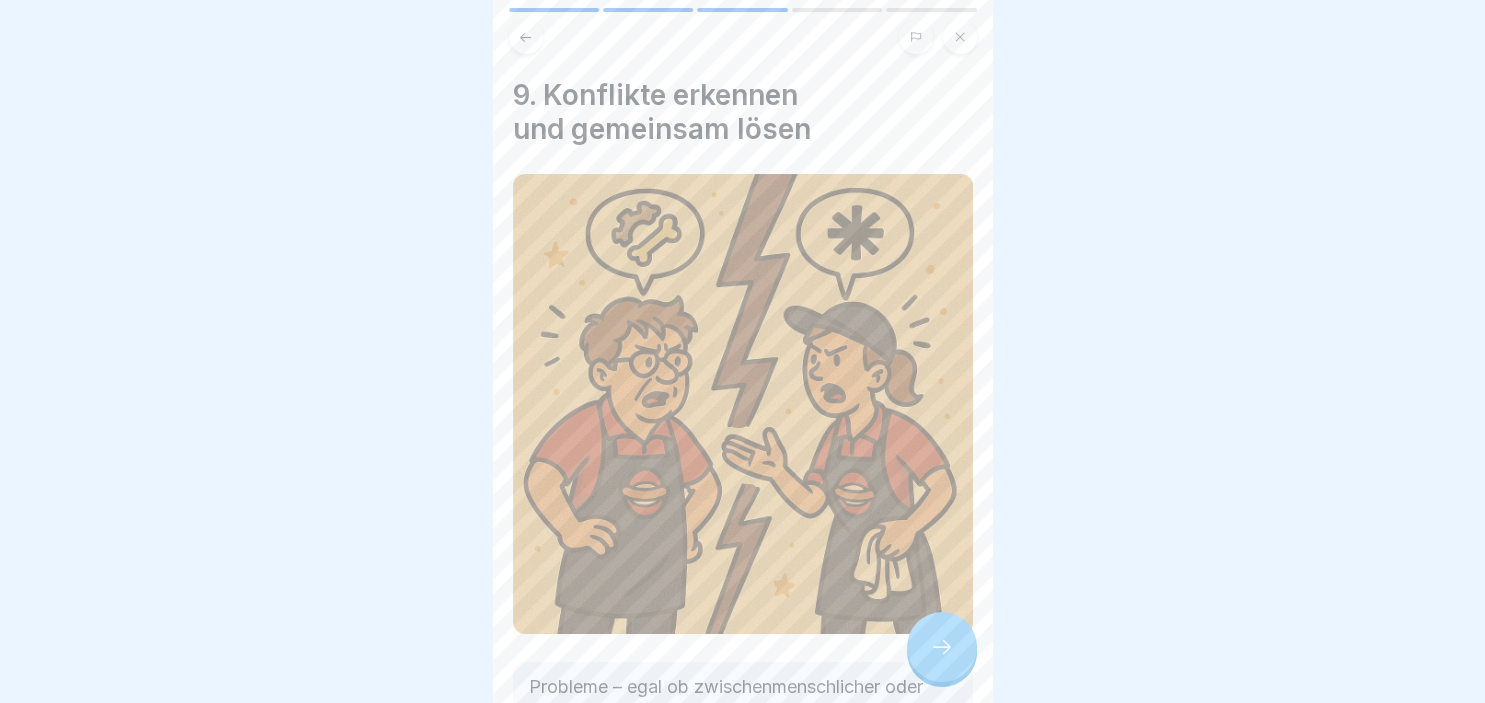 click 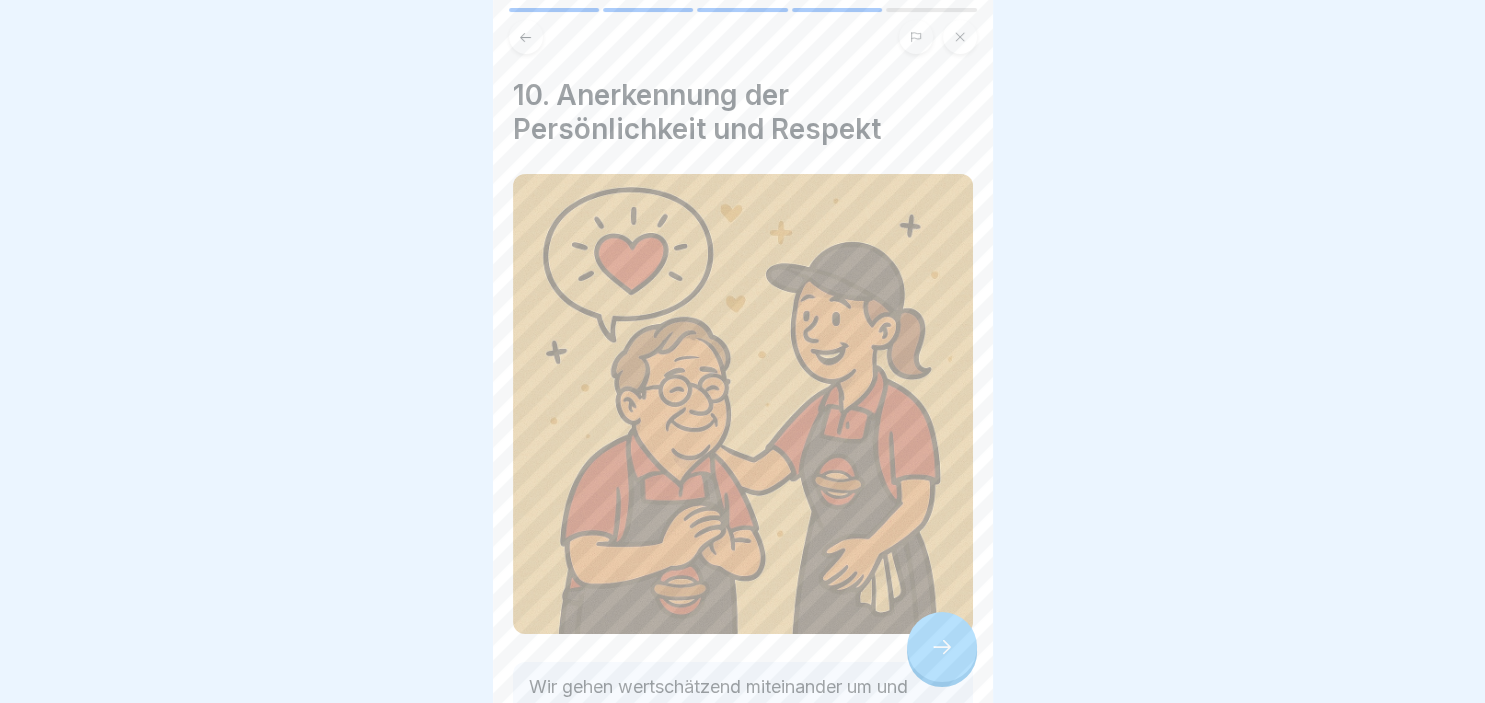click 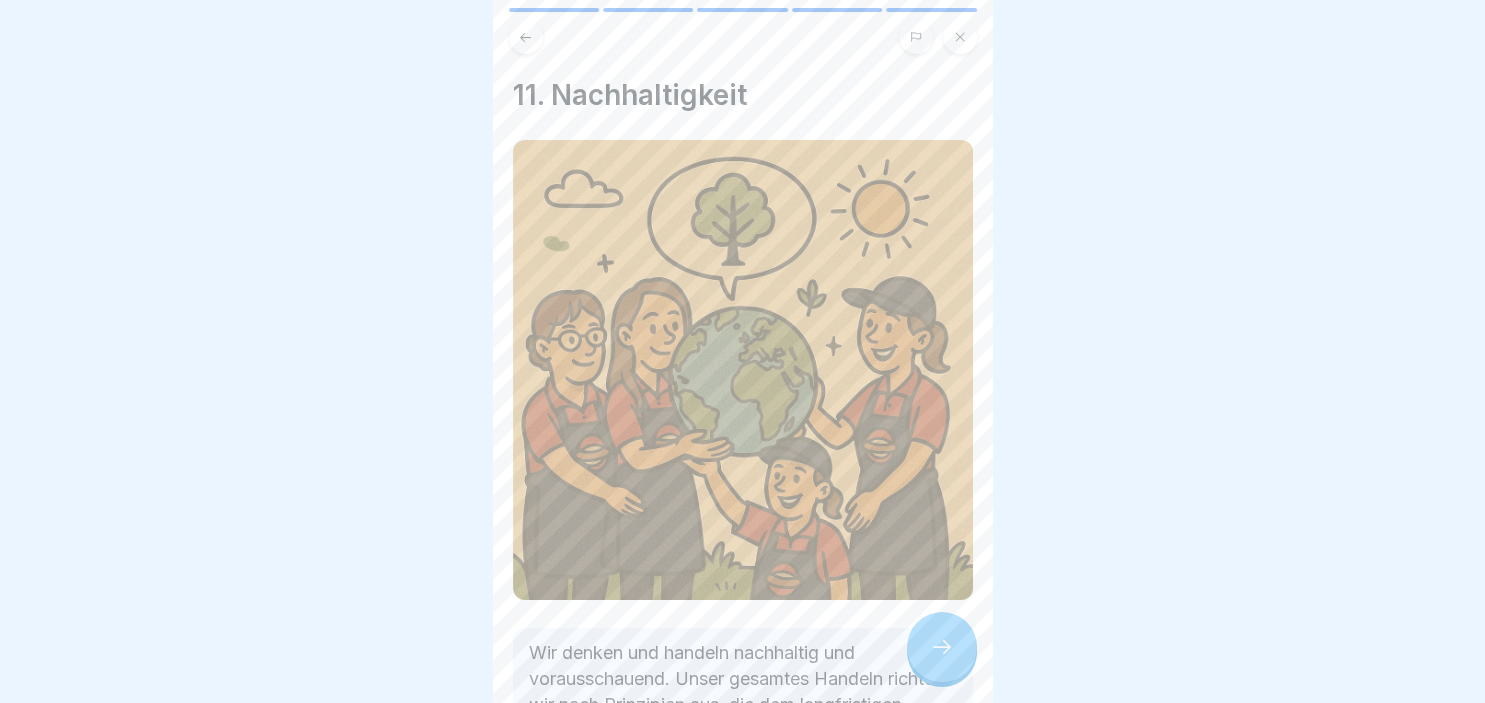 click 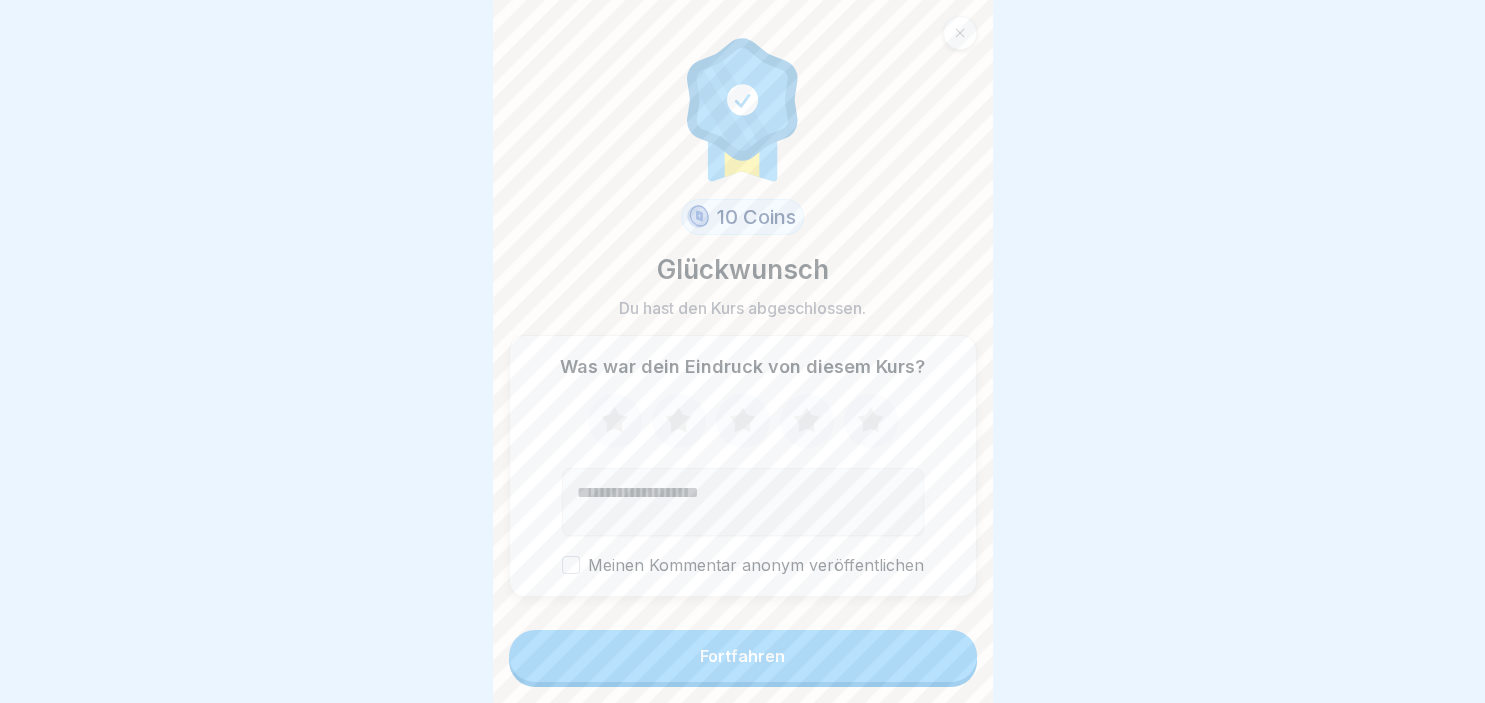 click on "Fortfahren" at bounding box center [743, 656] 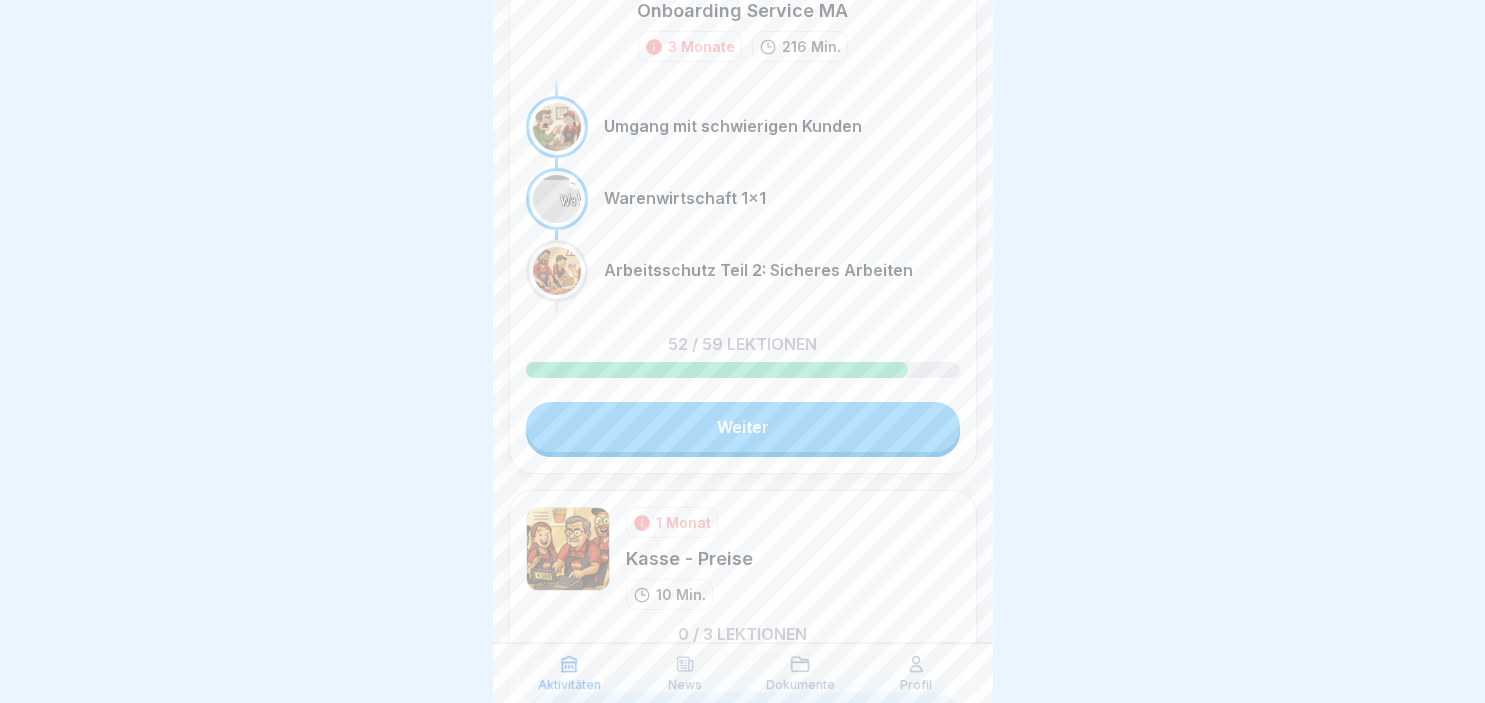 scroll, scrollTop: 0, scrollLeft: 0, axis: both 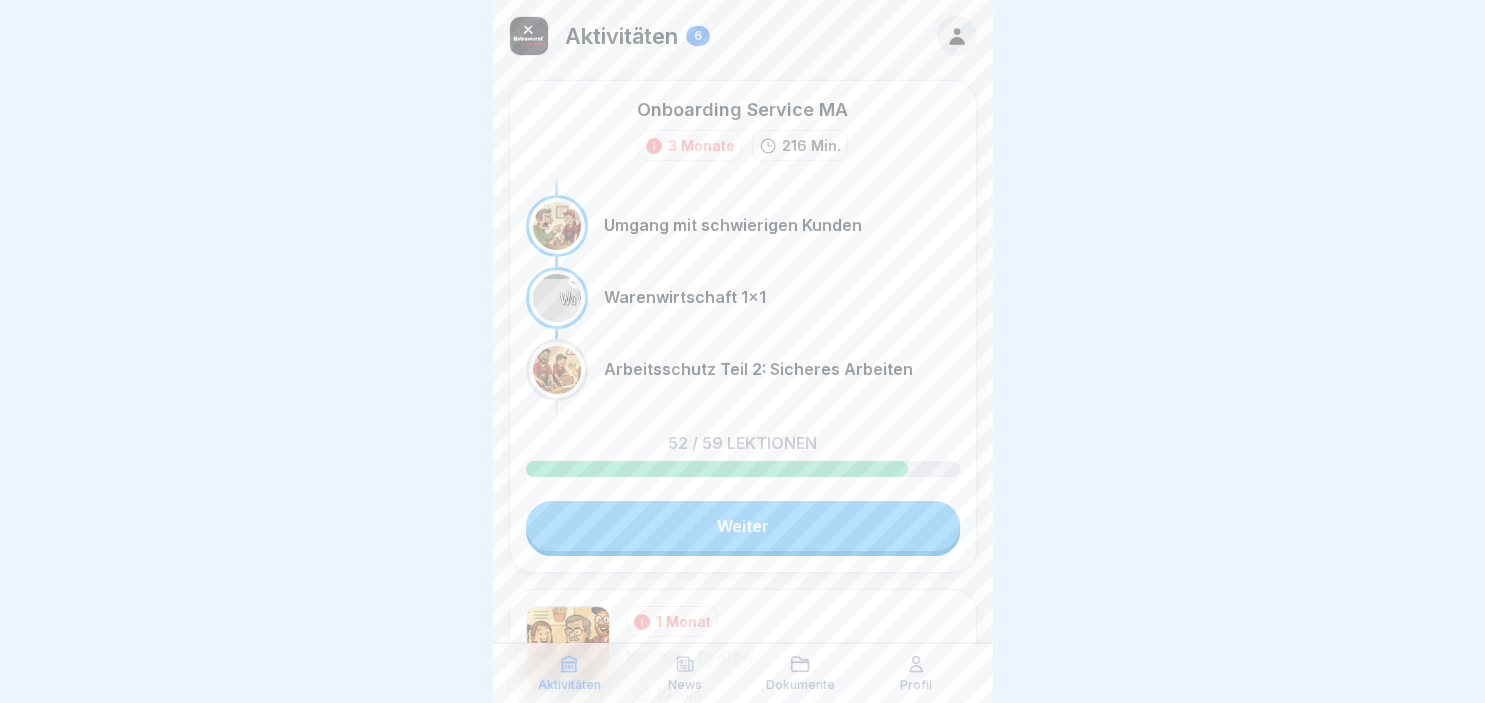 click on "6" at bounding box center (698, 36) 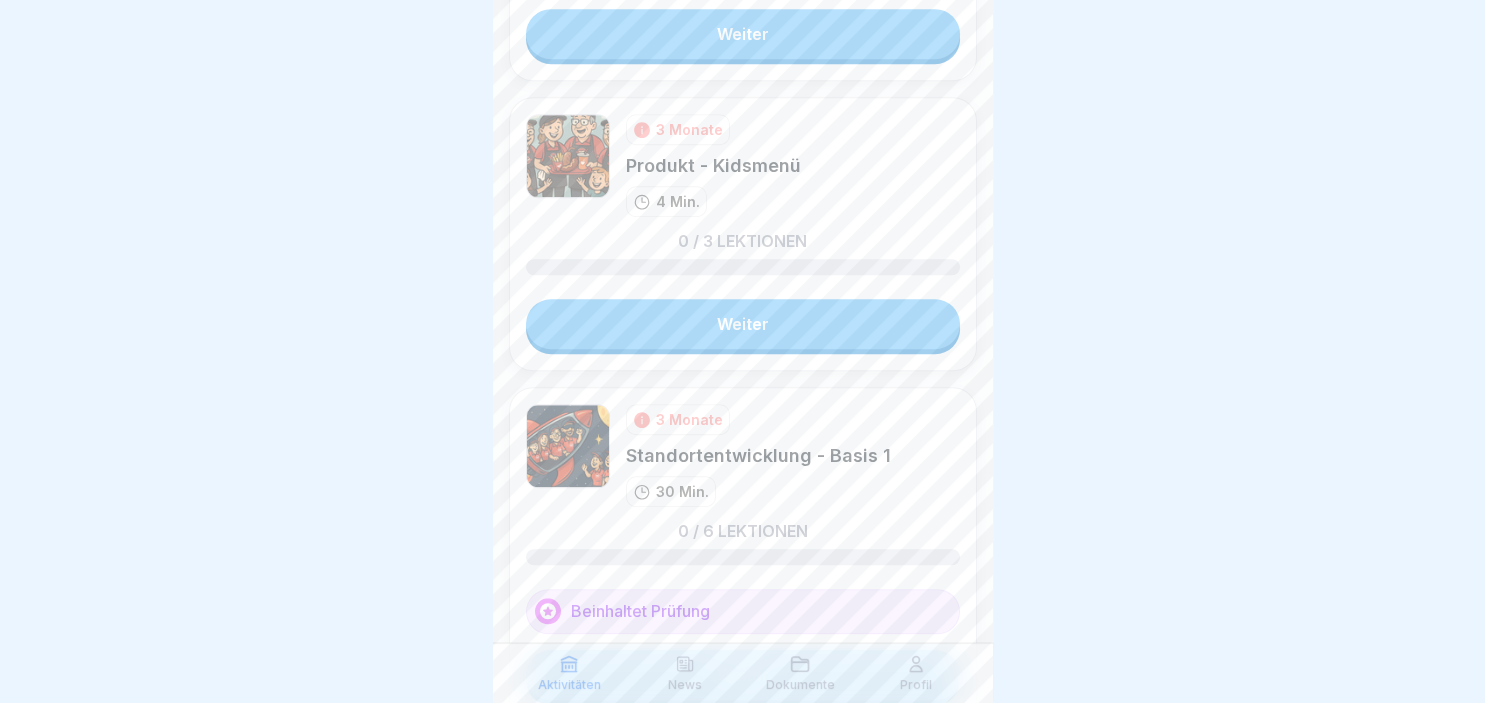 scroll, scrollTop: 1370, scrollLeft: 0, axis: vertical 